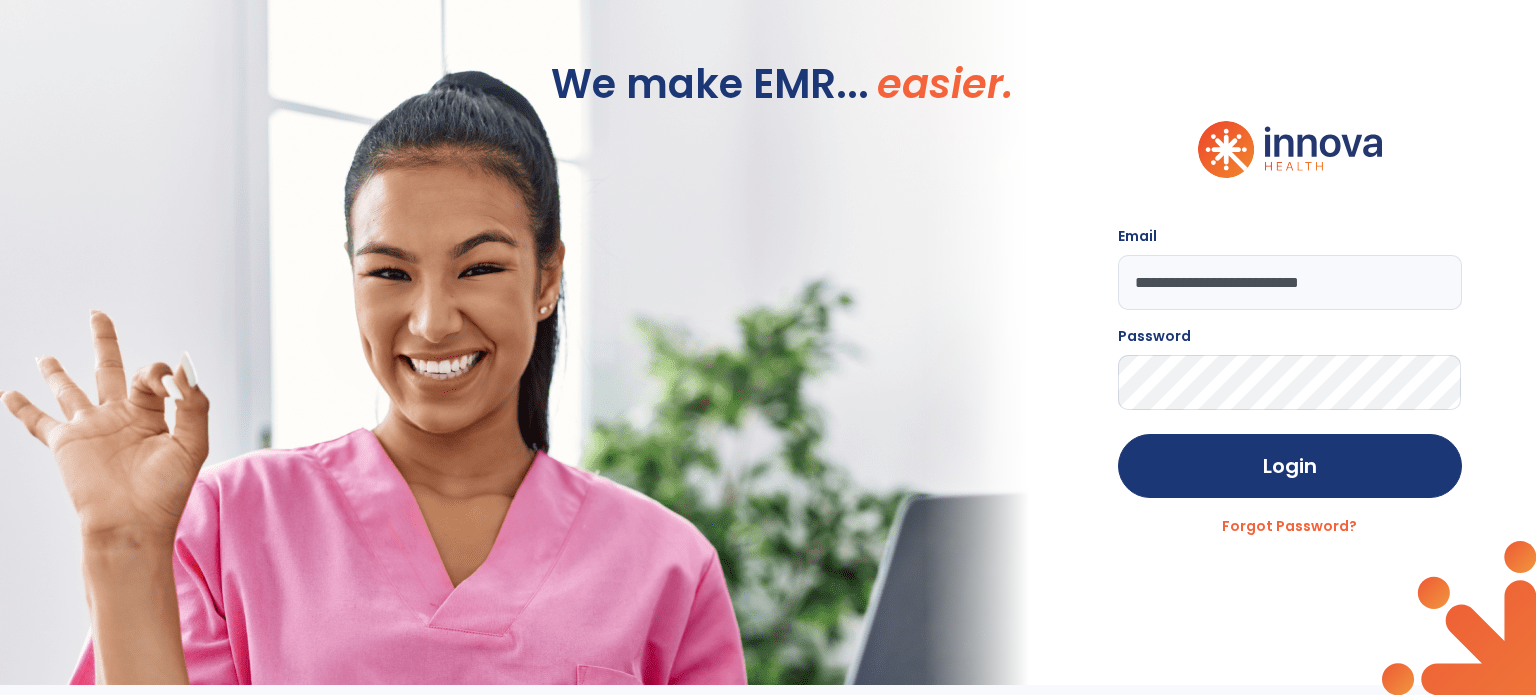 scroll, scrollTop: 0, scrollLeft: 0, axis: both 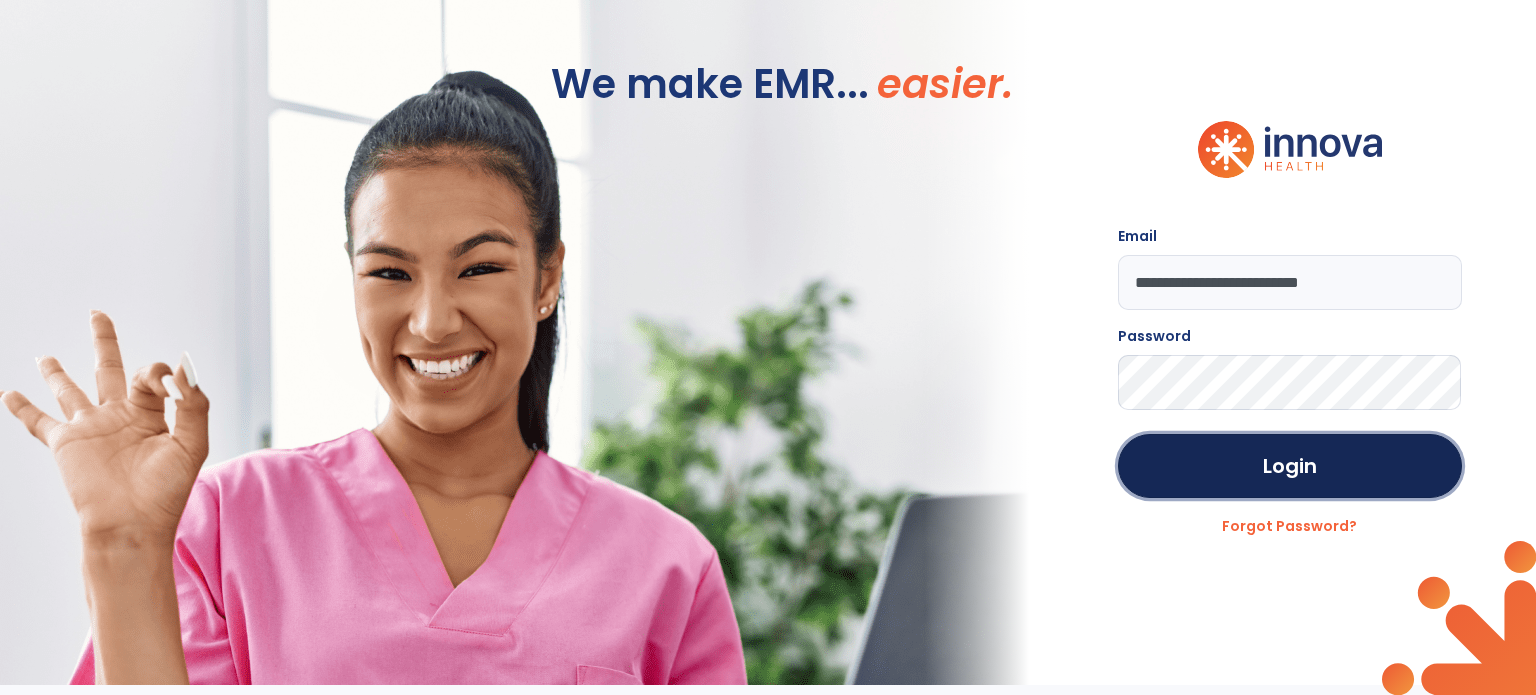 click on "Login" 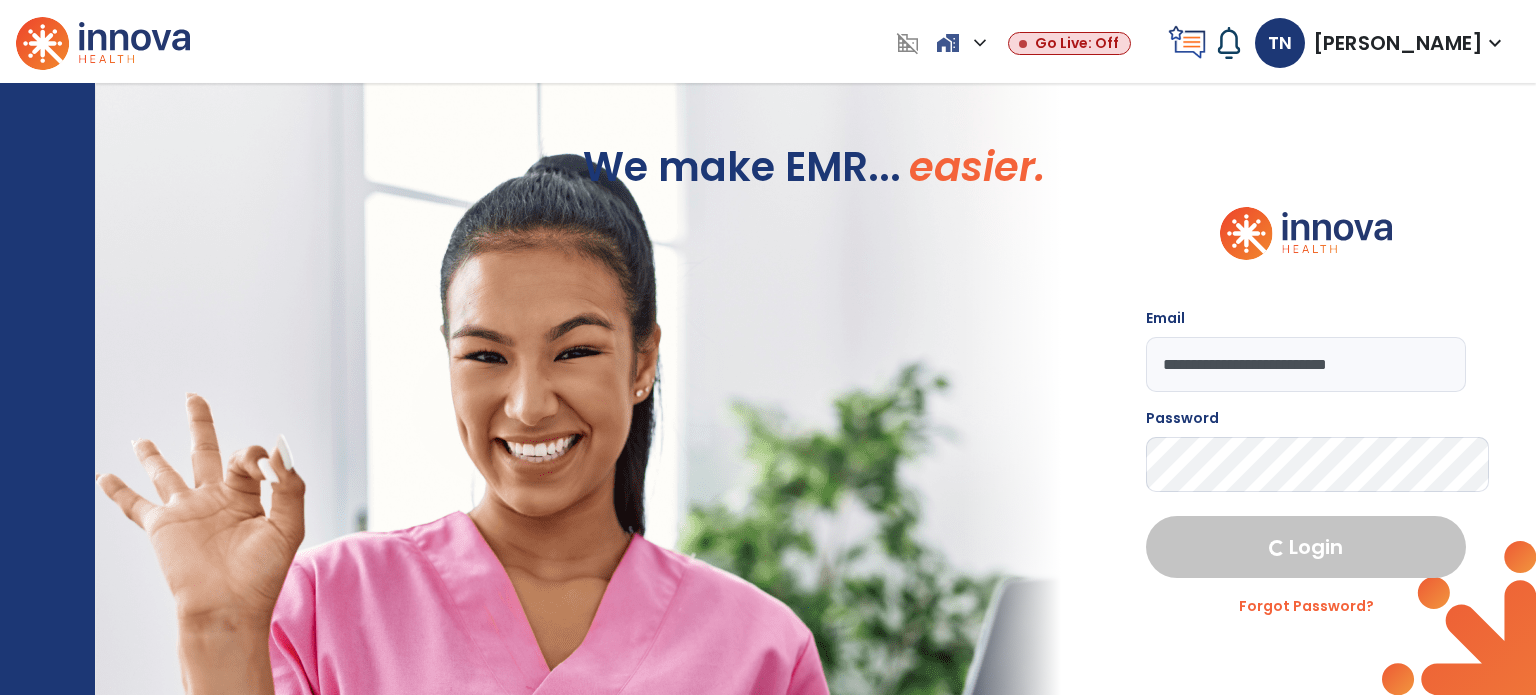 select on "****" 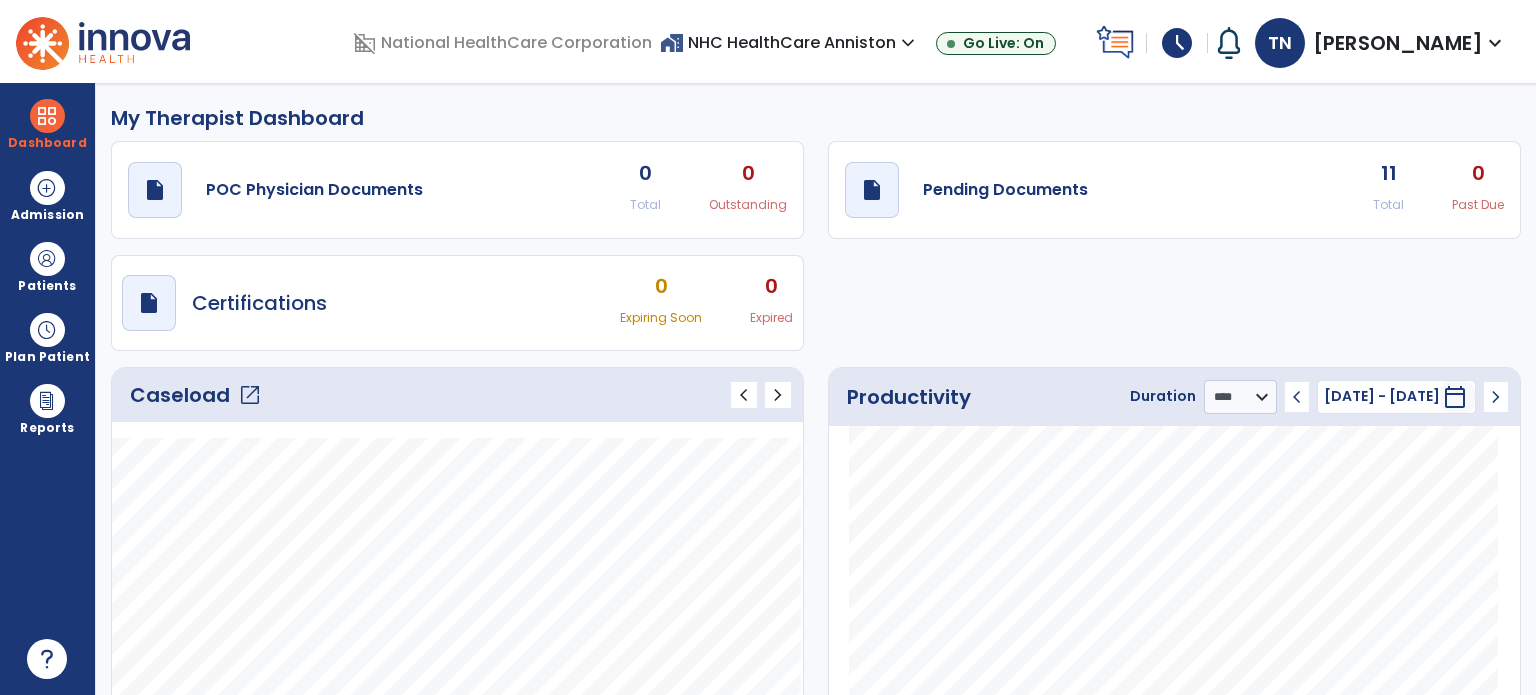 click on "open_in_new" 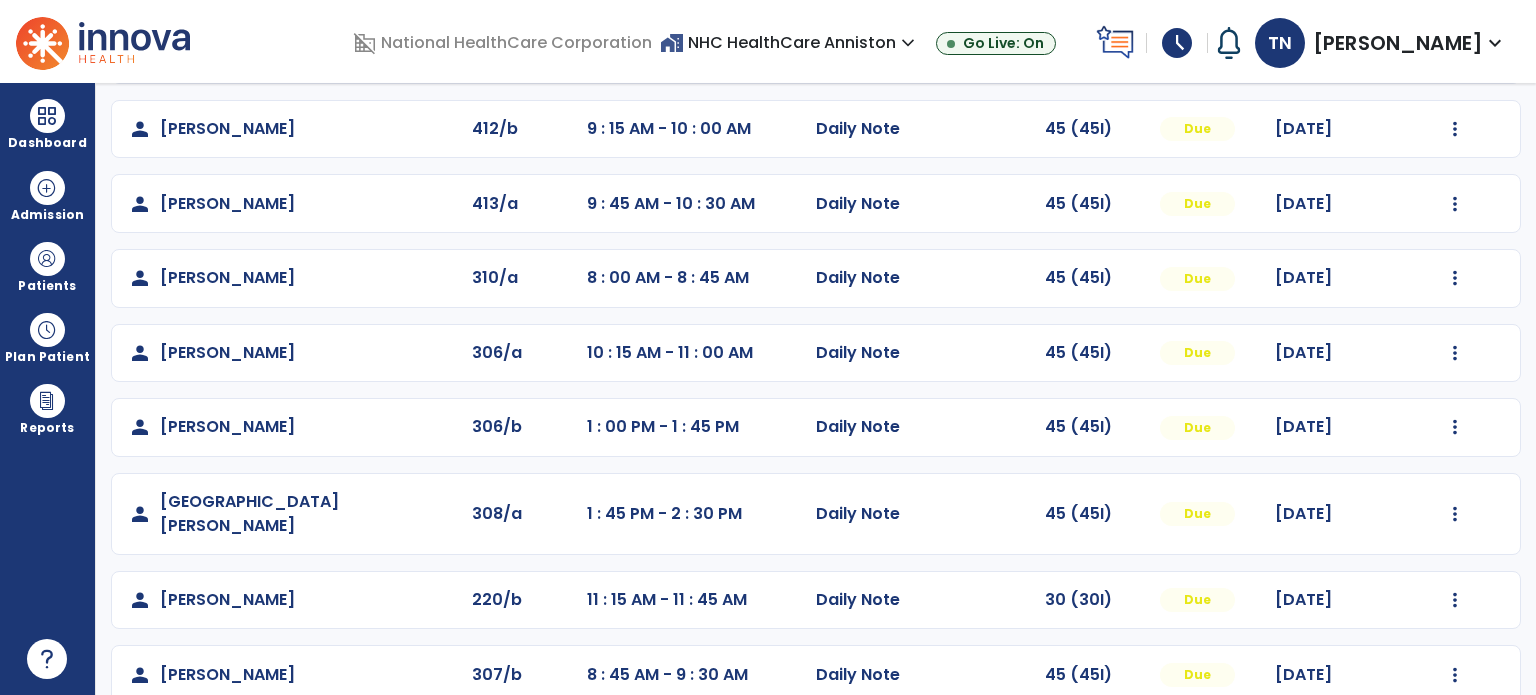 scroll, scrollTop: 393, scrollLeft: 0, axis: vertical 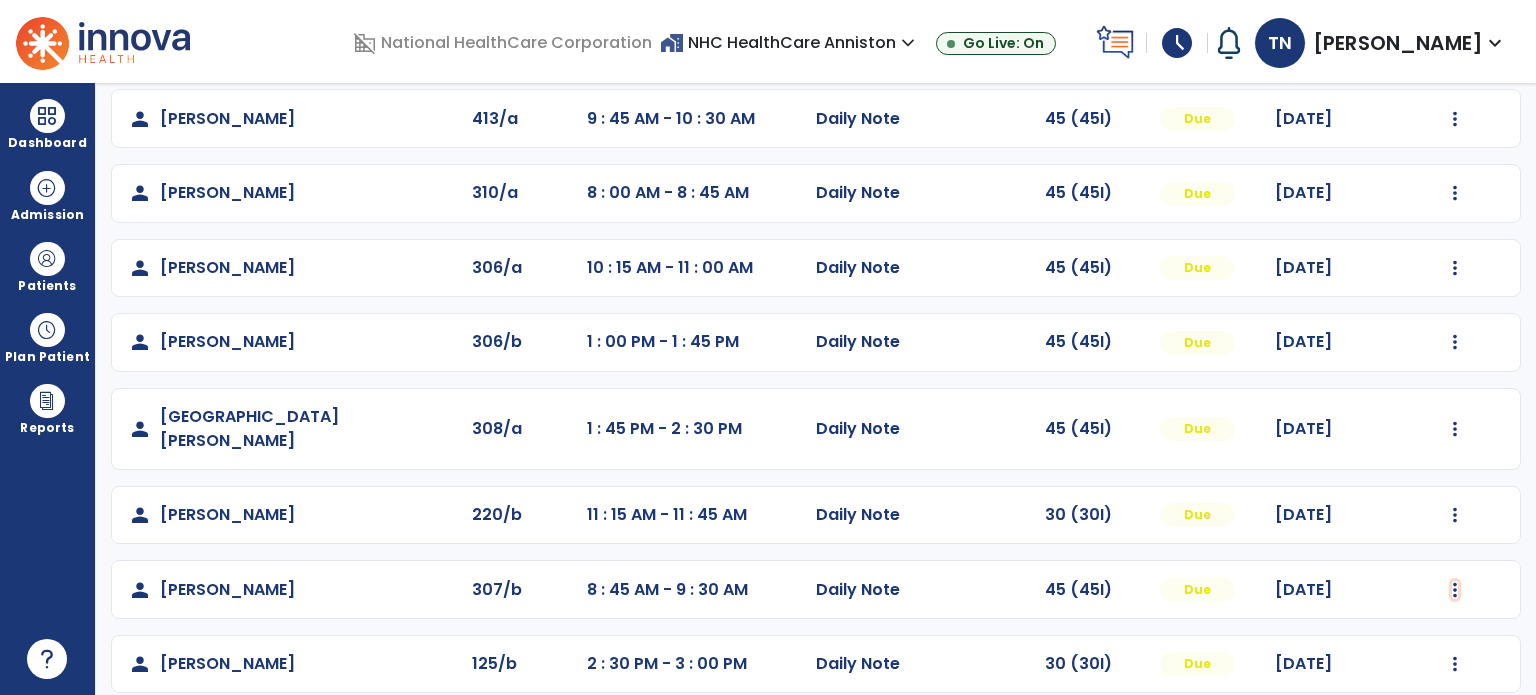 click at bounding box center [1455, -105] 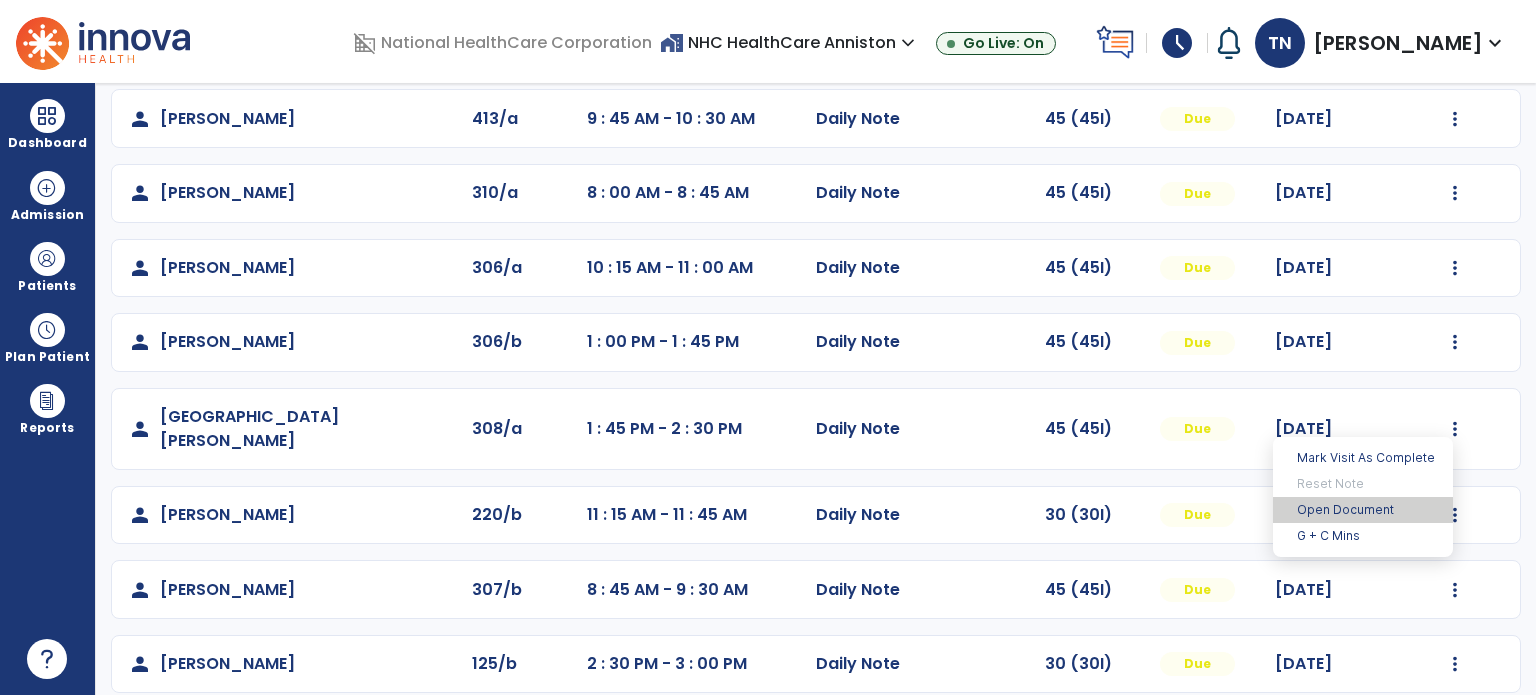 click on "Open Document" at bounding box center (1363, 510) 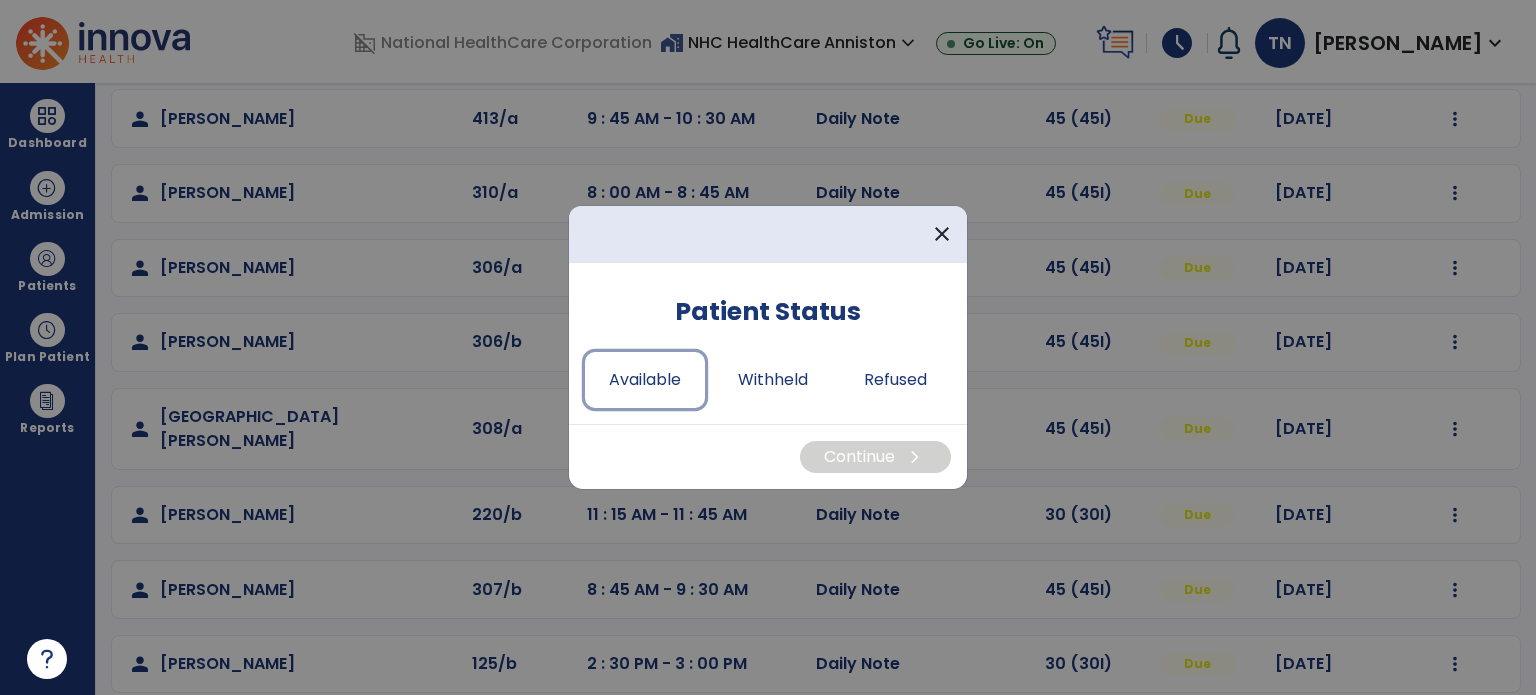click on "Available" at bounding box center [645, 380] 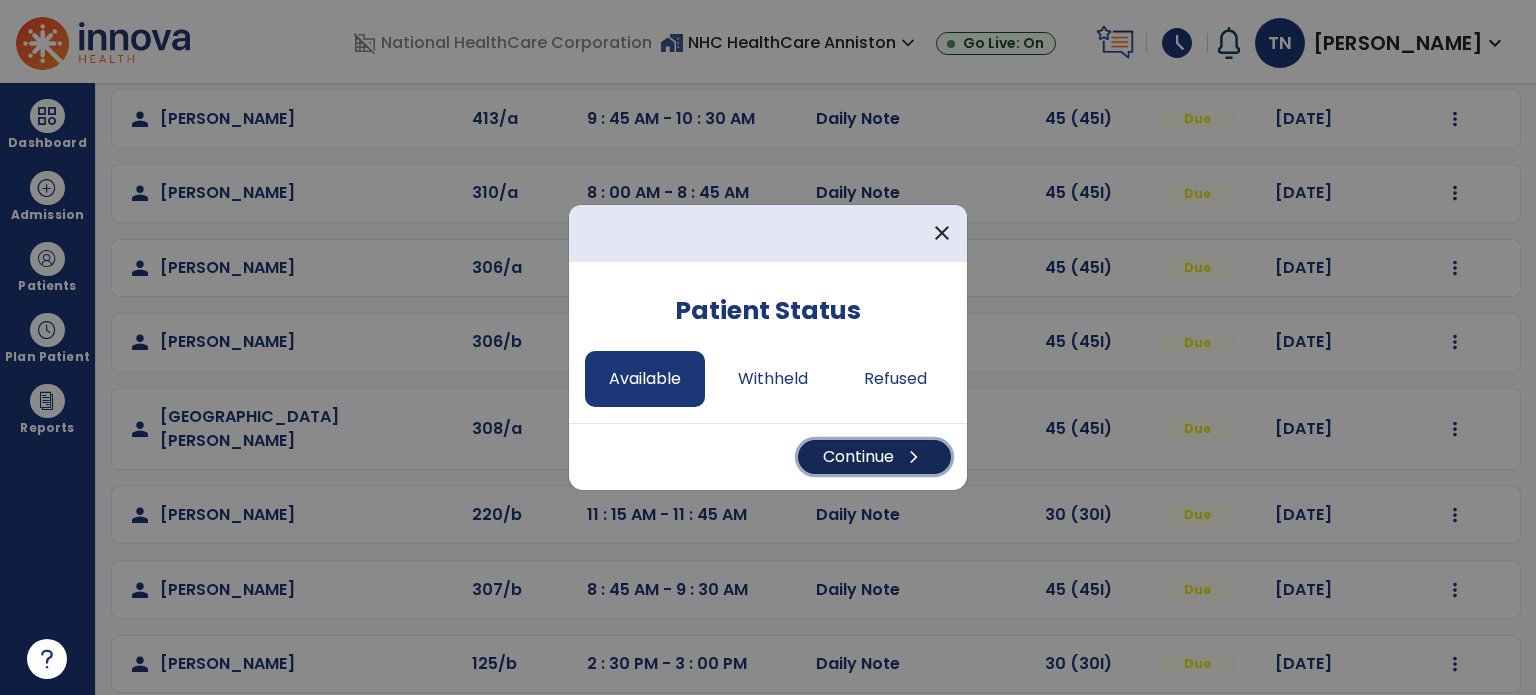 click on "Continue   chevron_right" at bounding box center [874, 457] 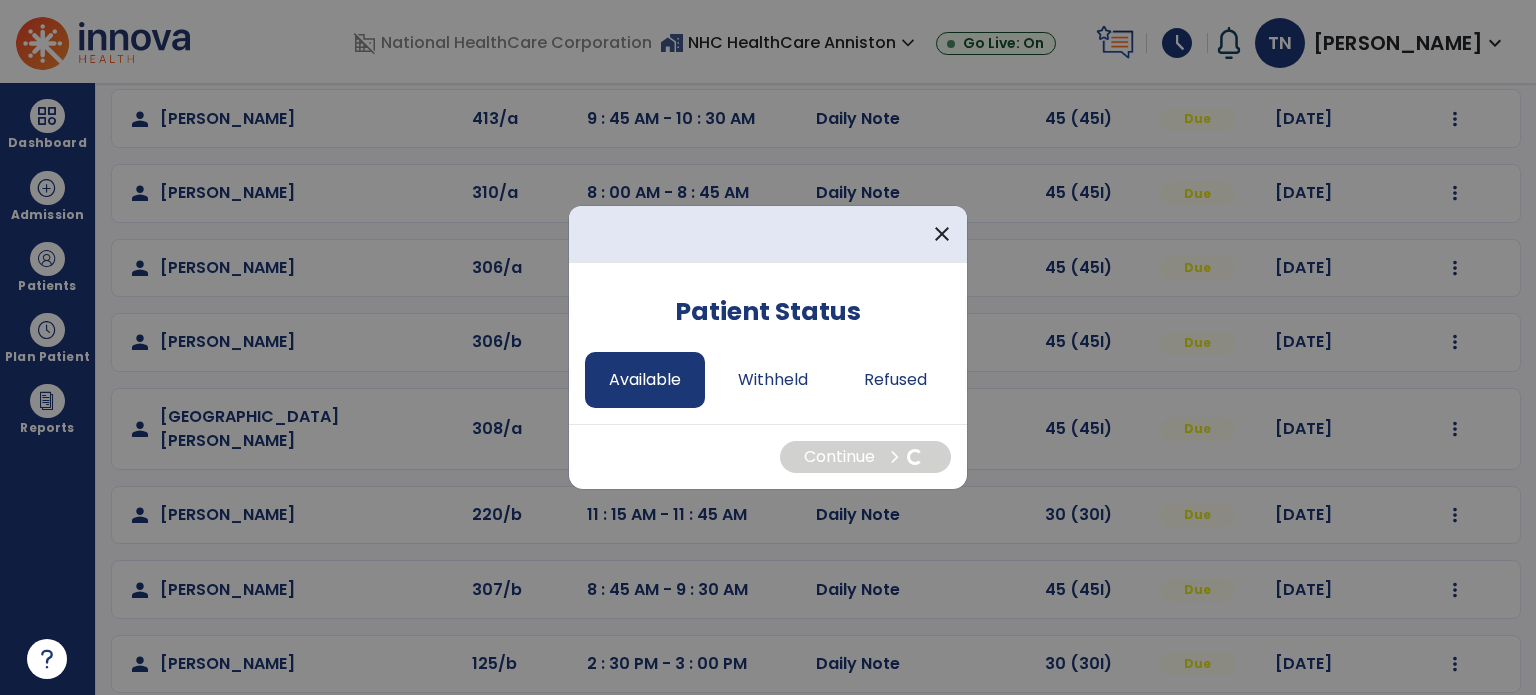 select on "*" 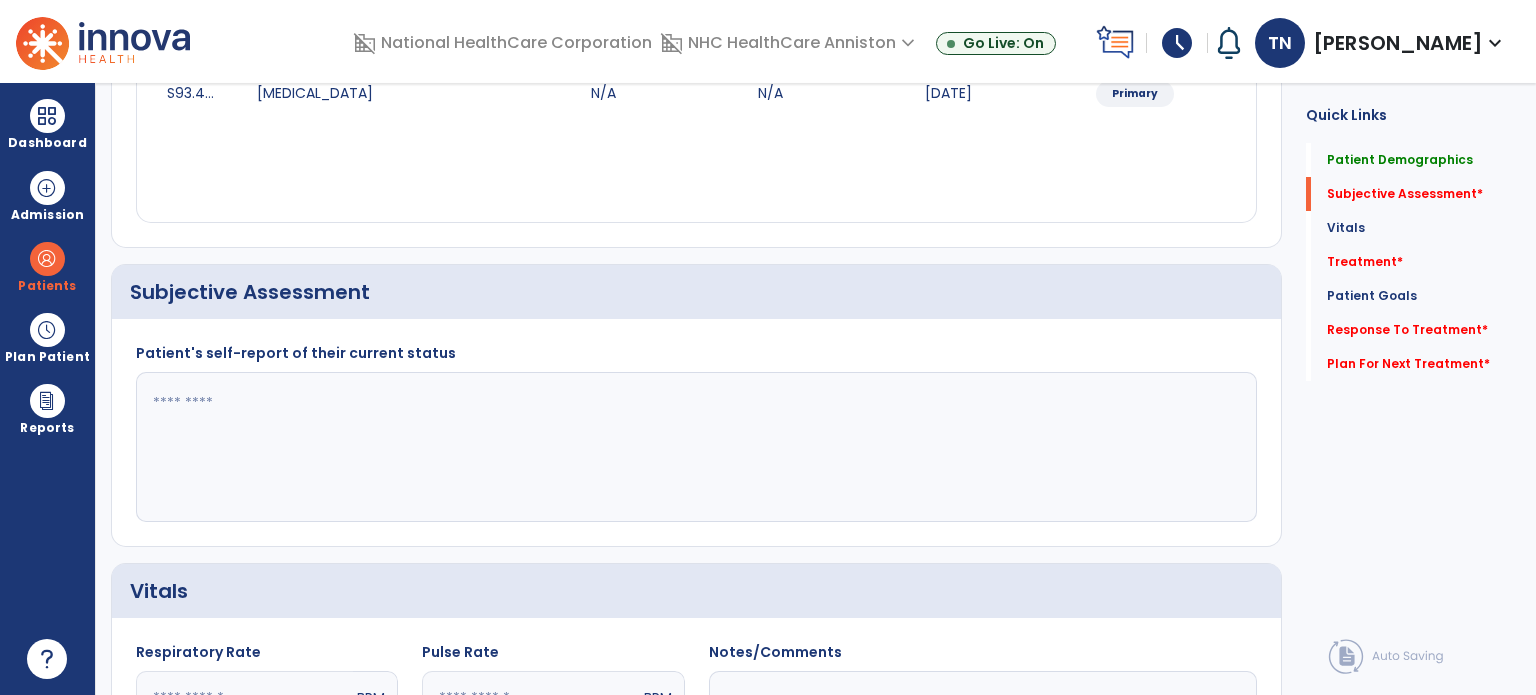 drag, startPoint x: 351, startPoint y: 415, endPoint x: 572, endPoint y: 403, distance: 221.32555 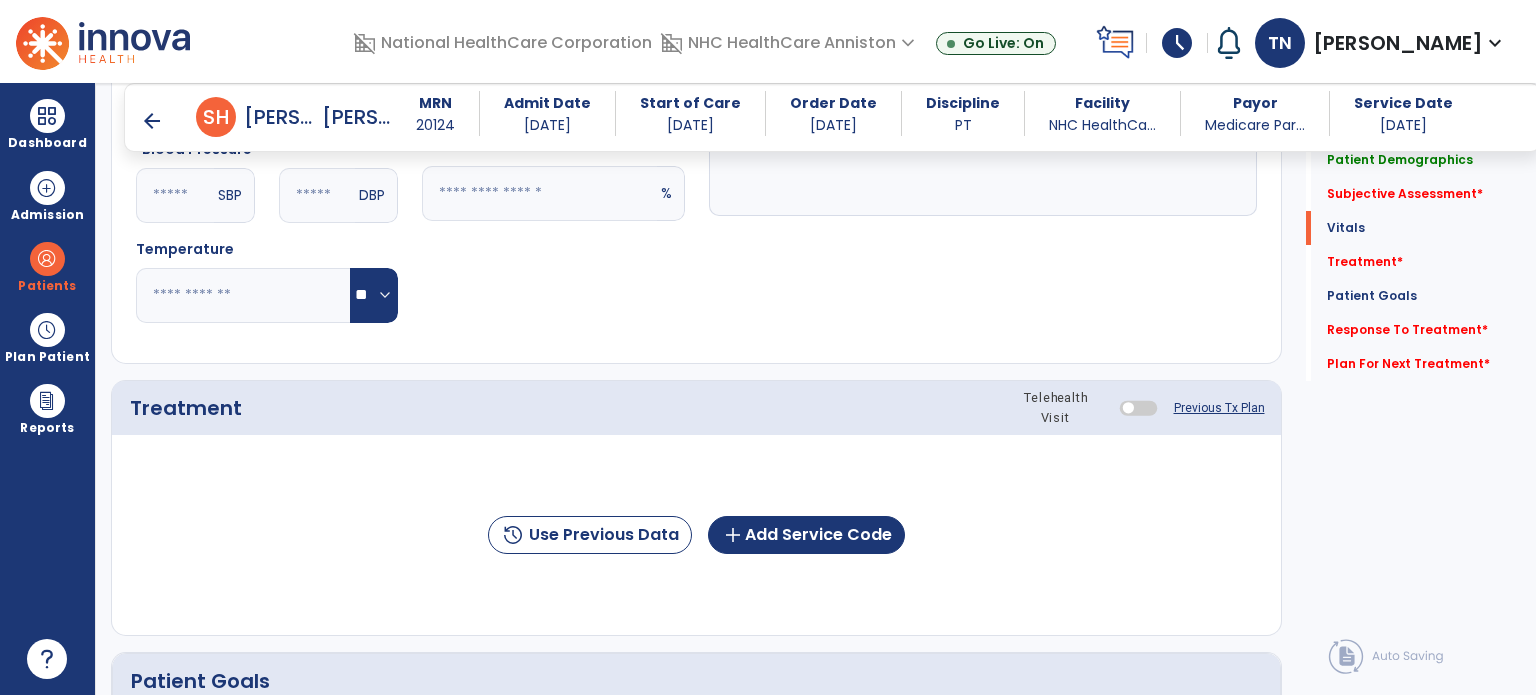 scroll, scrollTop: 1293, scrollLeft: 0, axis: vertical 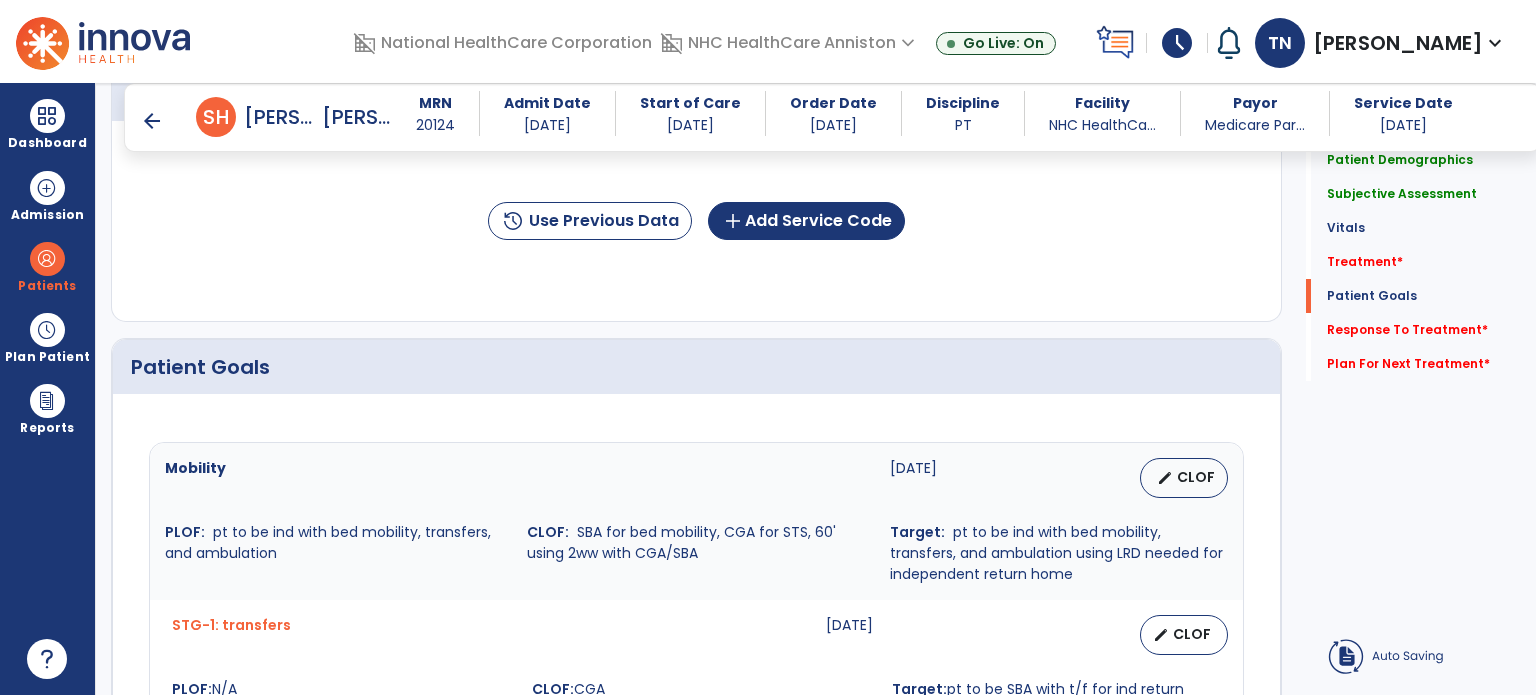 type on "**********" 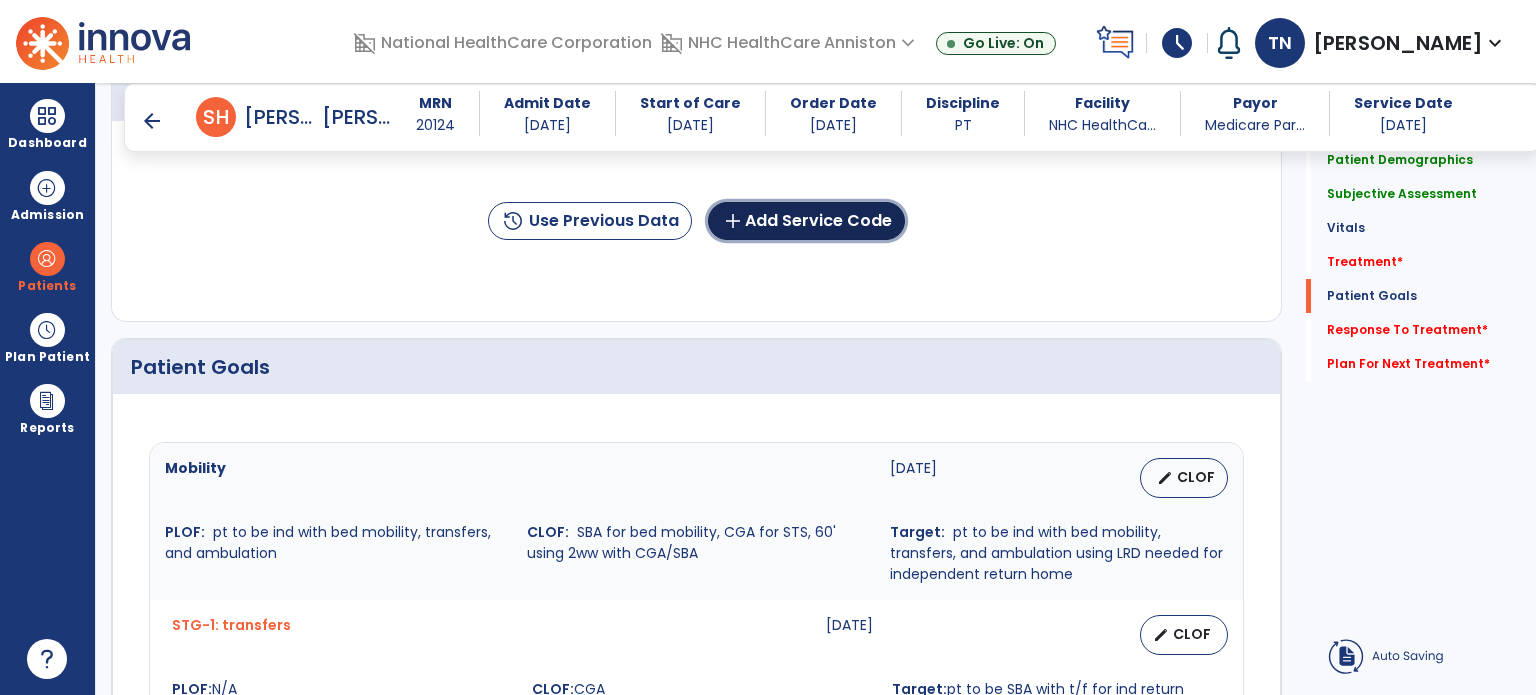 click on "add  Add Service Code" 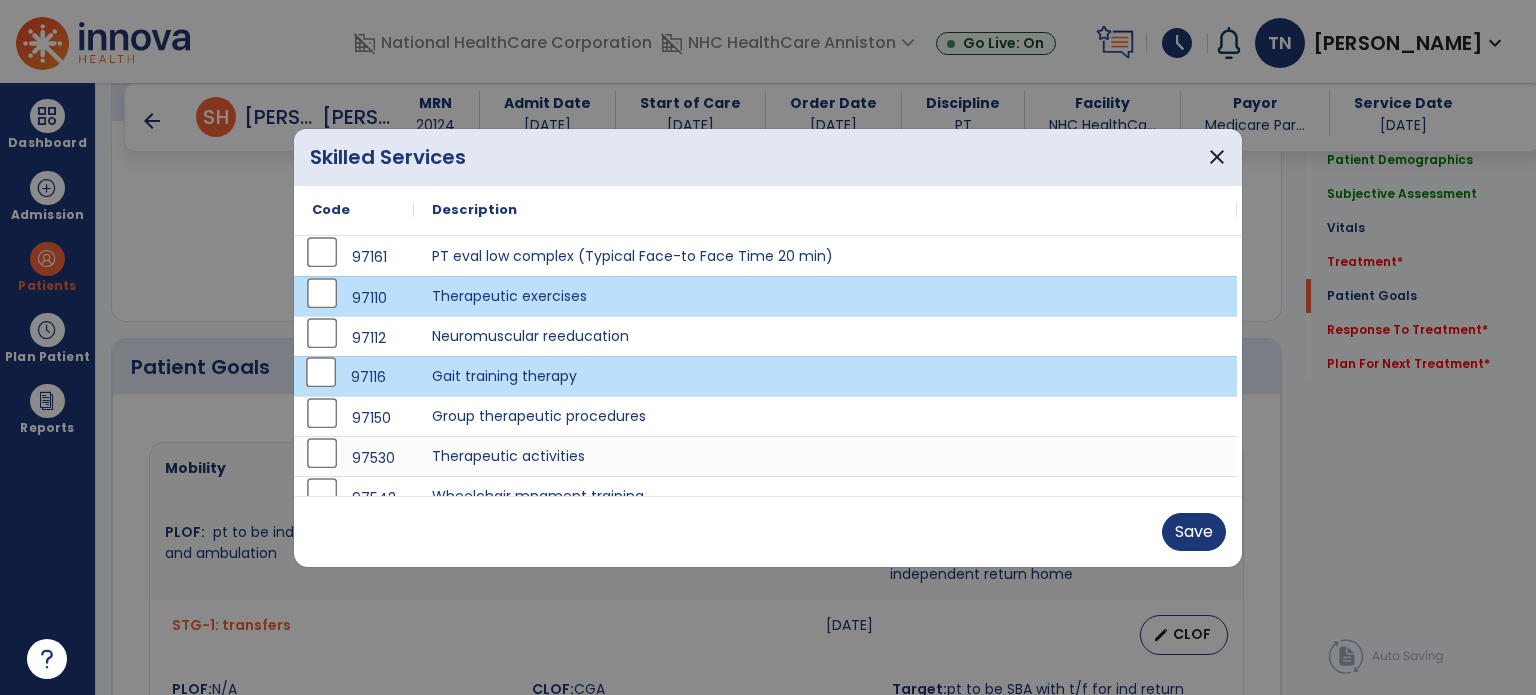 drag, startPoint x: 1158, startPoint y: 542, endPoint x: 1189, endPoint y: 535, distance: 31.780497 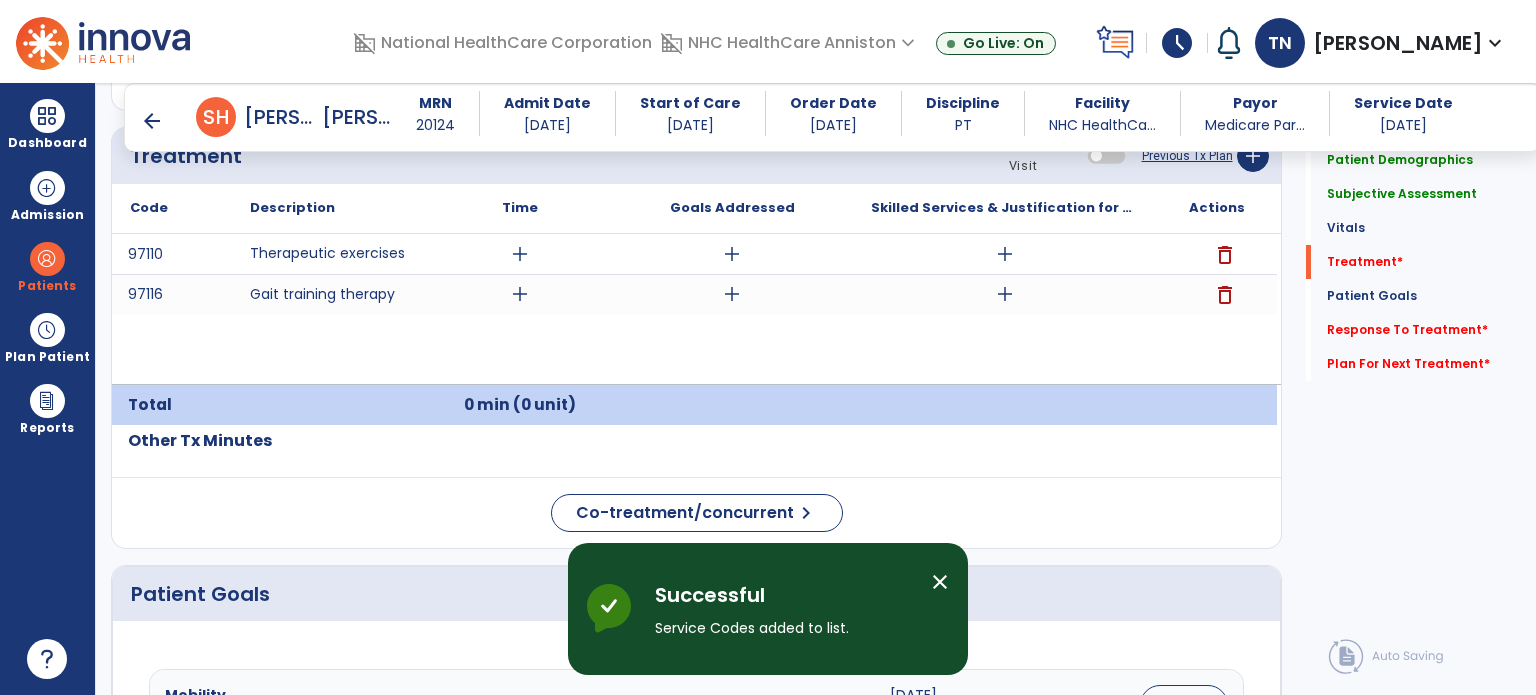 scroll, scrollTop: 1094, scrollLeft: 0, axis: vertical 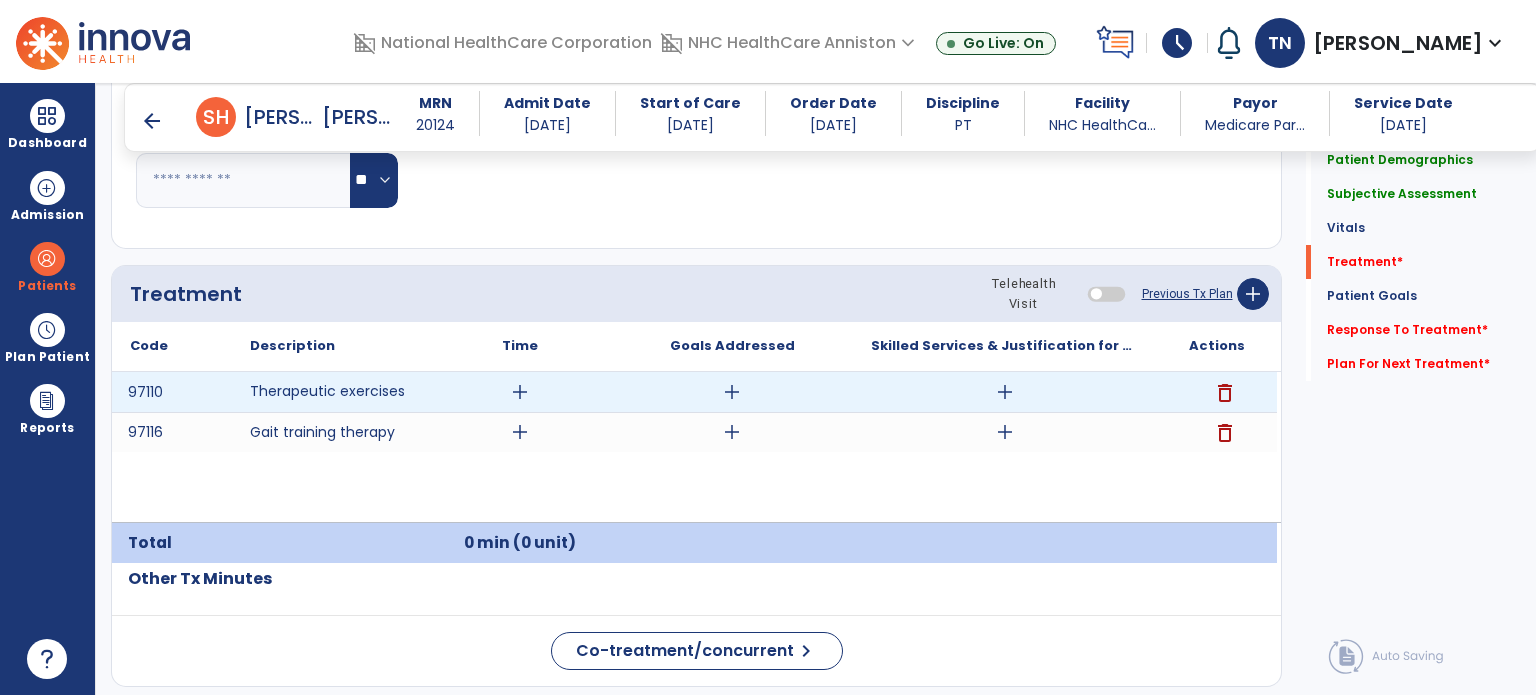 click on "add" at bounding box center [1005, 392] 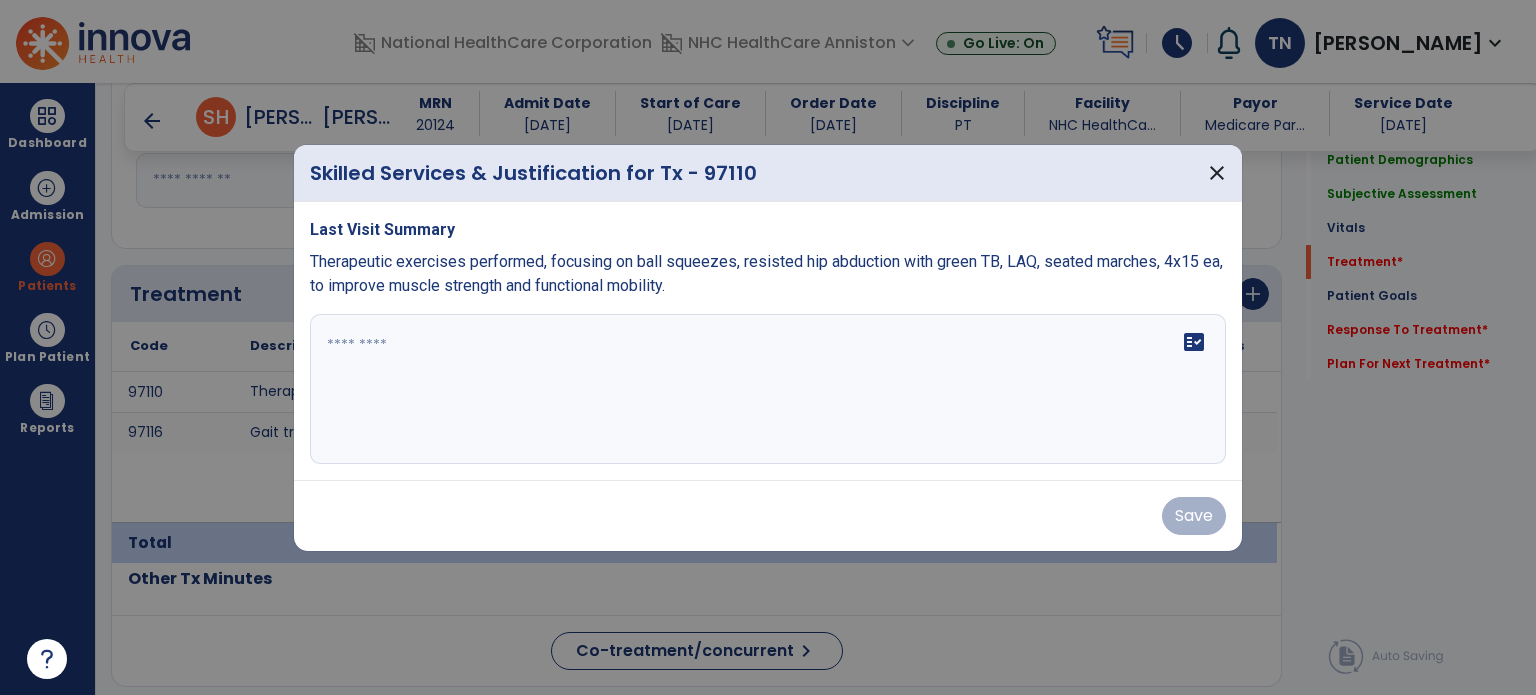 click on "Therapeutic exercises performed, focusing on ball squeezes, resisted hip abduction with green TB, LAQ, seated marches, 4x15 ea, to improve muscle strength and functional mobility." at bounding box center [766, 273] 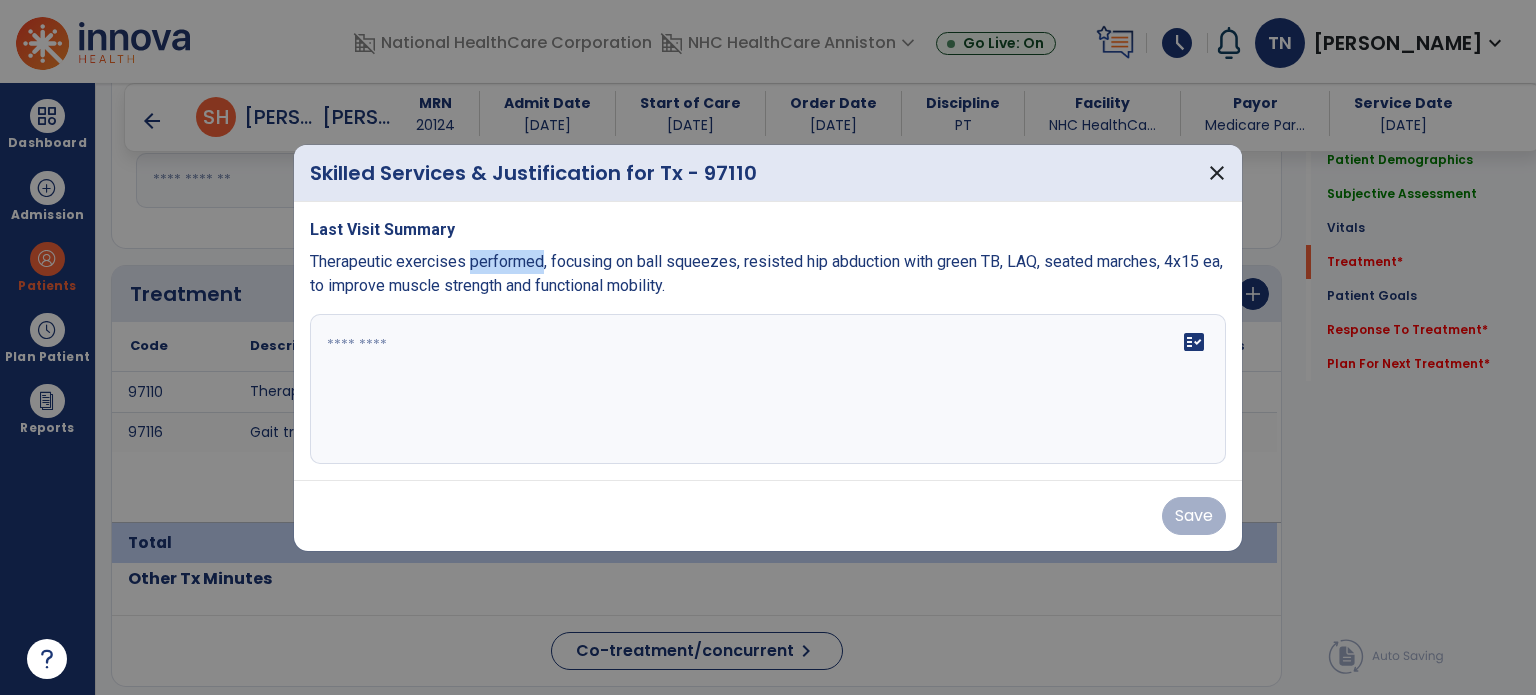 click on "Therapeutic exercises performed, focusing on ball squeezes, resisted hip abduction with green TB, LAQ, seated marches, 4x15 ea, to improve muscle strength and functional mobility." at bounding box center [766, 273] 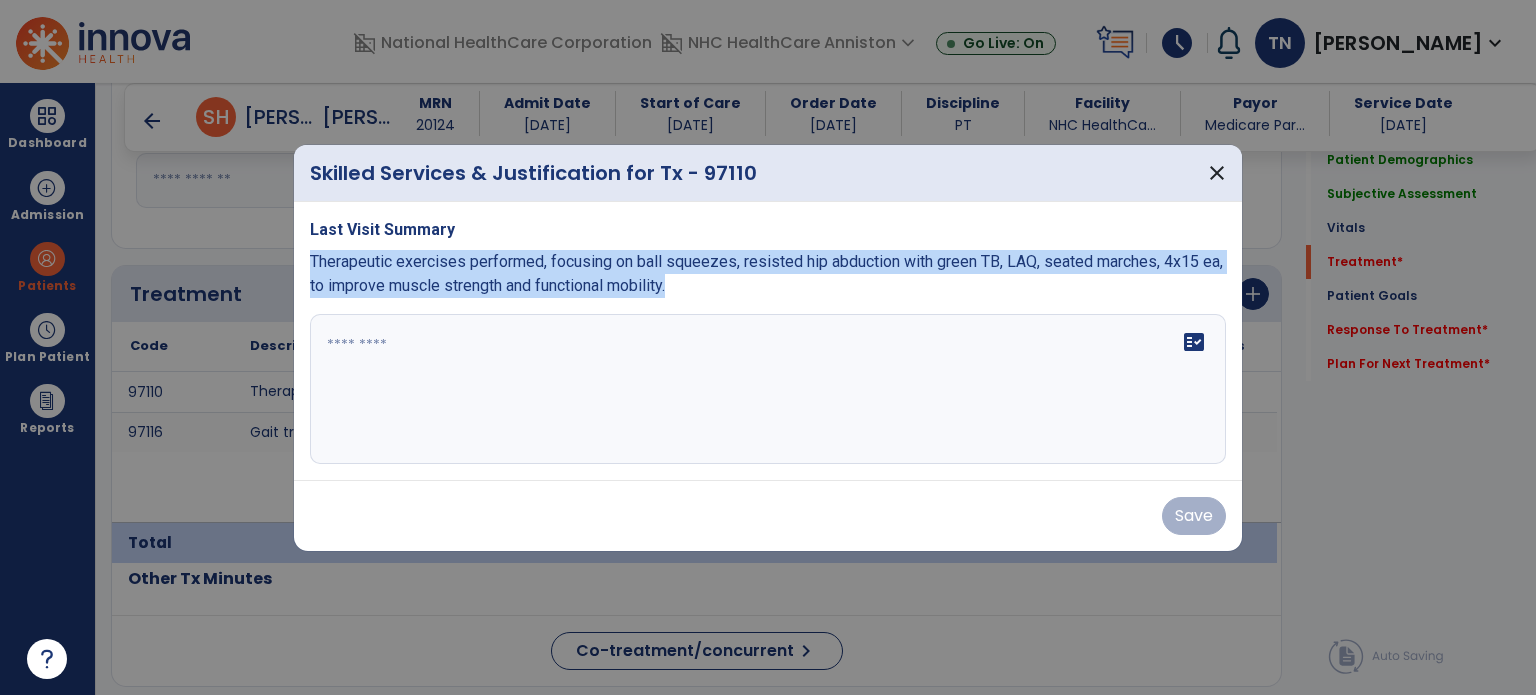 click on "Therapeutic exercises performed, focusing on ball squeezes, resisted hip abduction with green TB, LAQ, seated marches, 4x15 ea, to improve muscle strength and functional mobility." at bounding box center [766, 273] 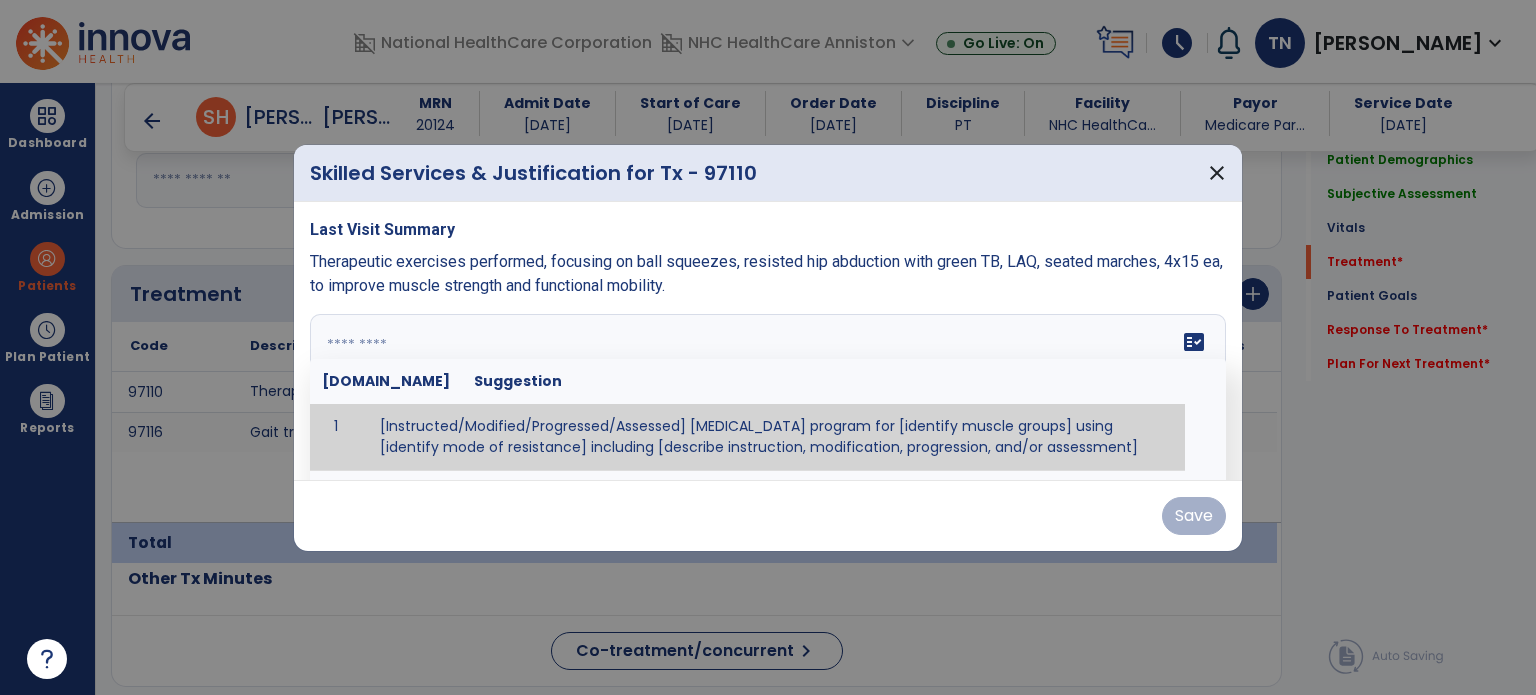 click on "fact_check  [DOMAIN_NAME] Suggestion 1 [Instructed/Modified/Progressed/Assessed] [MEDICAL_DATA] program for [identify muscle groups] using [identify mode of resistance] including [describe instruction, modification, progression, and/or assessment] 2 [Instructed/Modified/Progressed/Assessed] aerobic exercise program using [identify equipment/mode] including [describe instruction, modification,progression, and/or assessment] 3 [Instructed/Modified/Progressed/Assessed] [PROM/A/AROM/AROM] program for [identify joint movements] using [contract-relax, over-pressure, inhibitory techniques, other] 4 [Assessed/Tested] aerobic capacity with administration of [aerobic capacity test]" at bounding box center [768, 389] 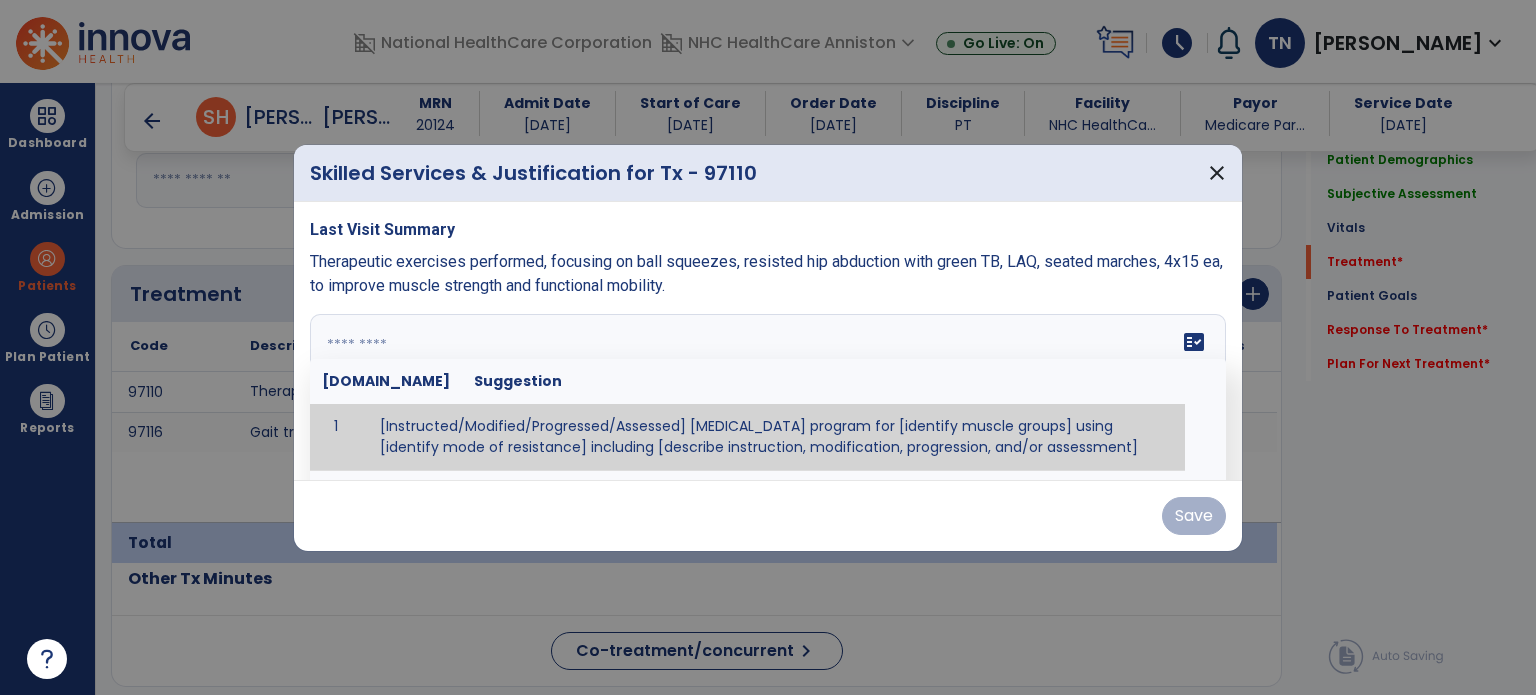 paste on "**********" 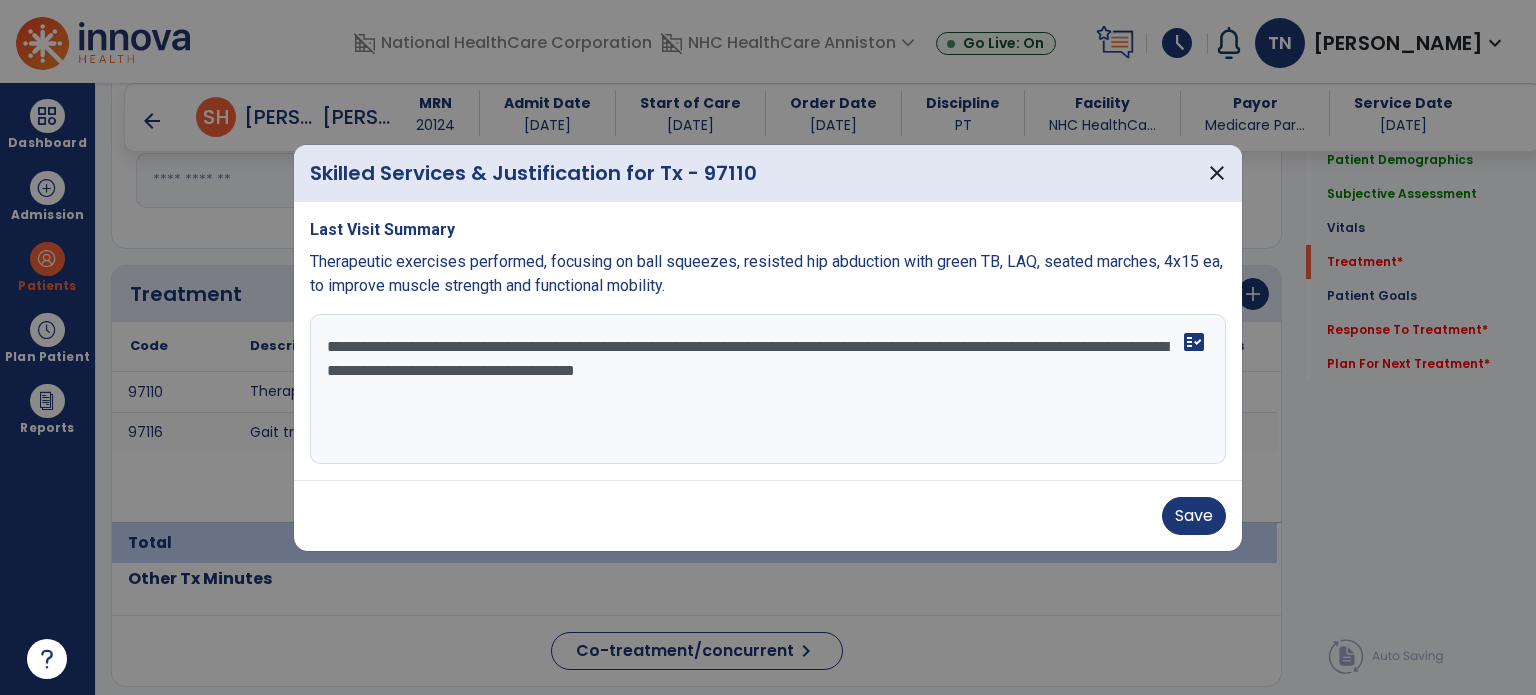 type on "**********" 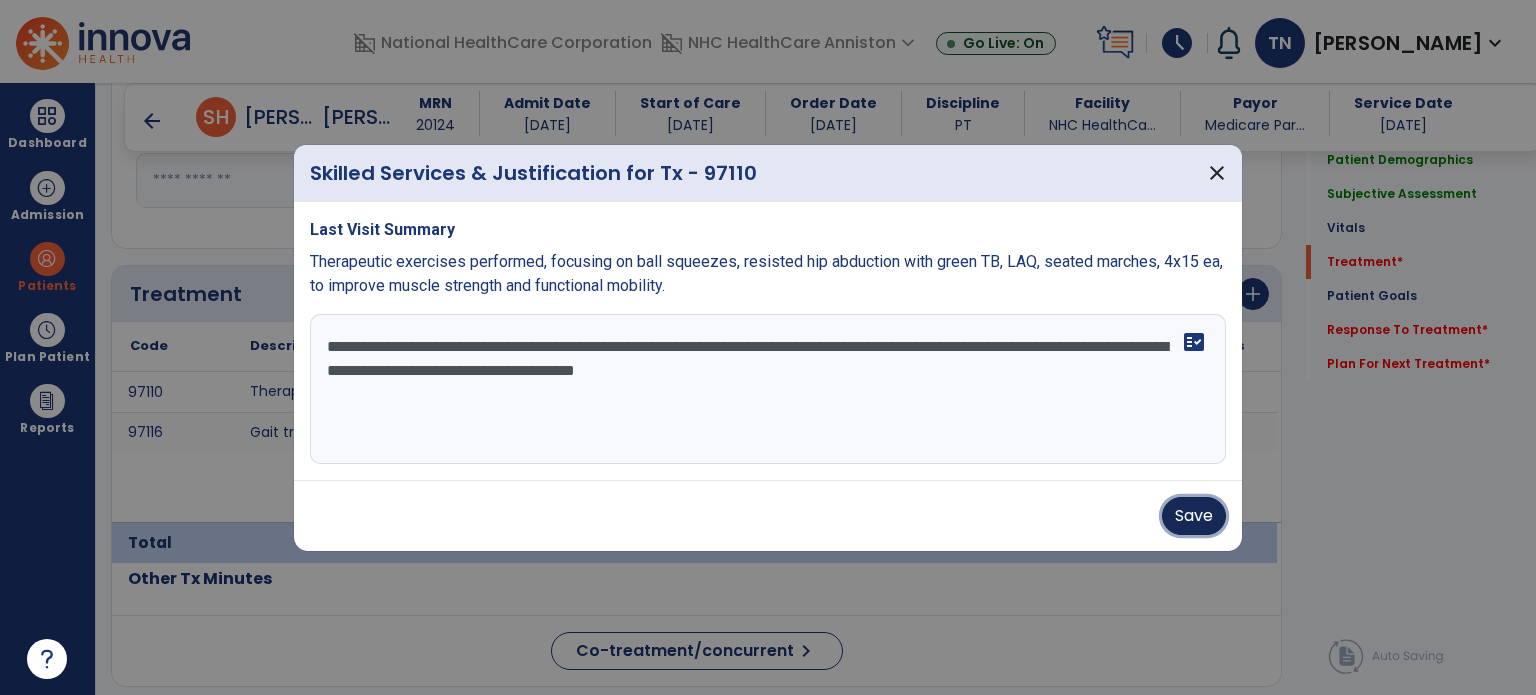 click on "Save" at bounding box center [1194, 516] 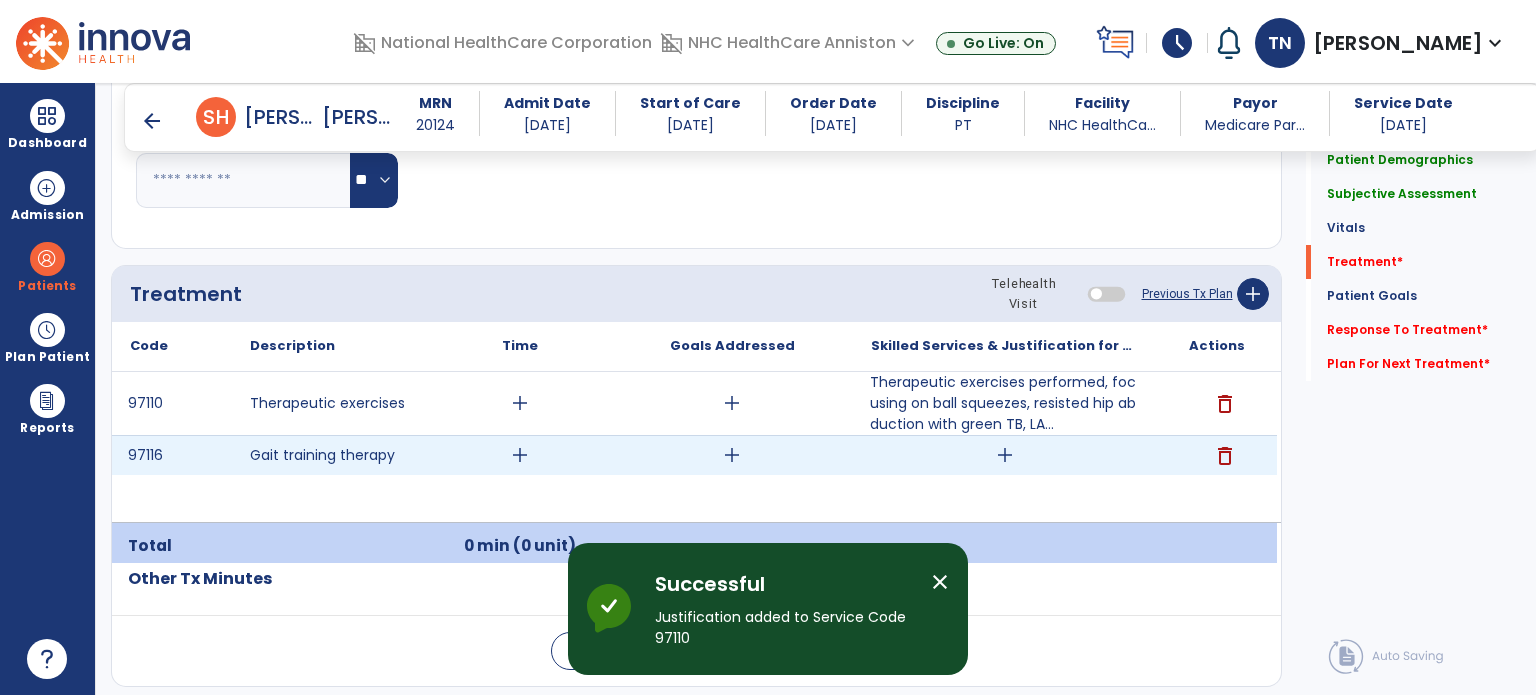 click on "add" at bounding box center (1005, 455) 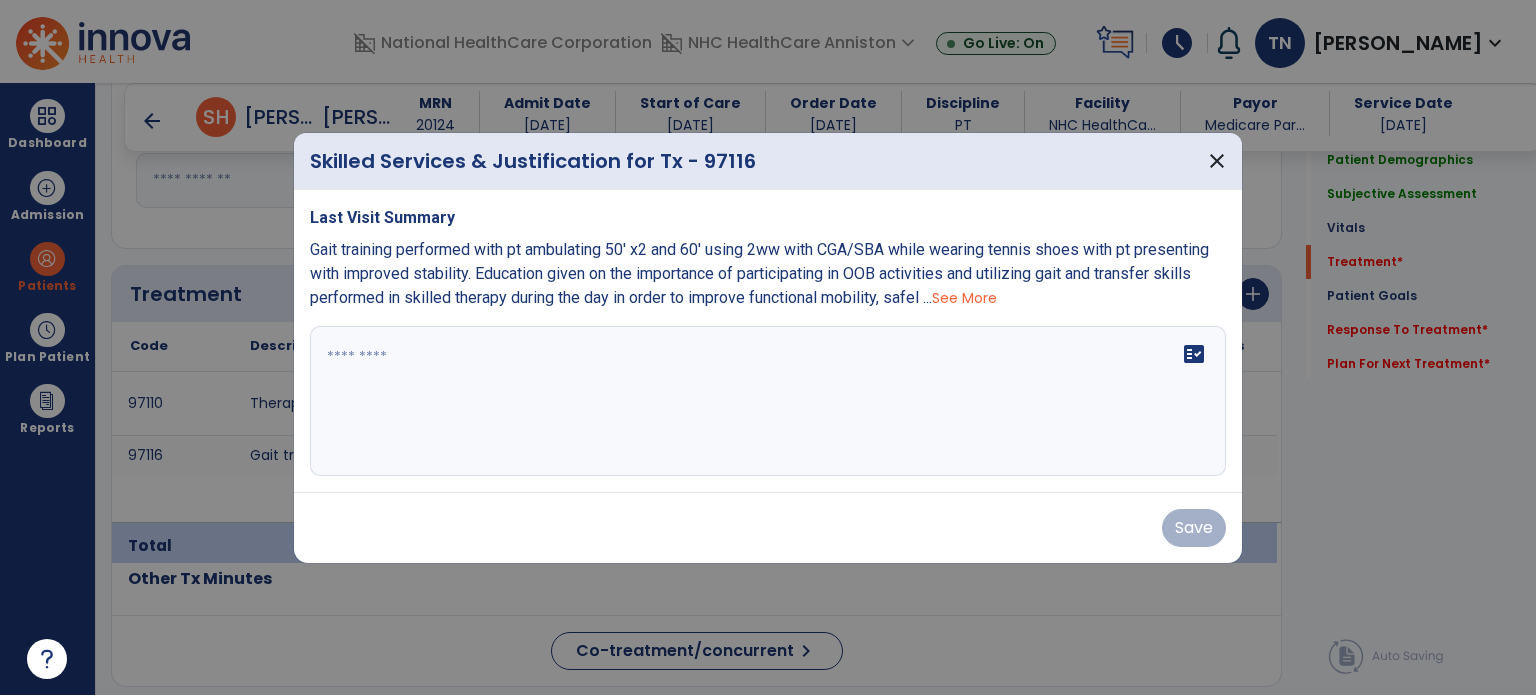 click on "See More" at bounding box center (964, 298) 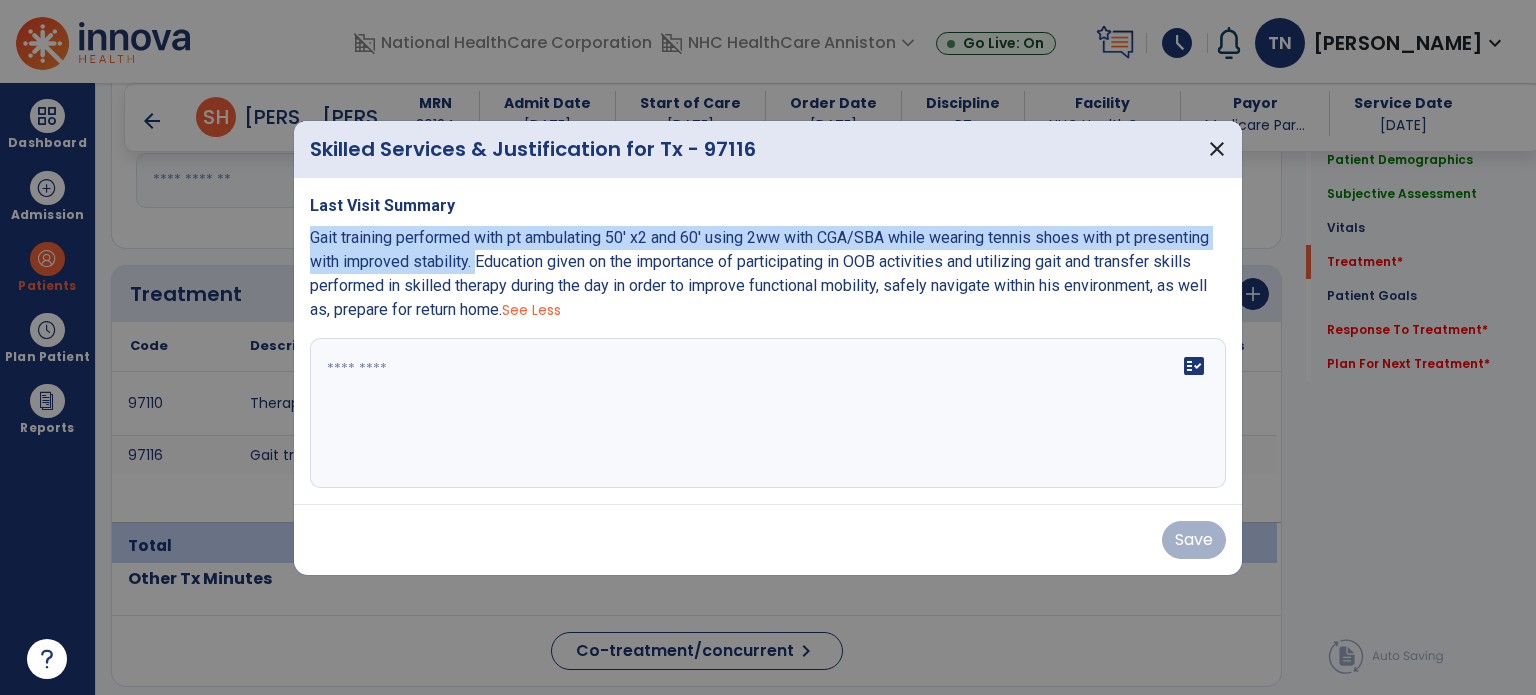 drag, startPoint x: 476, startPoint y: 264, endPoint x: 297, endPoint y: 222, distance: 183.86136 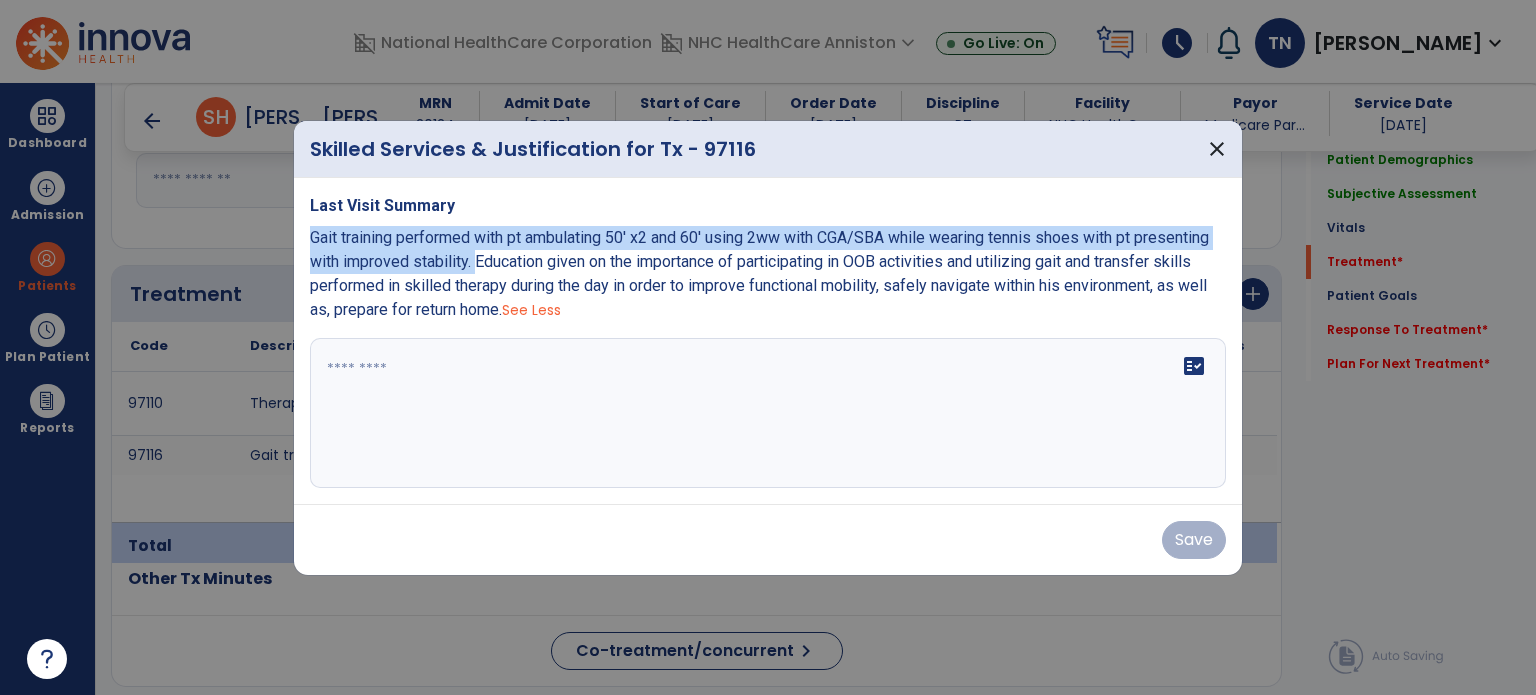 click on "Last Visit Summary Gait training performed with pt ambulating 50' x2 and 60' using 2ww with CGA/SBA while wearing tennis shoes with pt presenting with improved stability. Education given on the importance of participating in OOB activities and utilizing gait and transfer skills performed in skilled therapy during the day in order to improve functional mobility, safely navigate within his environment, as well as, prepare for return home.
See Less   fact_check" at bounding box center [768, 341] 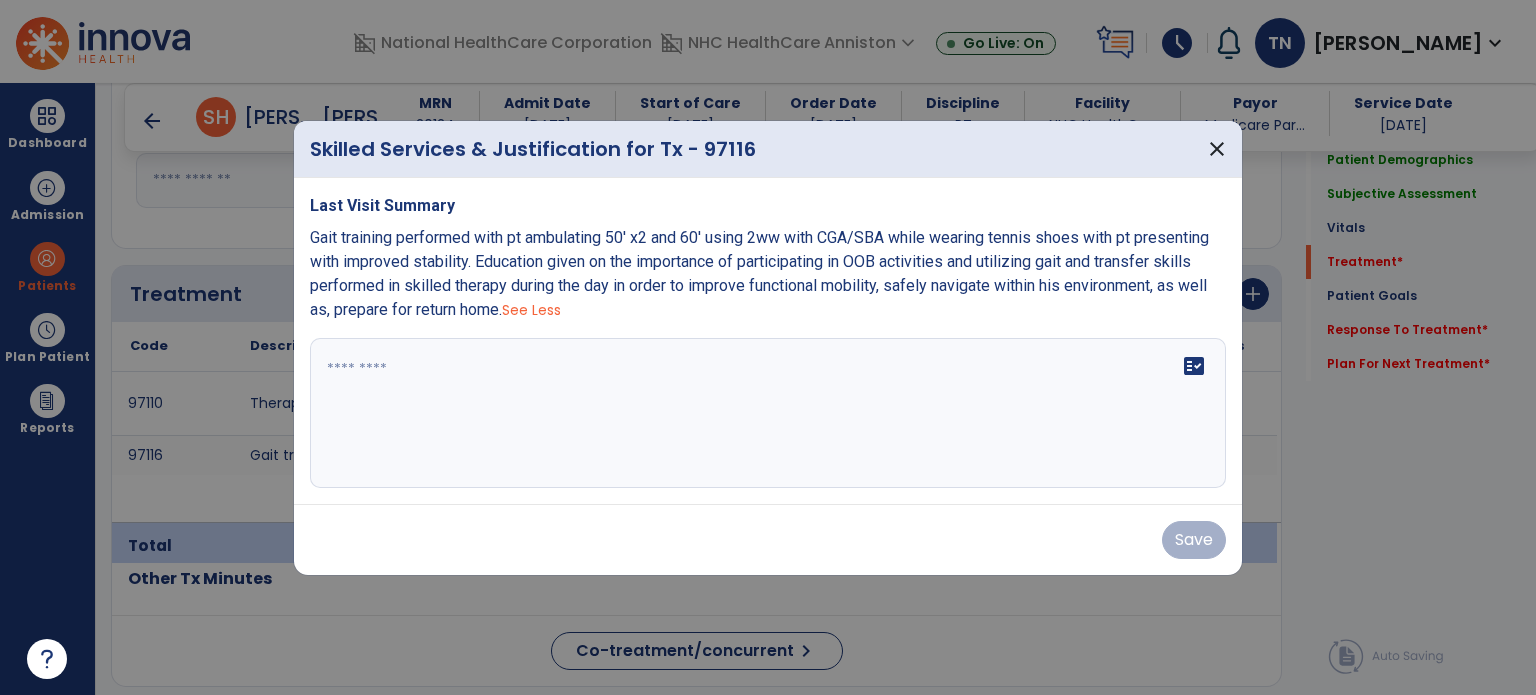 click on "fact_check" at bounding box center (768, 413) 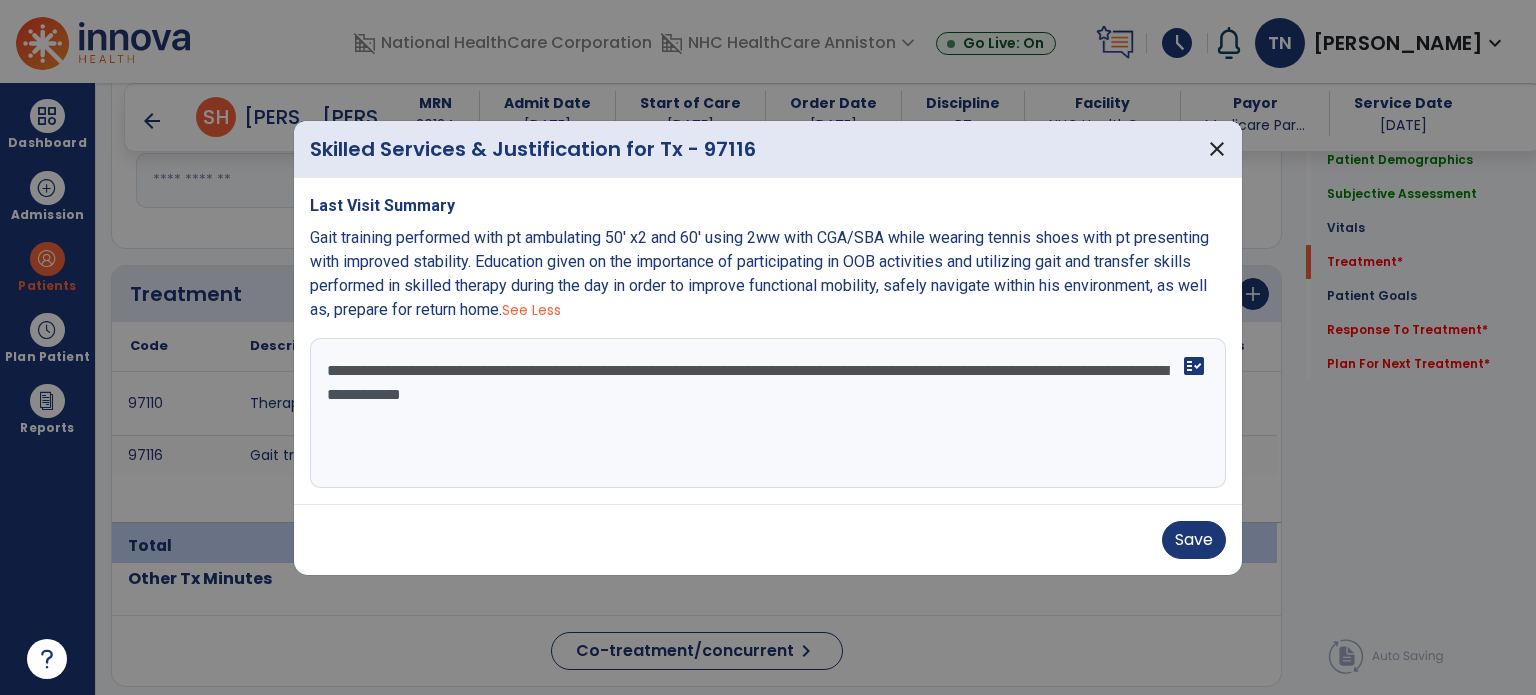 click on "**********" at bounding box center (768, 413) 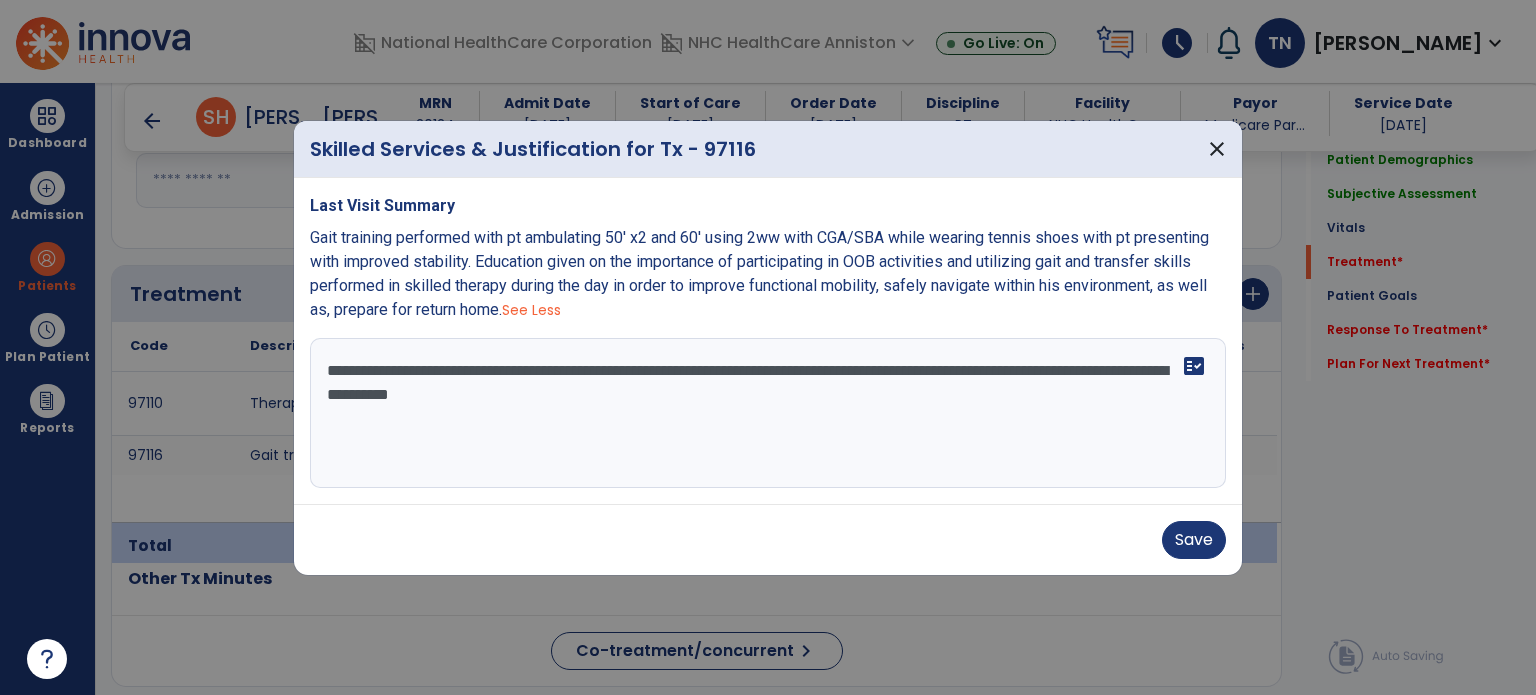click on "**********" at bounding box center [768, 413] 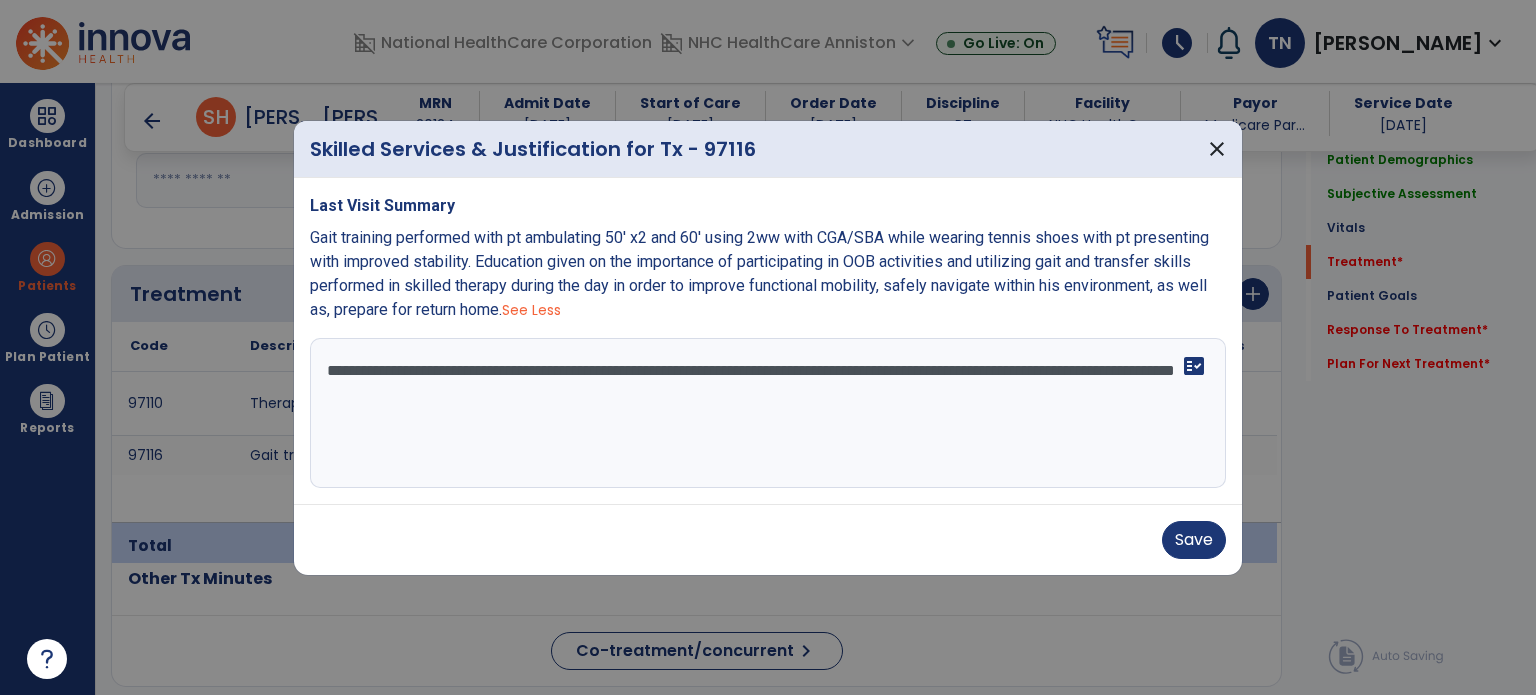 click on "**********" at bounding box center (768, 413) 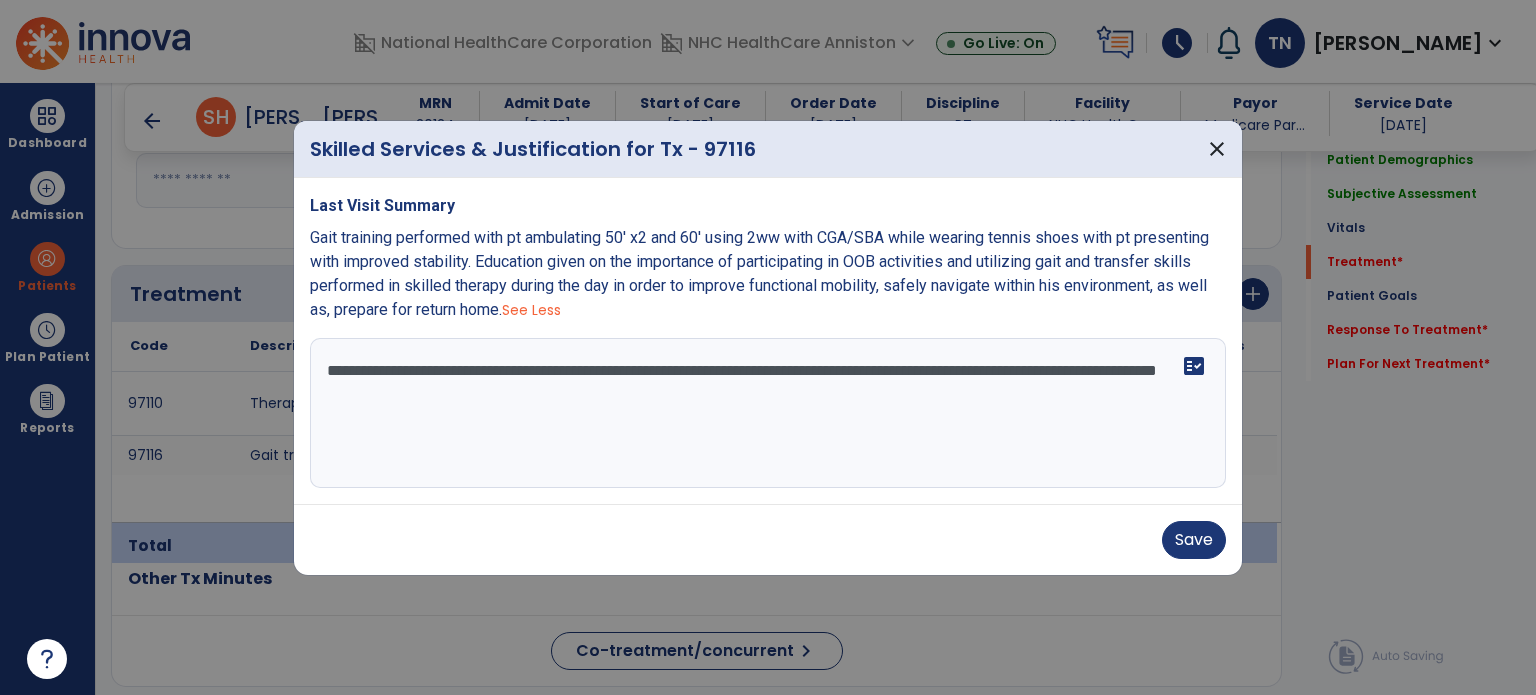type on "**********" 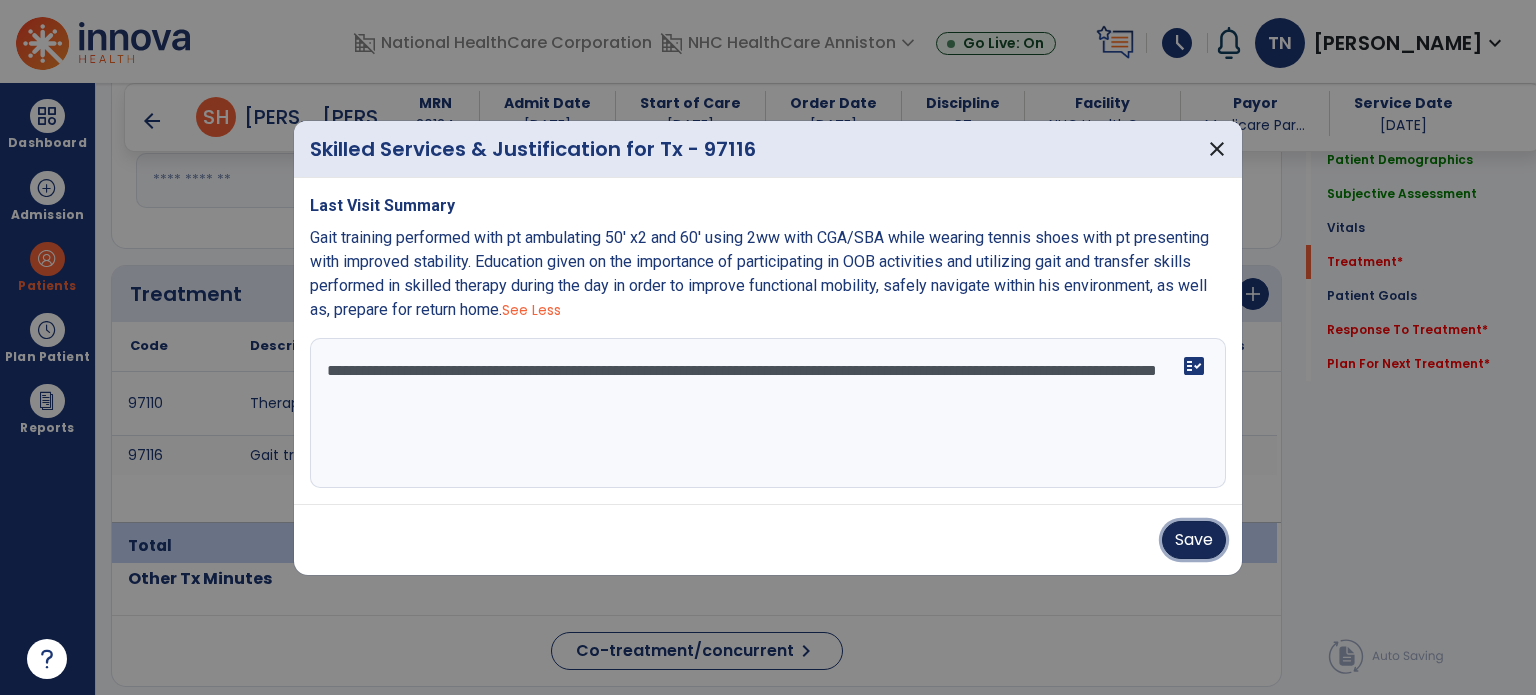click on "Save" at bounding box center [1194, 540] 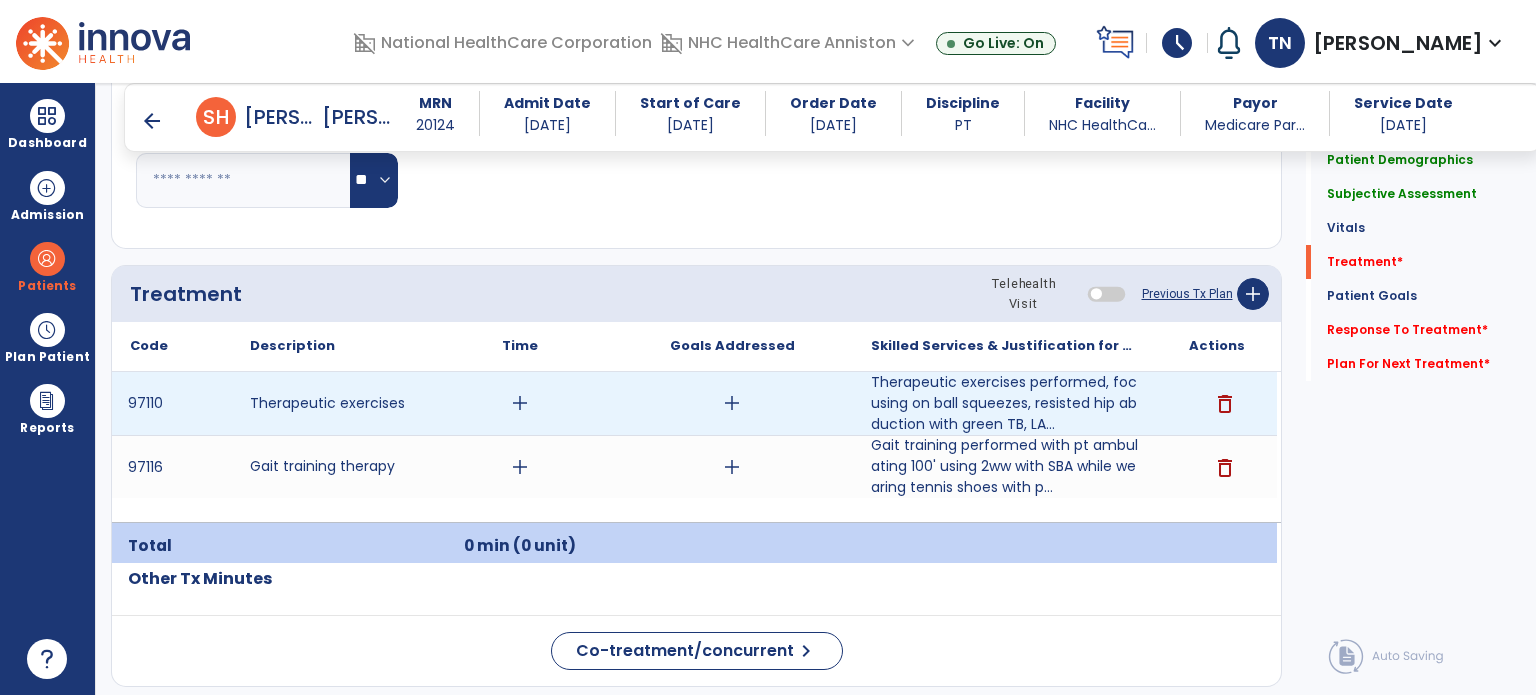 click on "add" at bounding box center (732, 403) 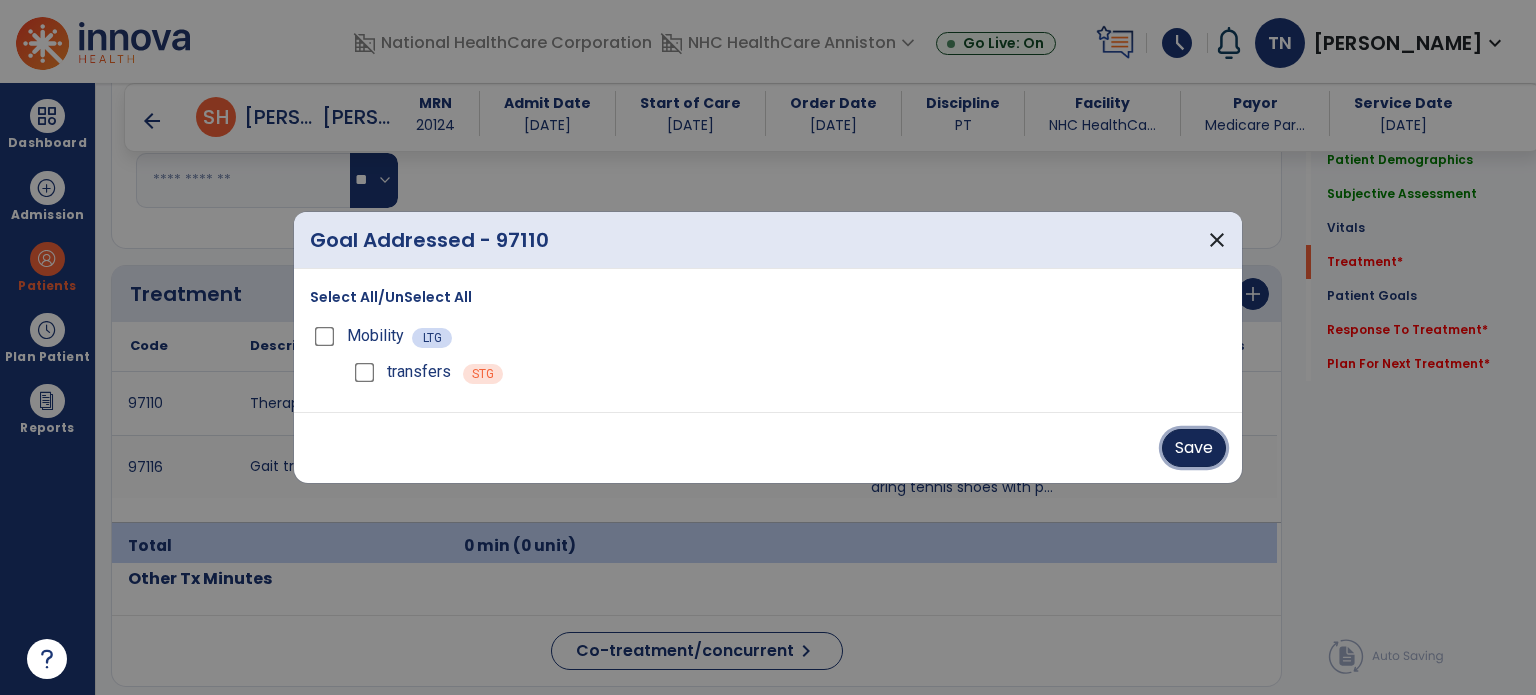 click on "Save" at bounding box center (1194, 448) 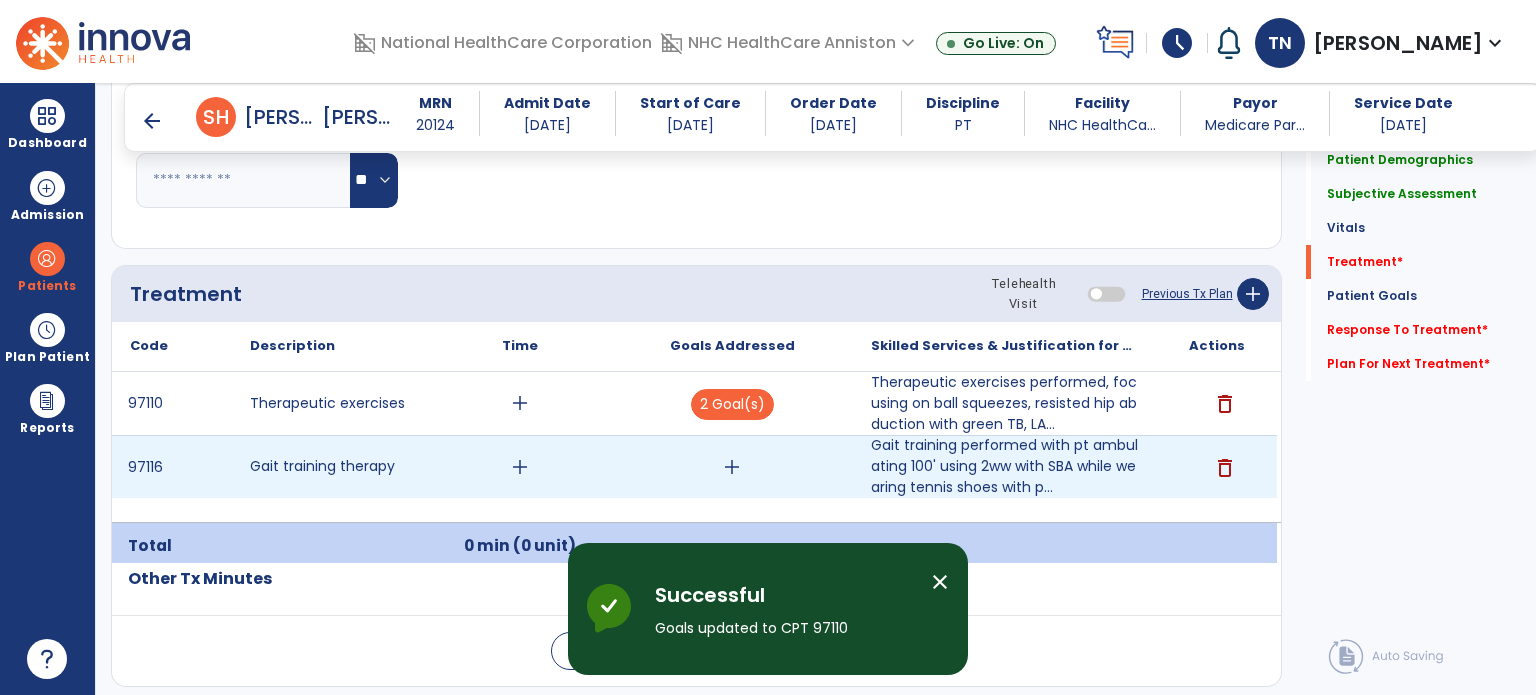 click on "add" at bounding box center [732, 467] 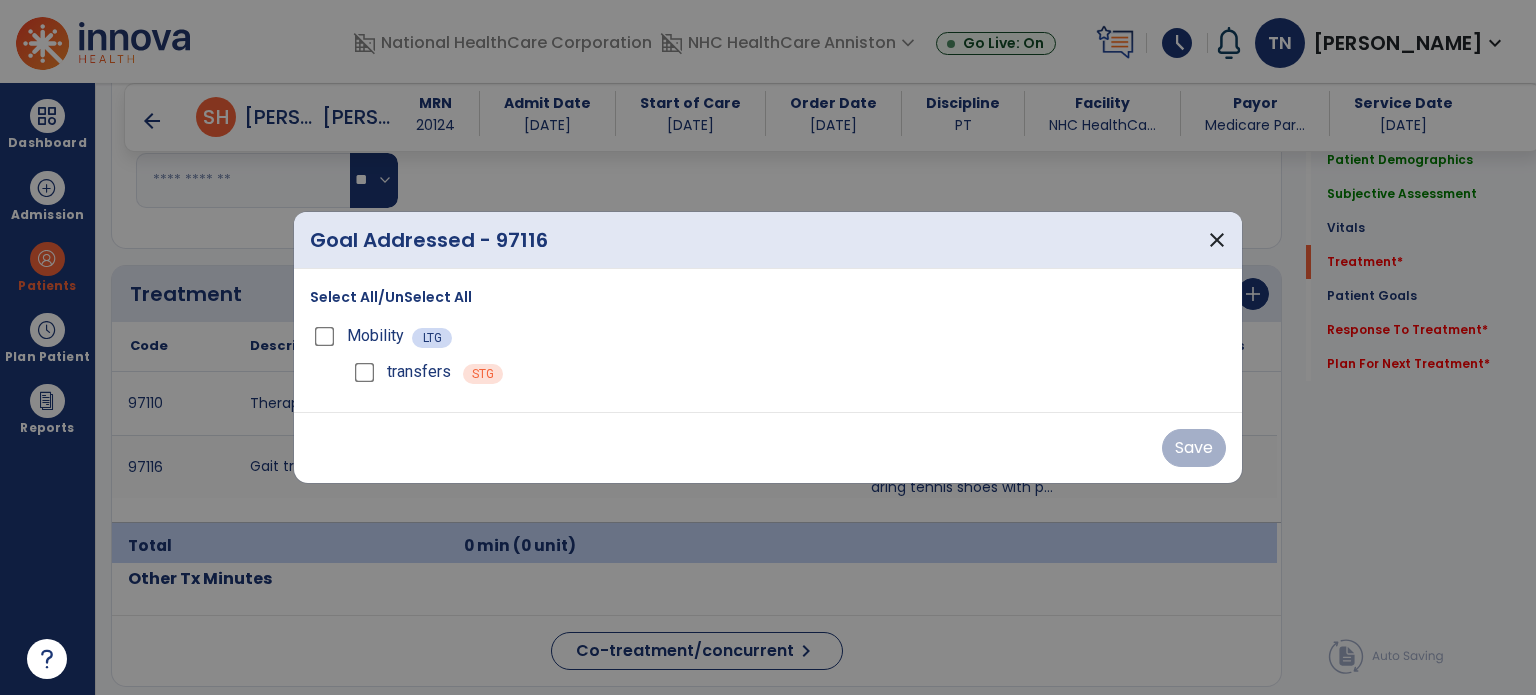 click on "Mobility" at bounding box center (361, 336) 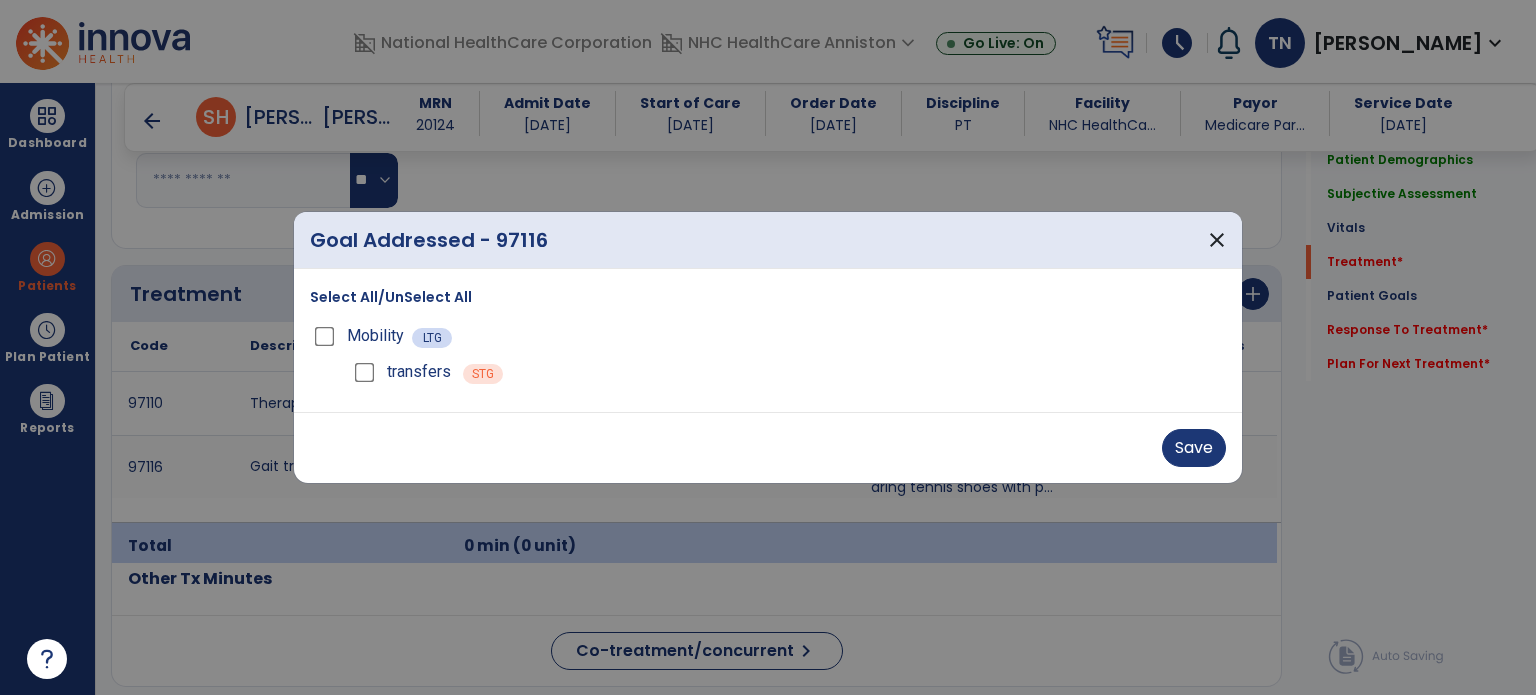 drag, startPoint x: 326, startPoint y: 324, endPoint x: 1237, endPoint y: 457, distance: 920.65735 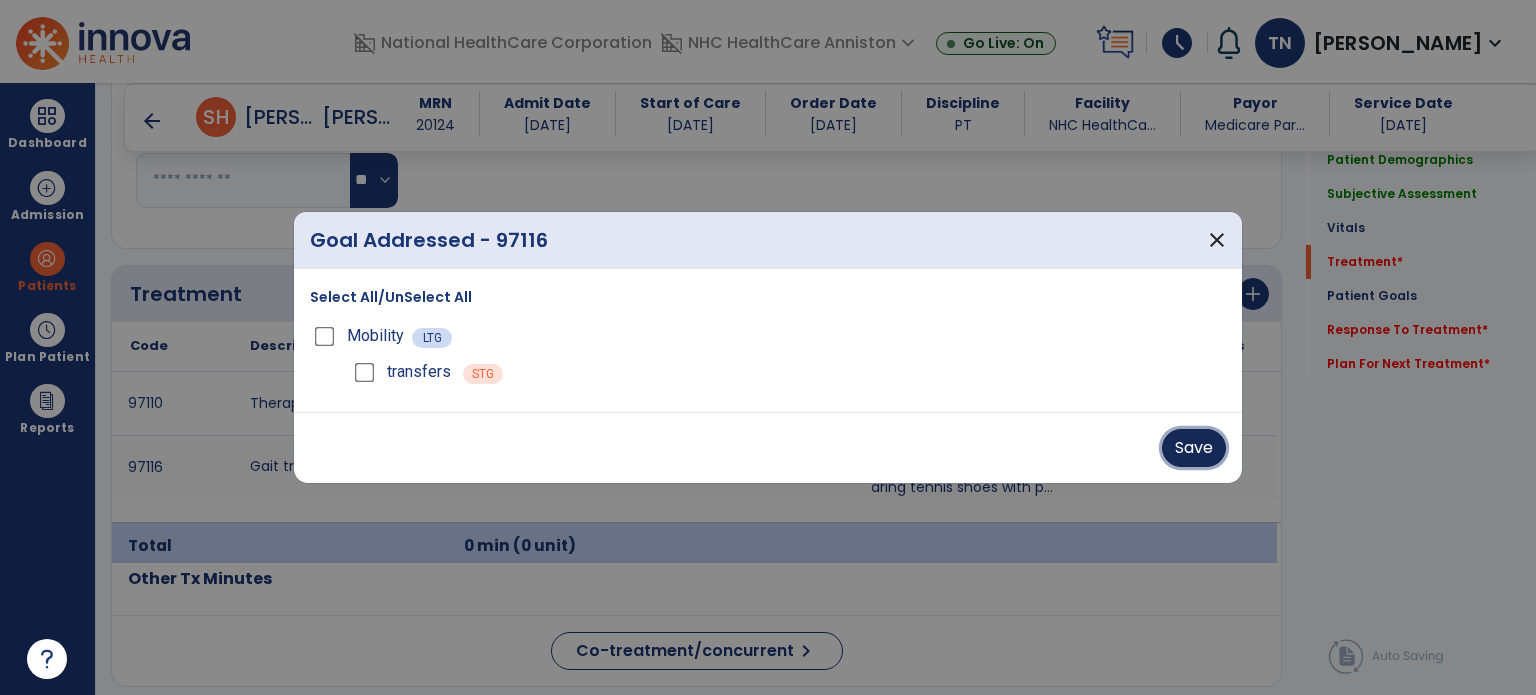 click on "Save" at bounding box center (1194, 448) 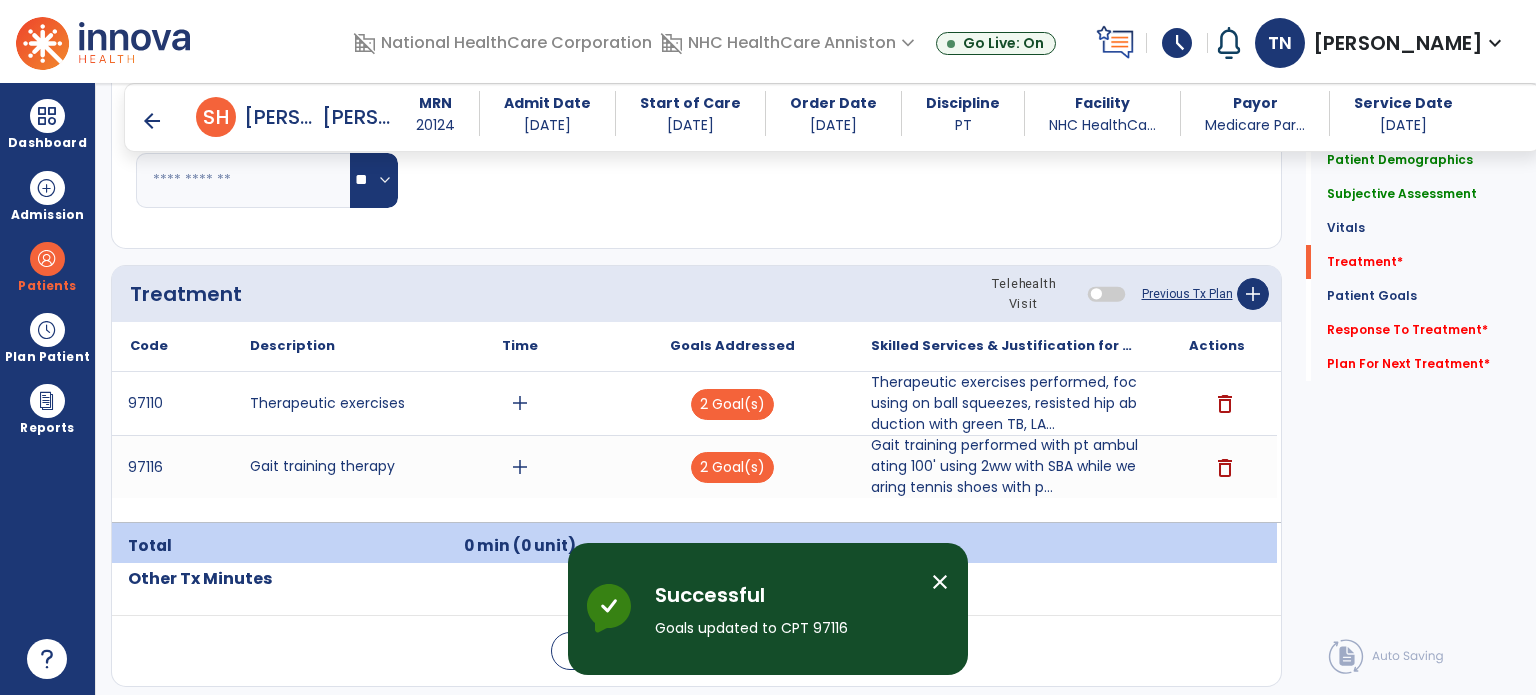 click on "arrow_back" at bounding box center [152, 121] 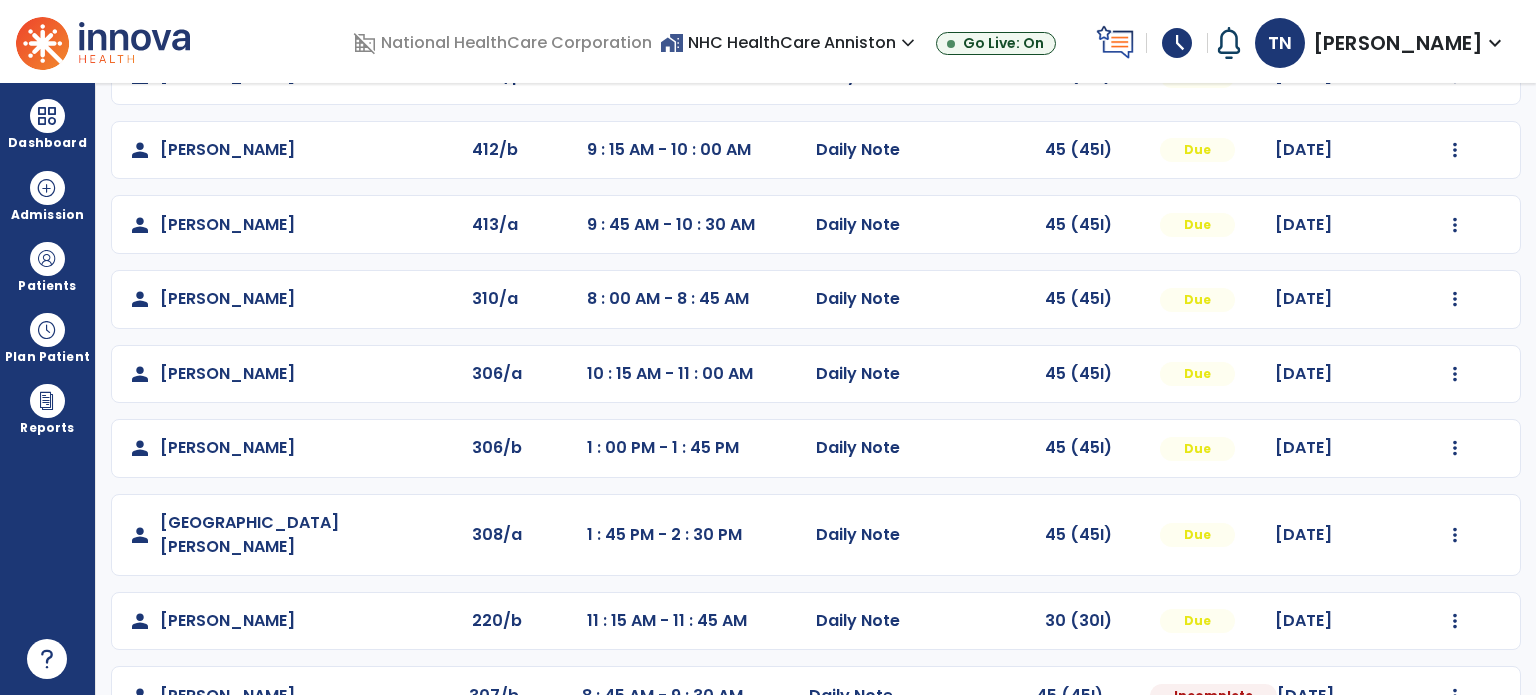 scroll, scrollTop: 300, scrollLeft: 0, axis: vertical 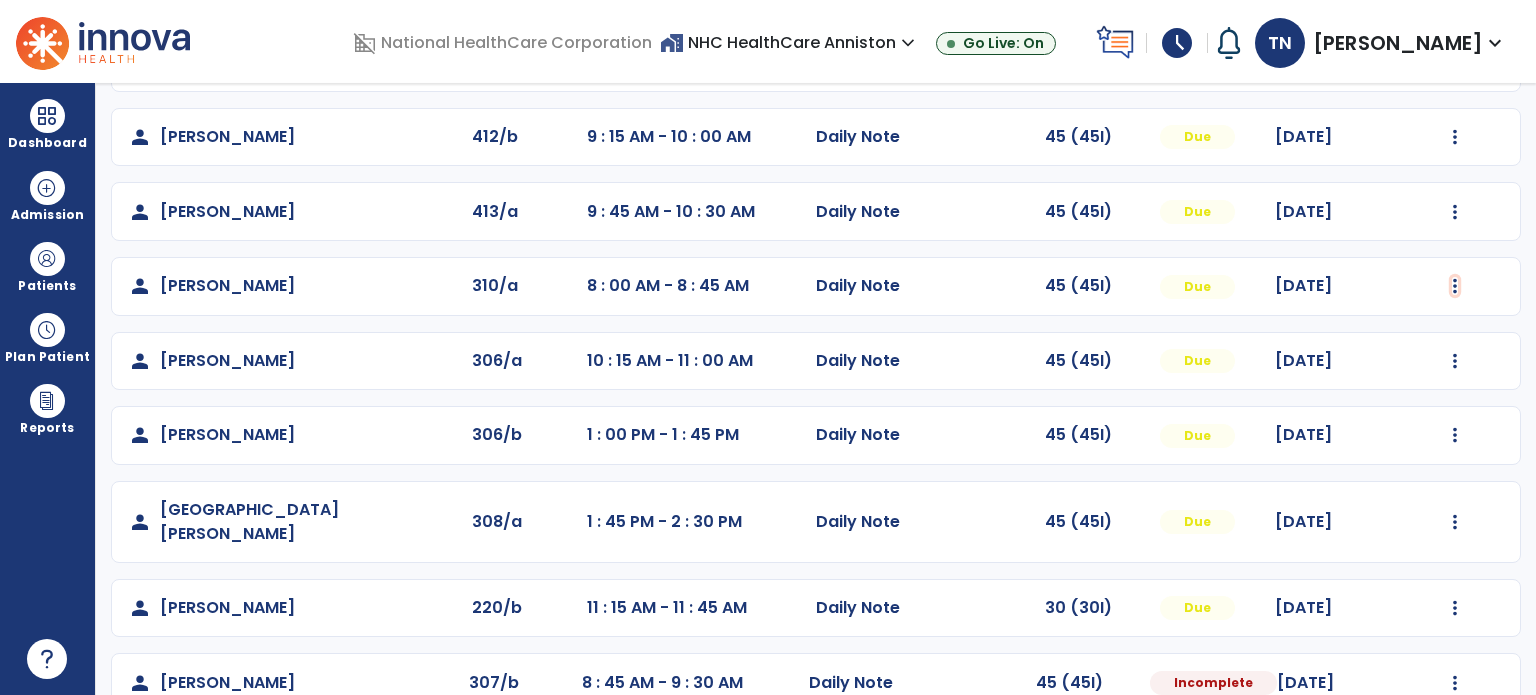 click at bounding box center (1455, -12) 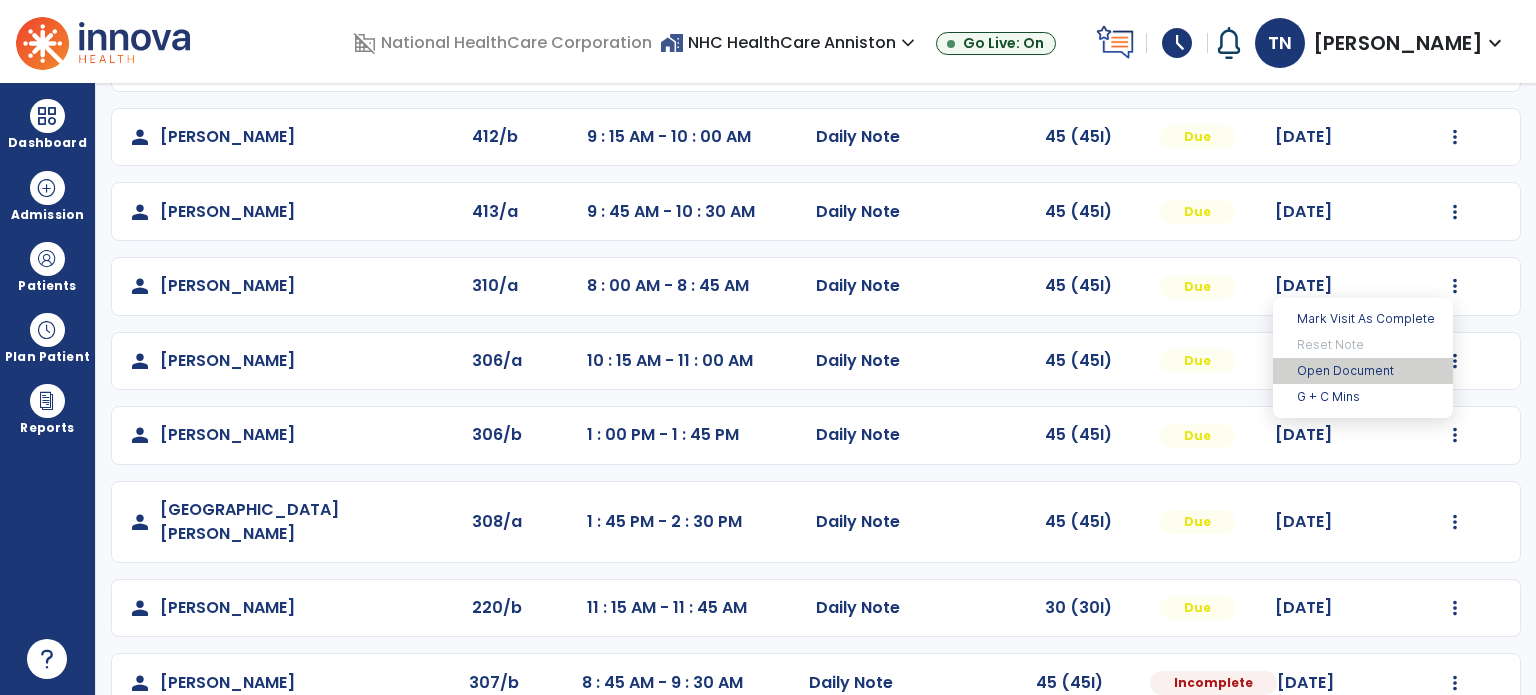 click on "Open Document" at bounding box center (1363, 371) 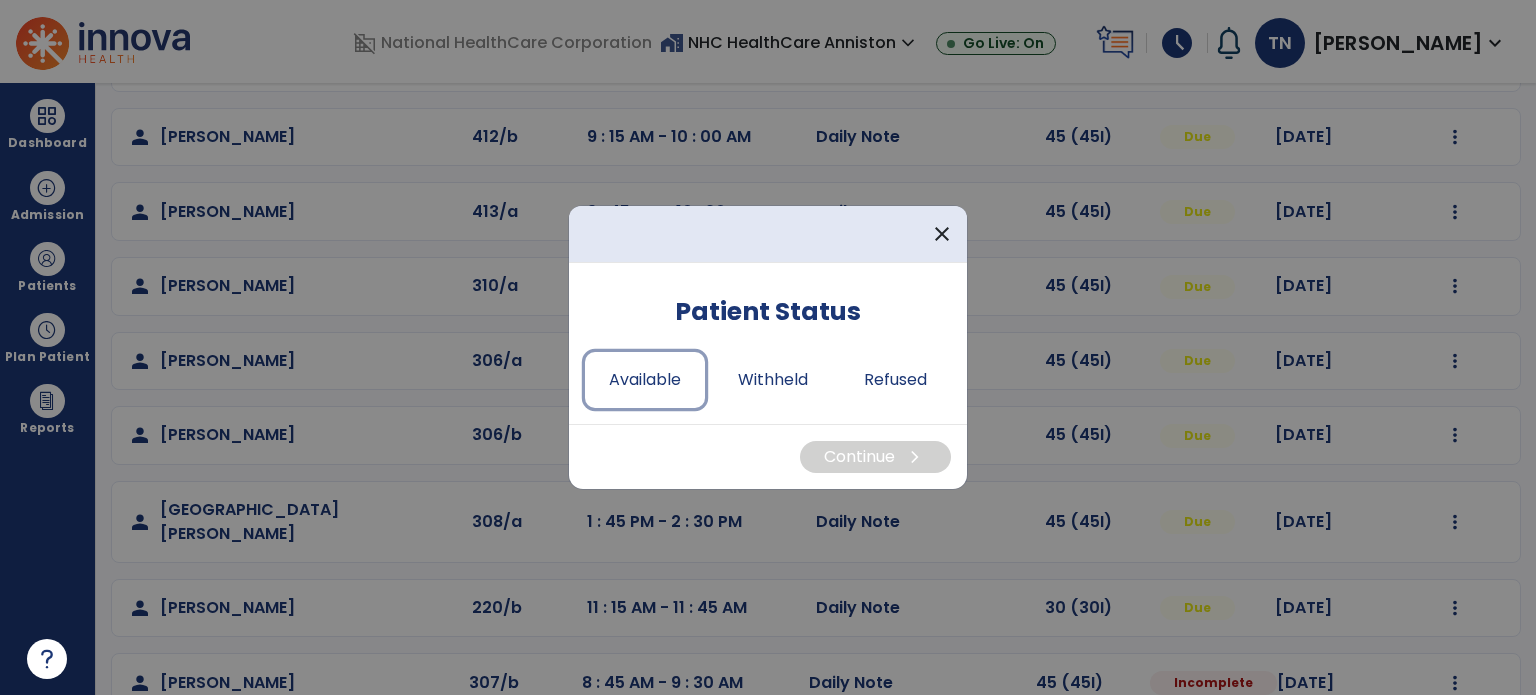 click on "Available" at bounding box center (645, 380) 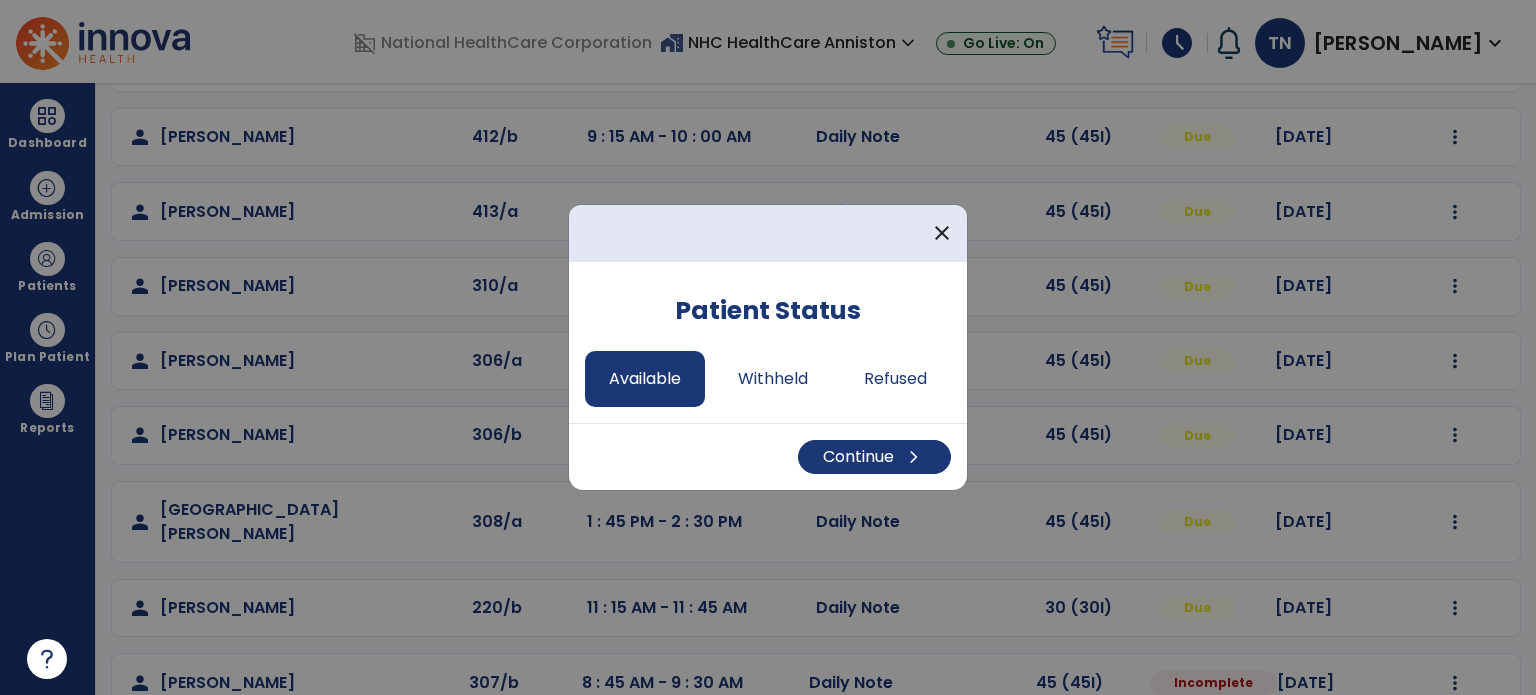 click on "Continue   chevron_right" at bounding box center [768, 456] 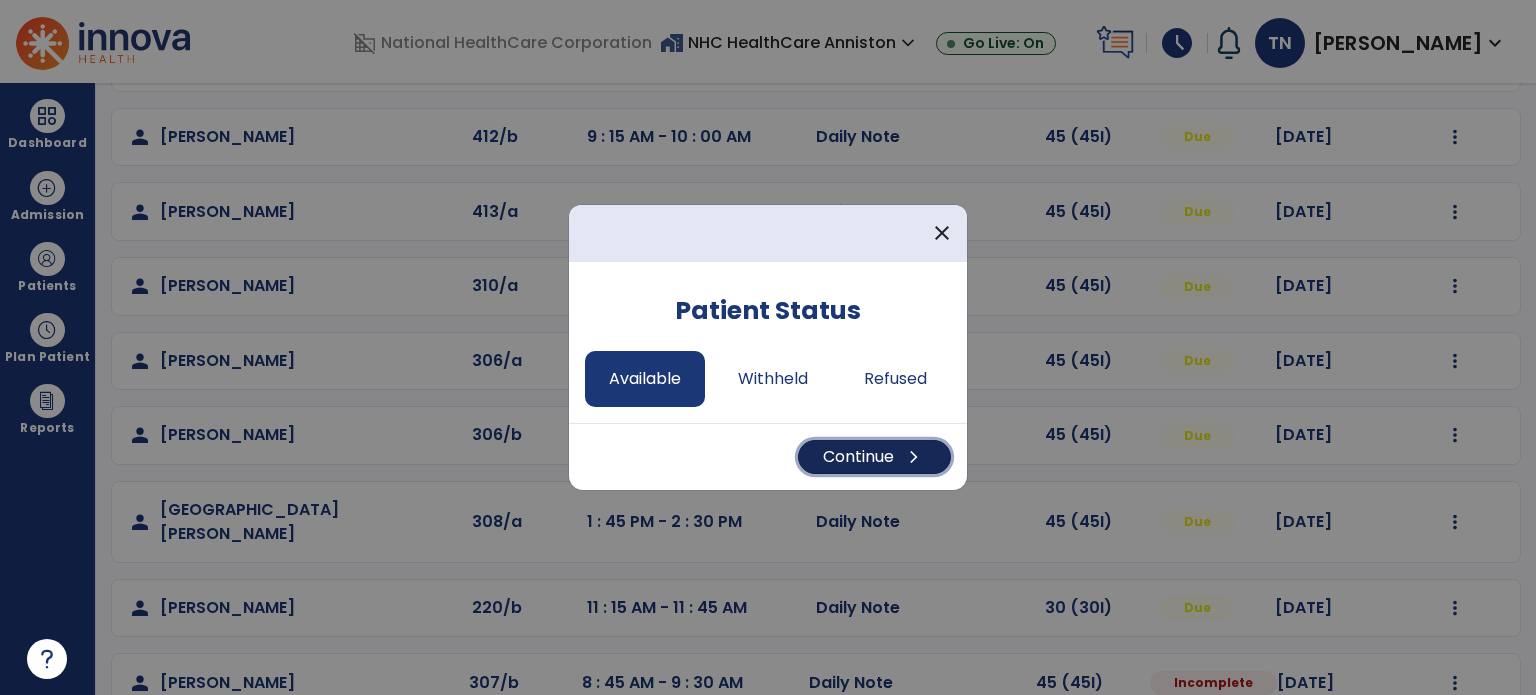 click on "Continue   chevron_right" at bounding box center (874, 457) 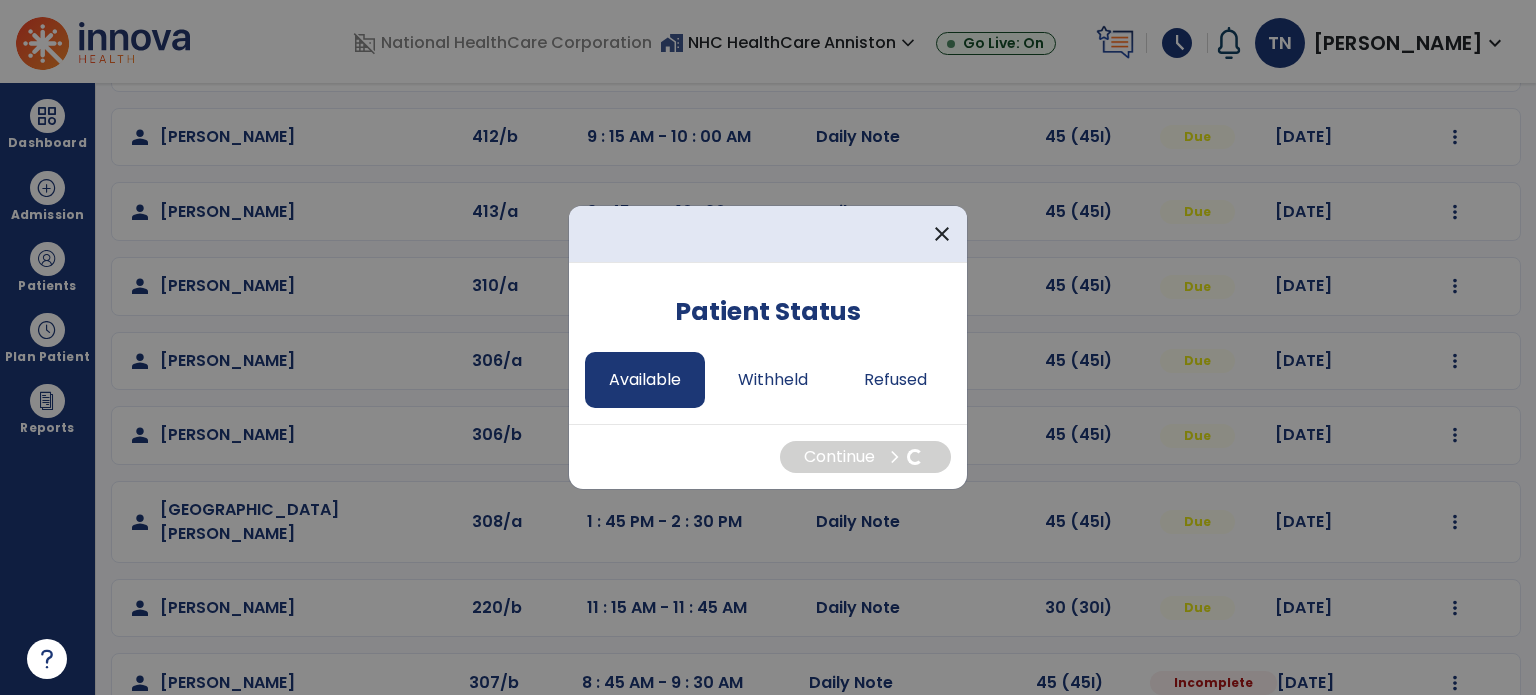 select on "*" 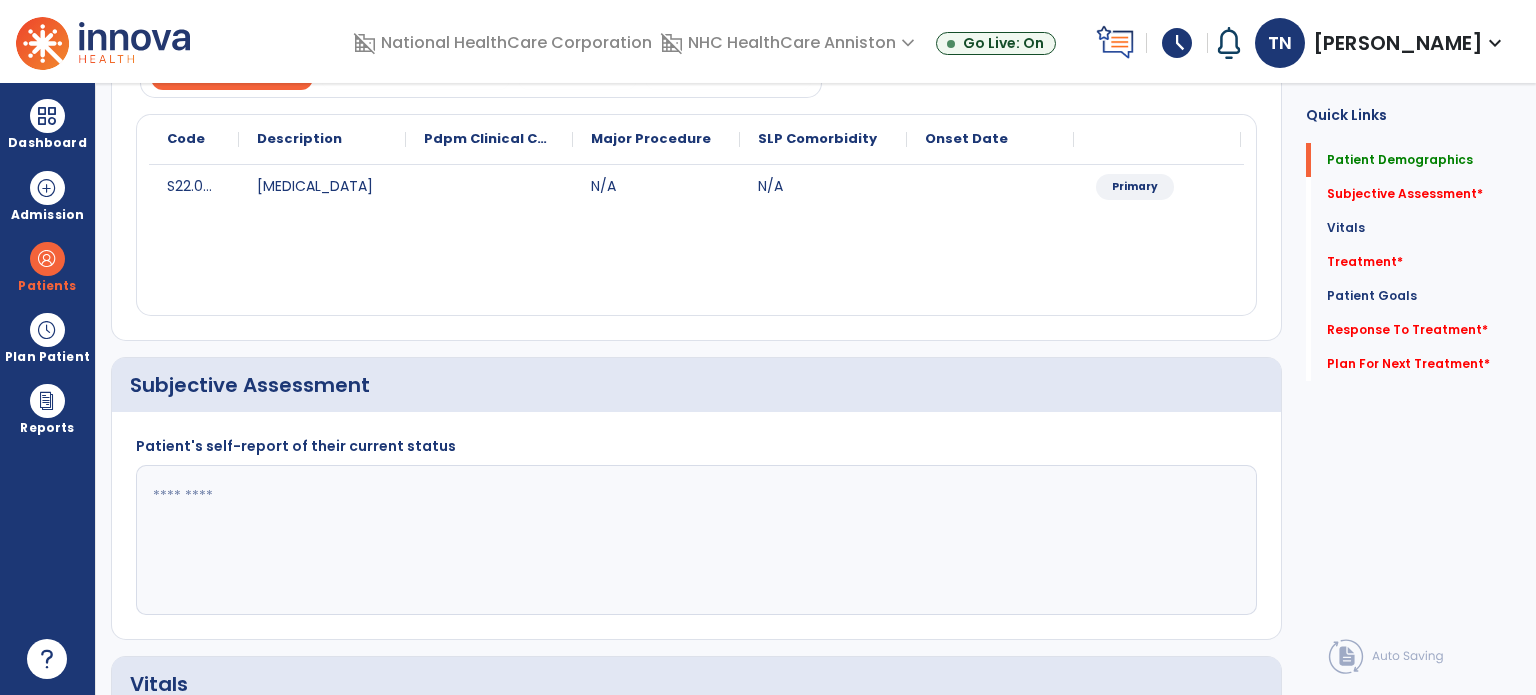click on "S22.089D [MEDICAL_DATA]  N/A N/A Primary" 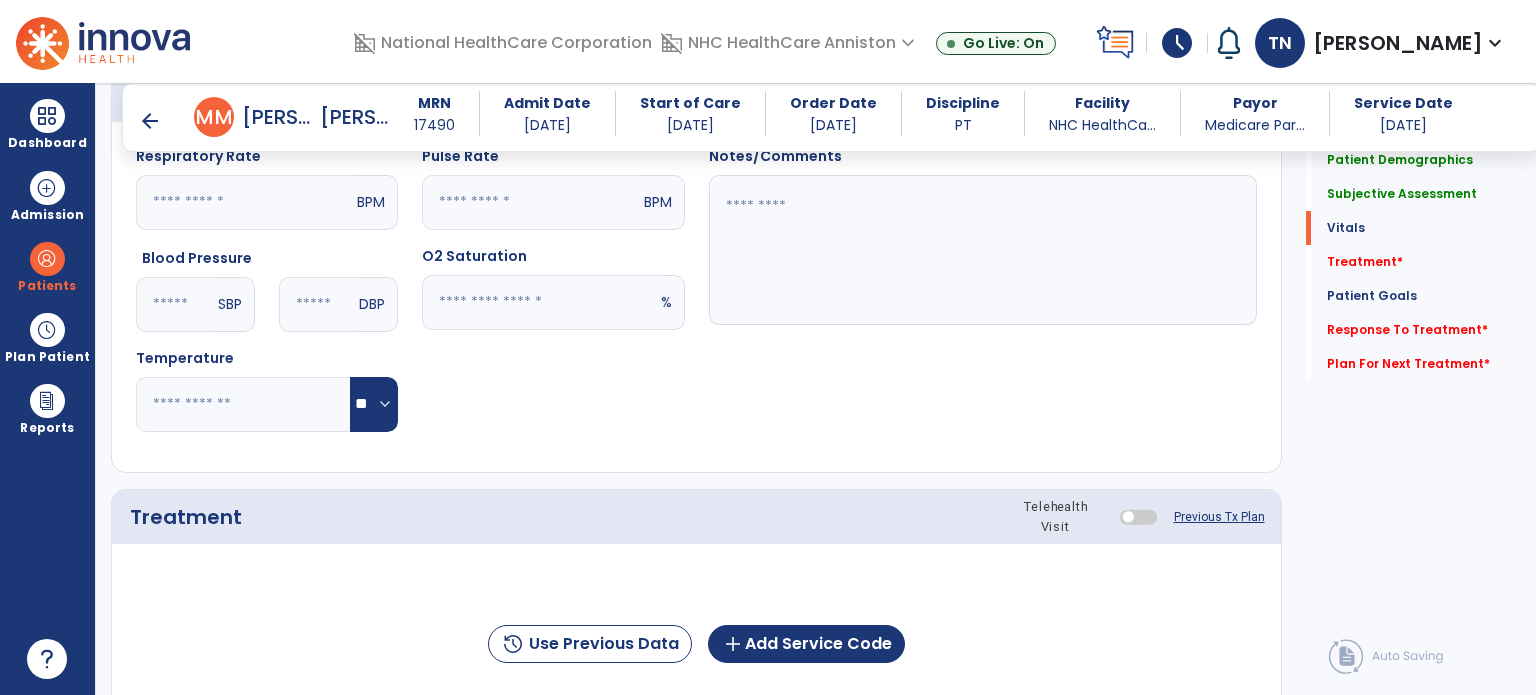 scroll, scrollTop: 900, scrollLeft: 0, axis: vertical 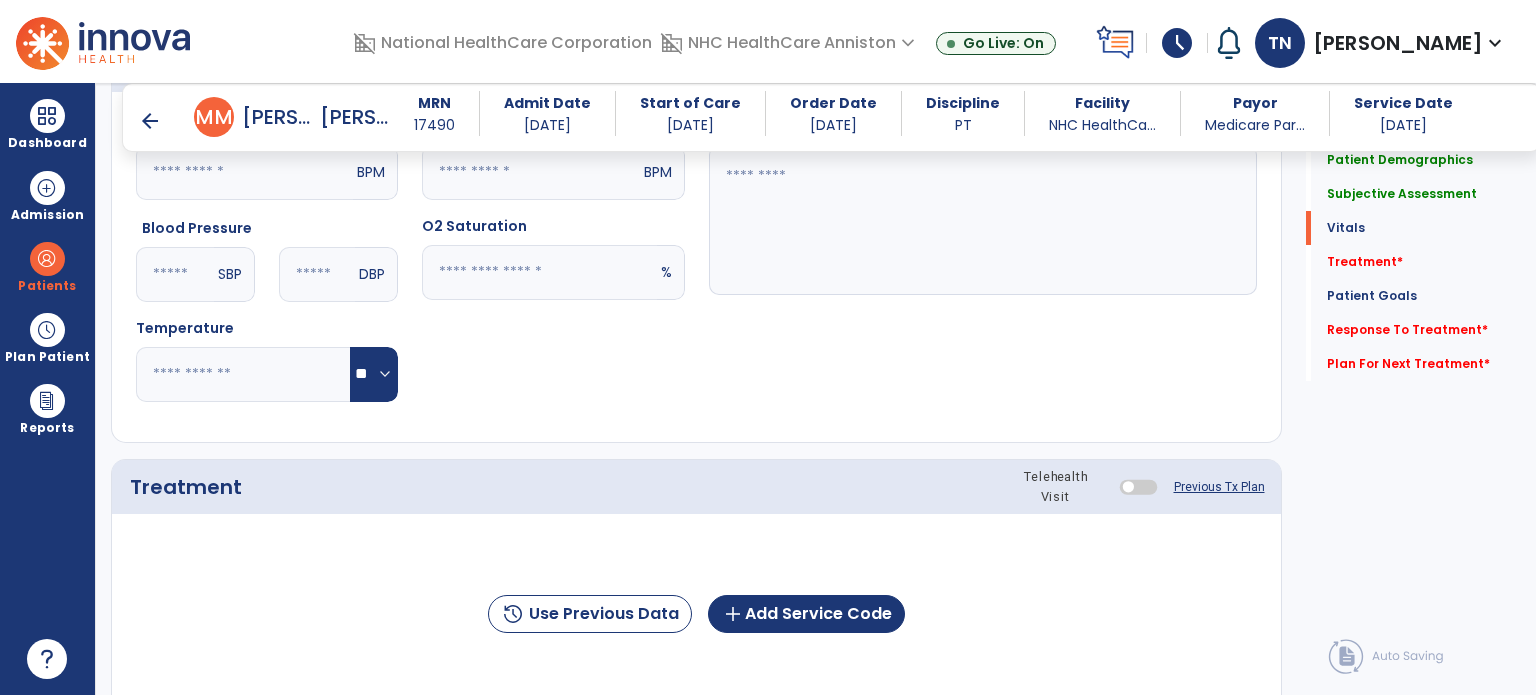 type on "**********" 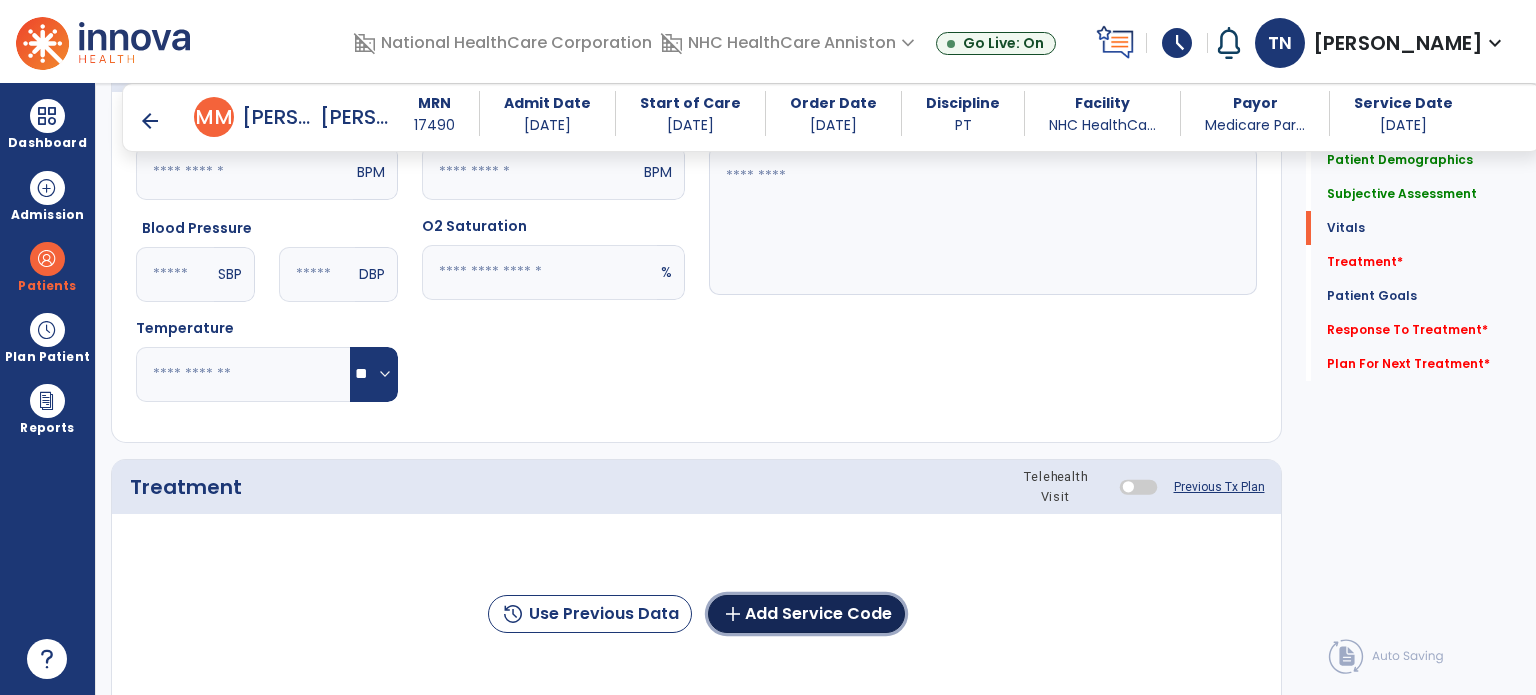click on "add  Add Service Code" 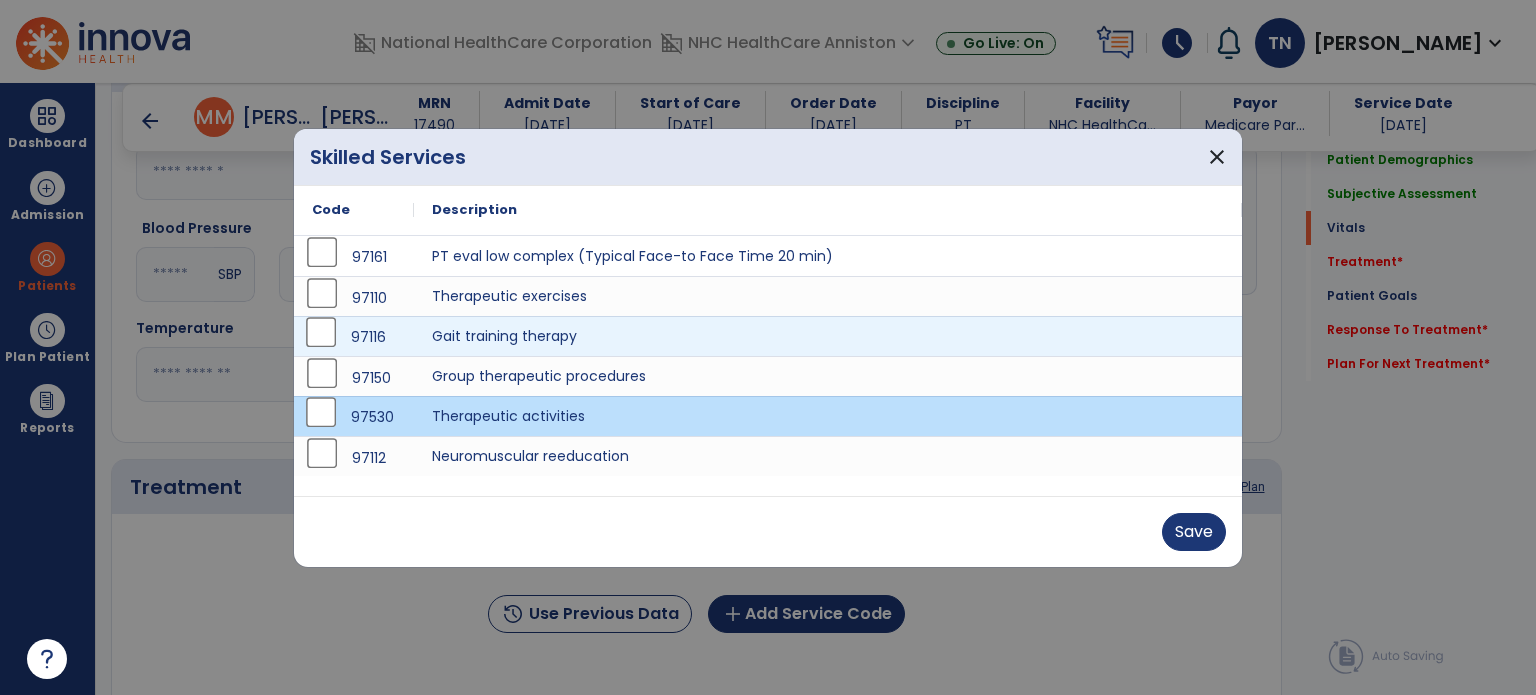 click on "97116" at bounding box center (354, 337) 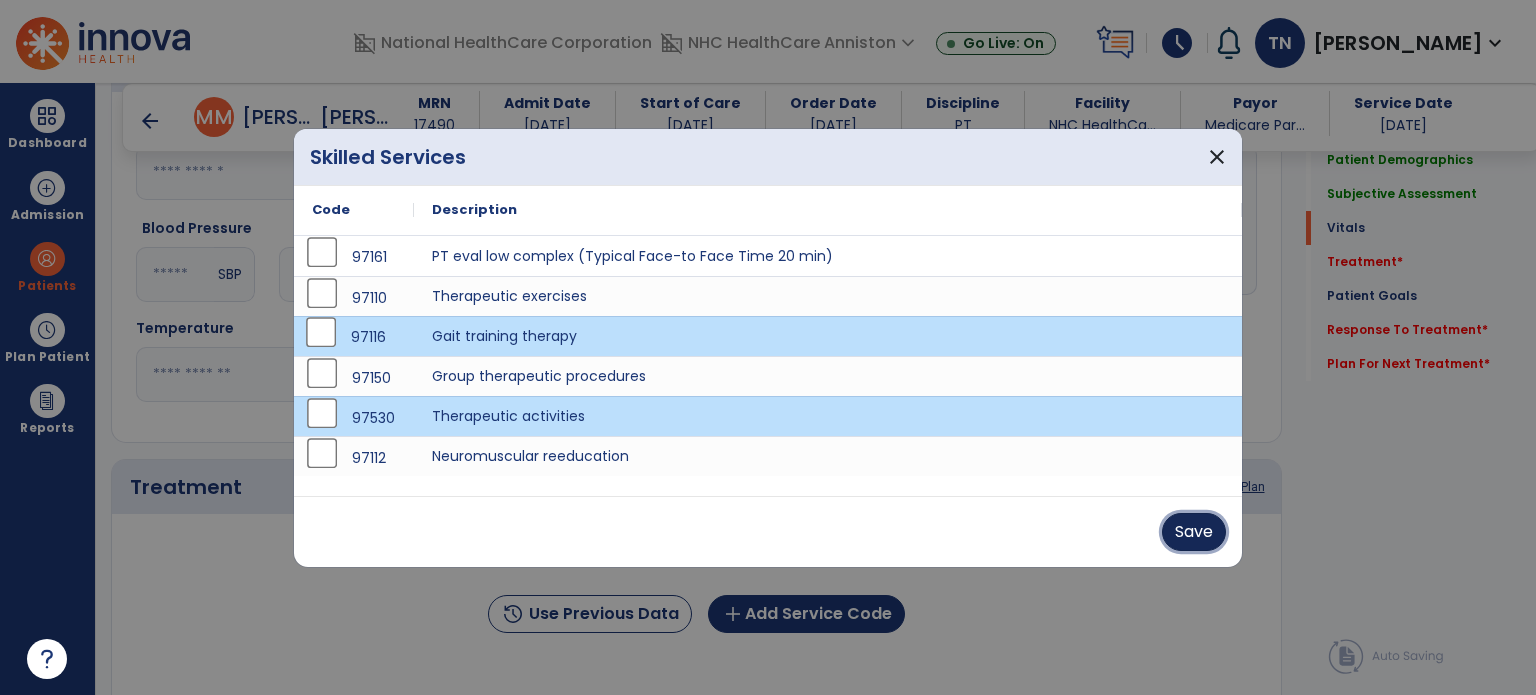 click on "Save" at bounding box center [1194, 532] 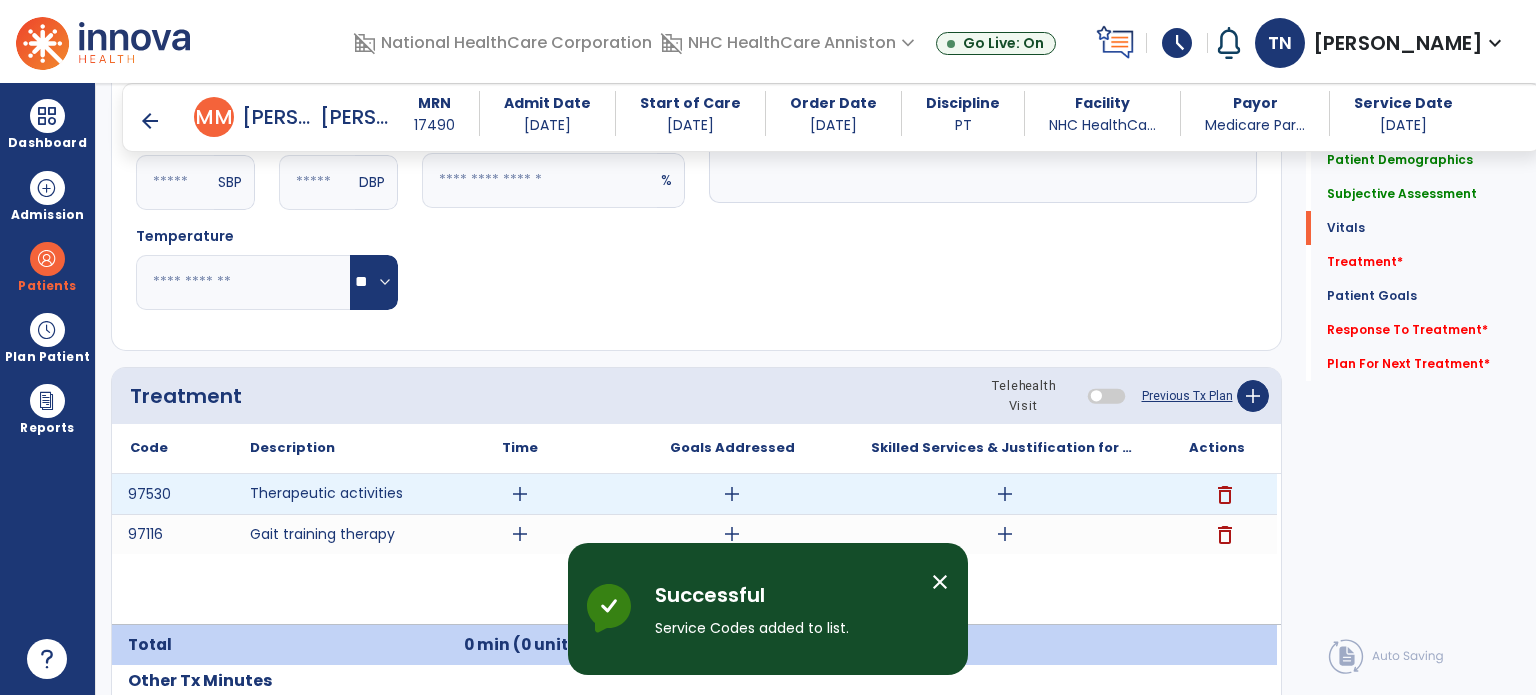 scroll, scrollTop: 1100, scrollLeft: 0, axis: vertical 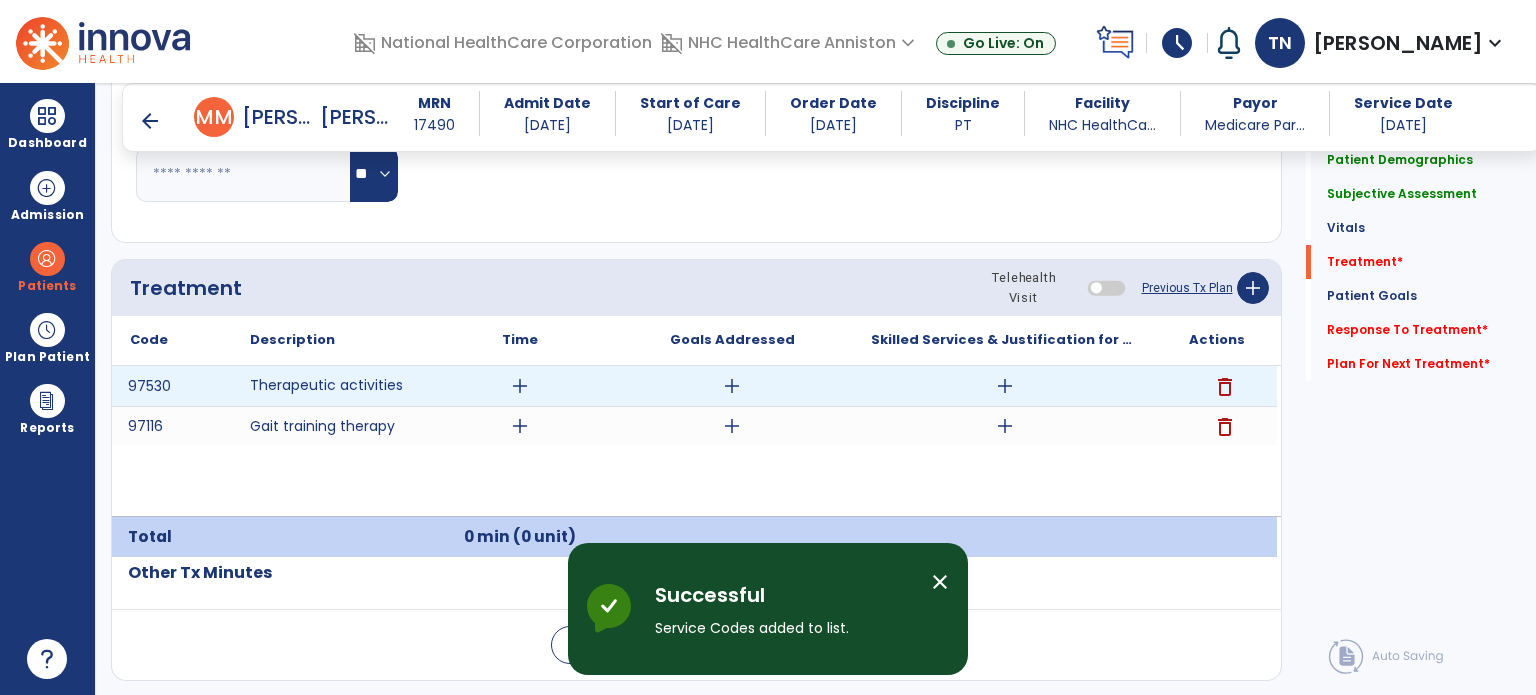 click on "add" at bounding box center [520, 386] 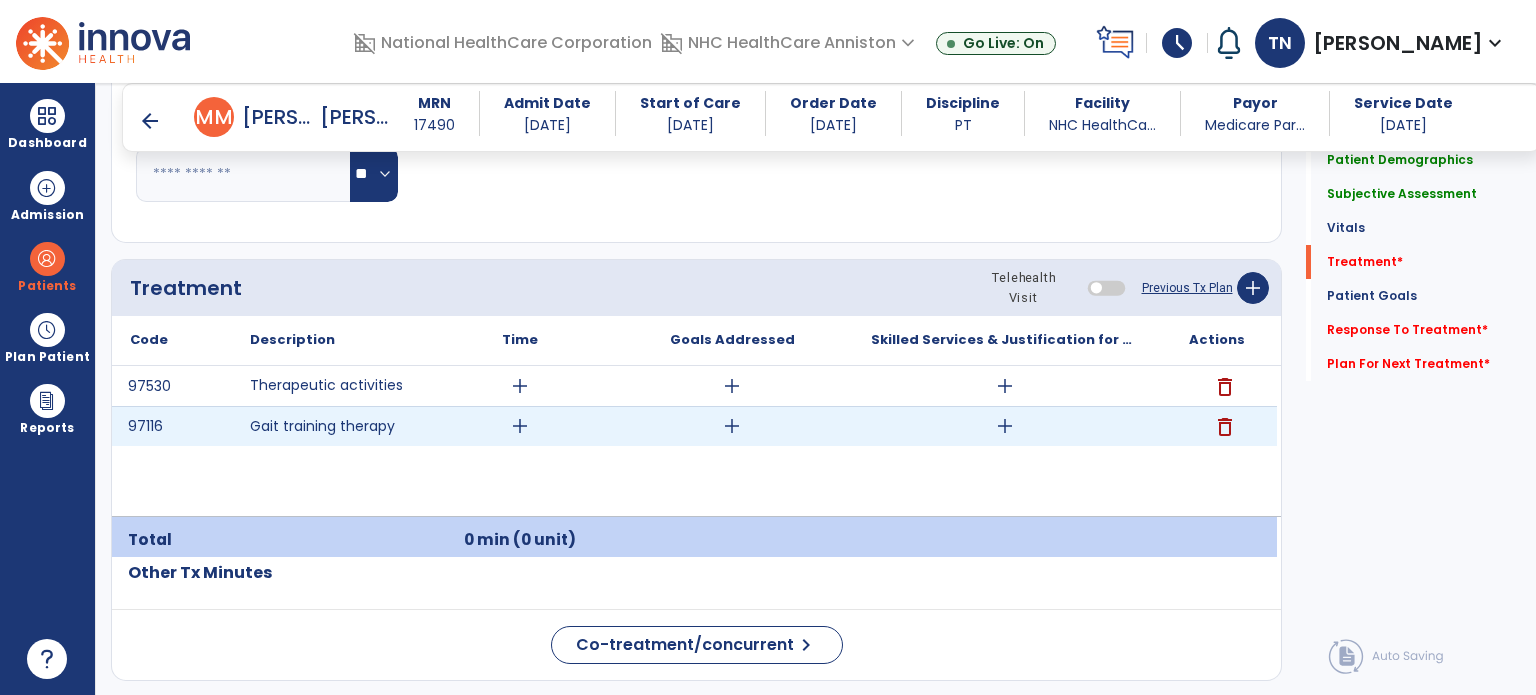 click on "add" at bounding box center [520, 426] 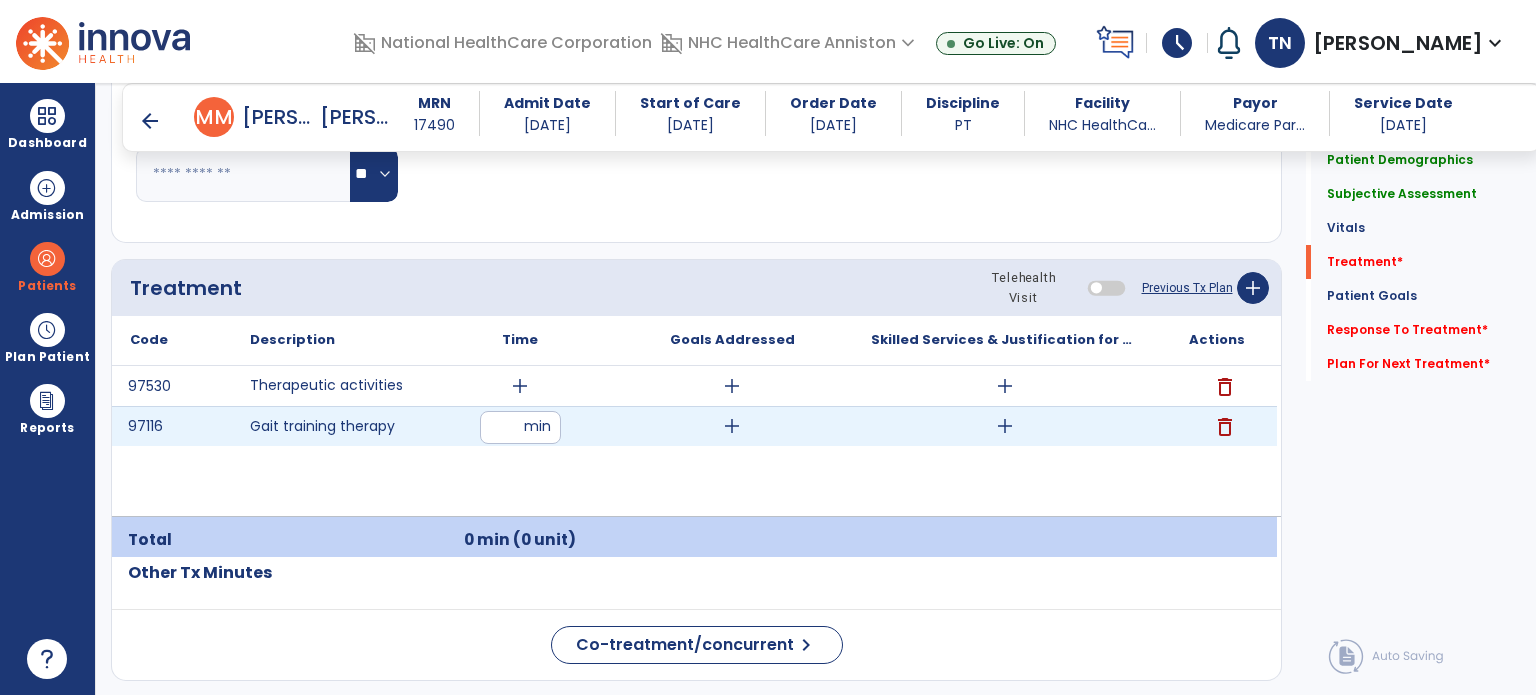 type on "*" 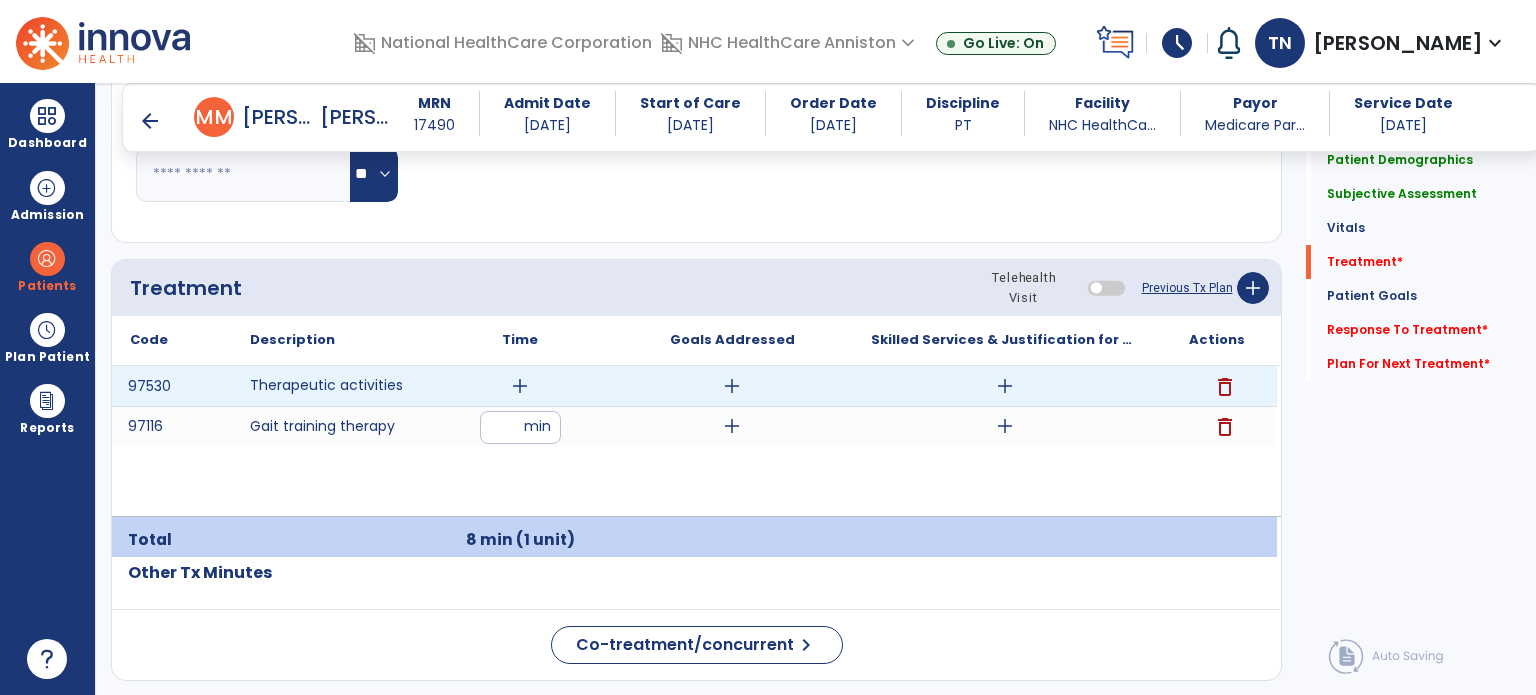 click on "add" at bounding box center [520, 386] 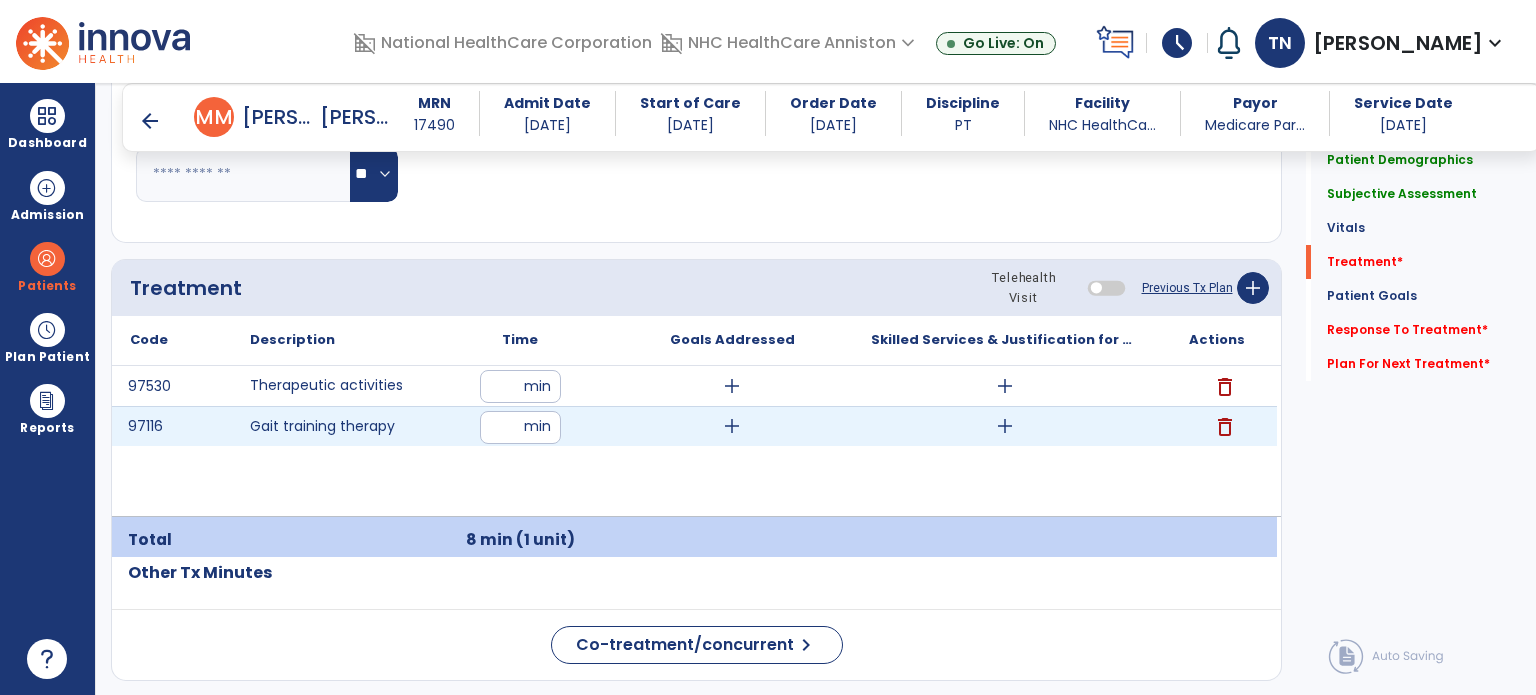 type on "**" 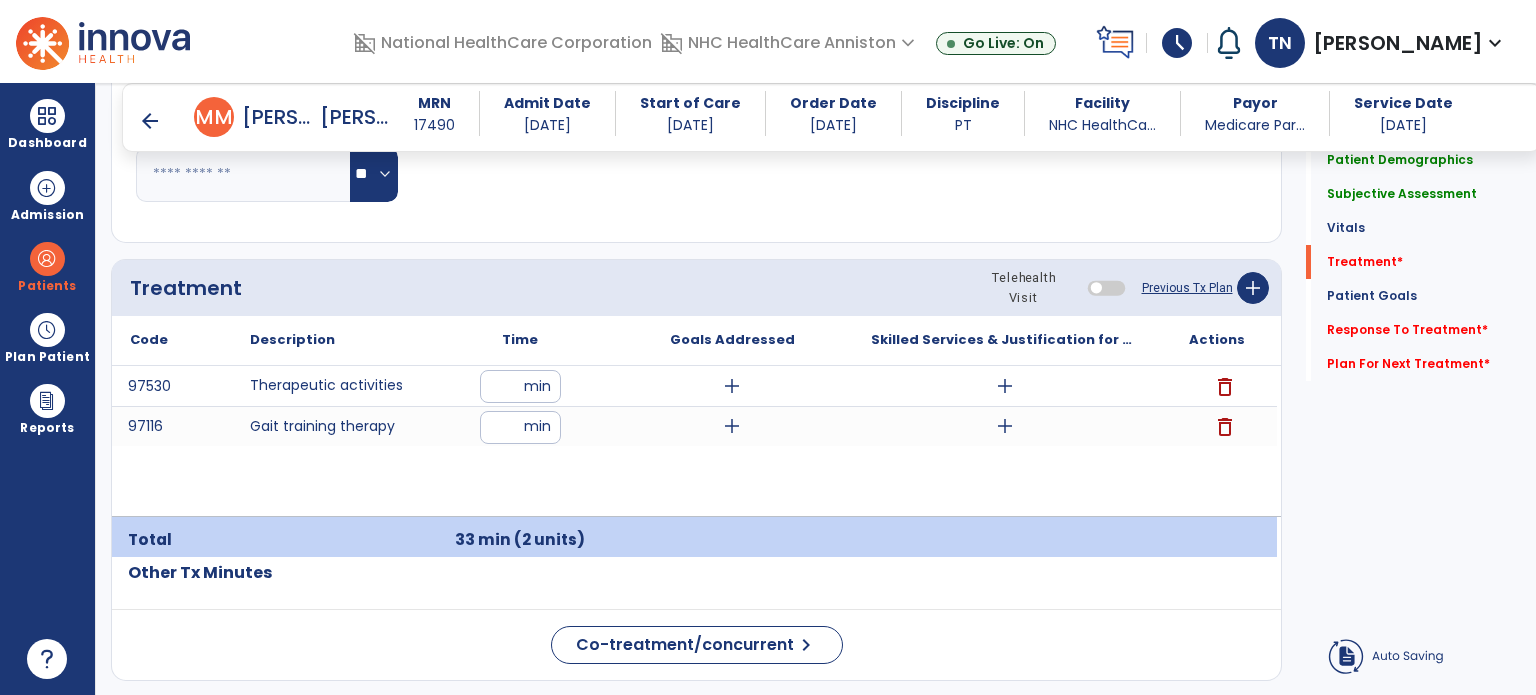 click on "97530  Therapeutic activities  ** min add add delete 97116  Gait training therapy  * min add add delete" at bounding box center [694, 441] 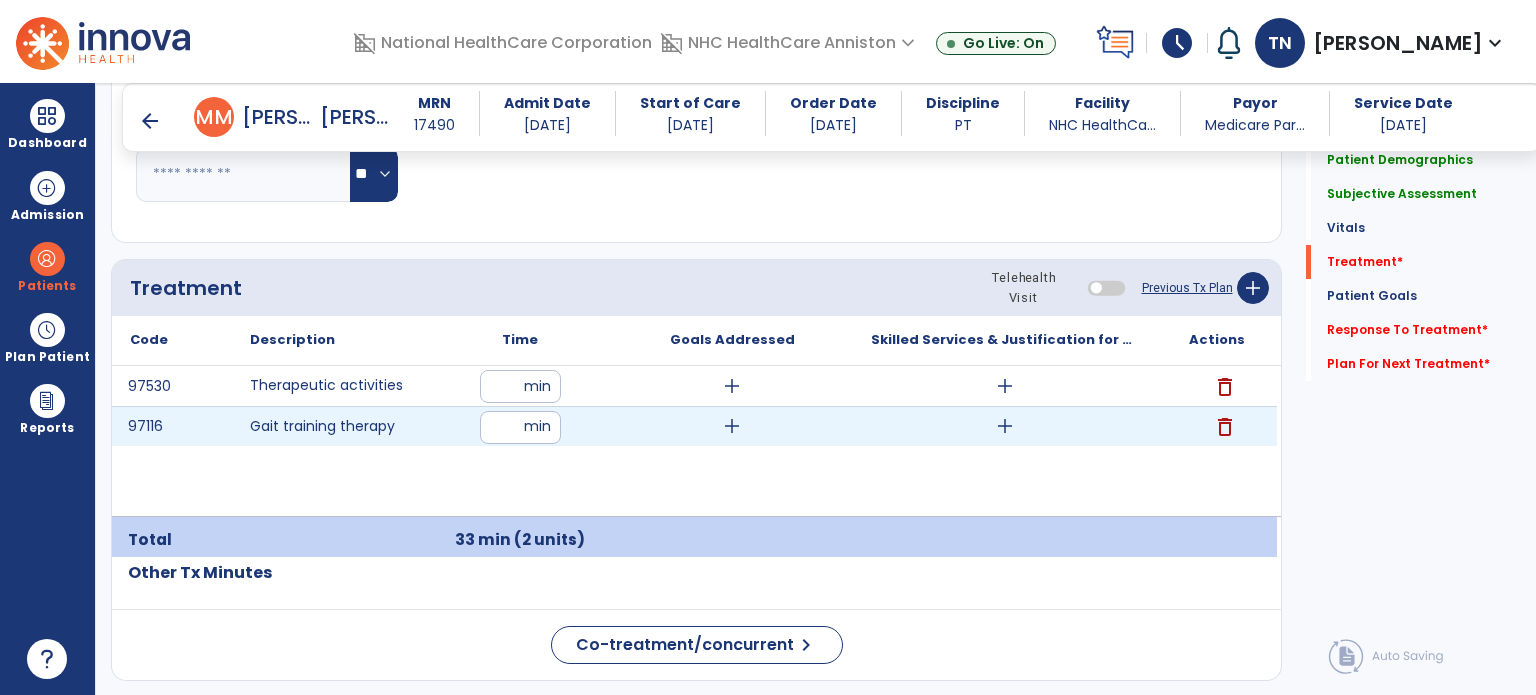 click on "*" at bounding box center (520, 427) 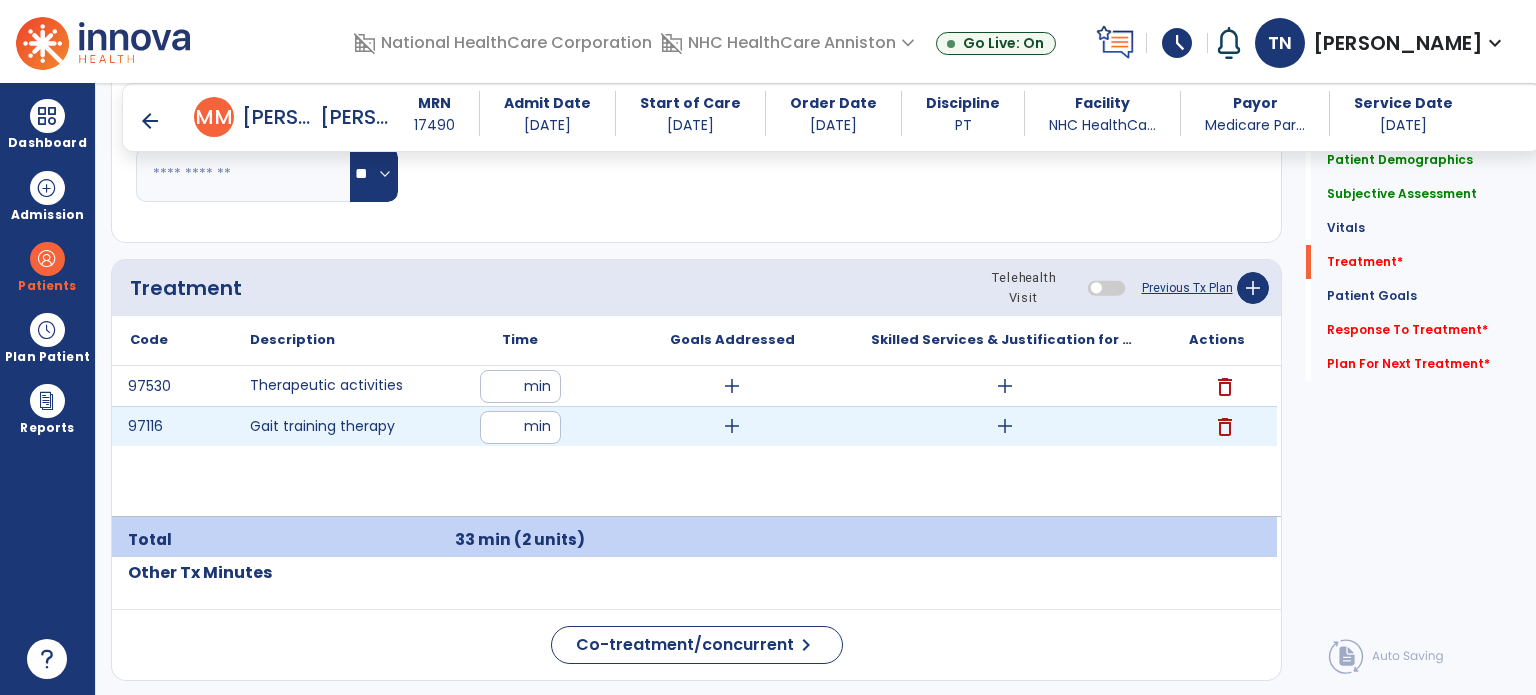 type on "*" 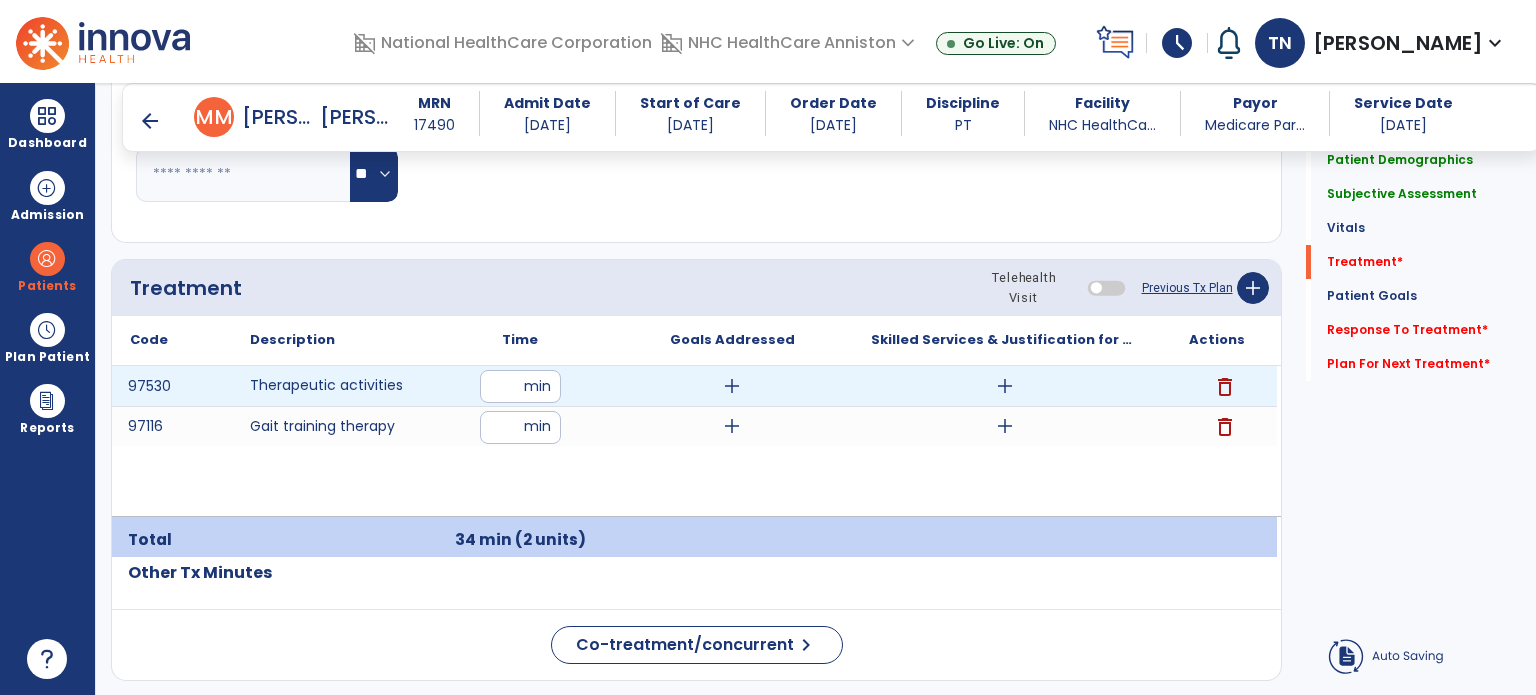 drag, startPoint x: 532, startPoint y: 395, endPoint x: 523, endPoint y: 401, distance: 10.816654 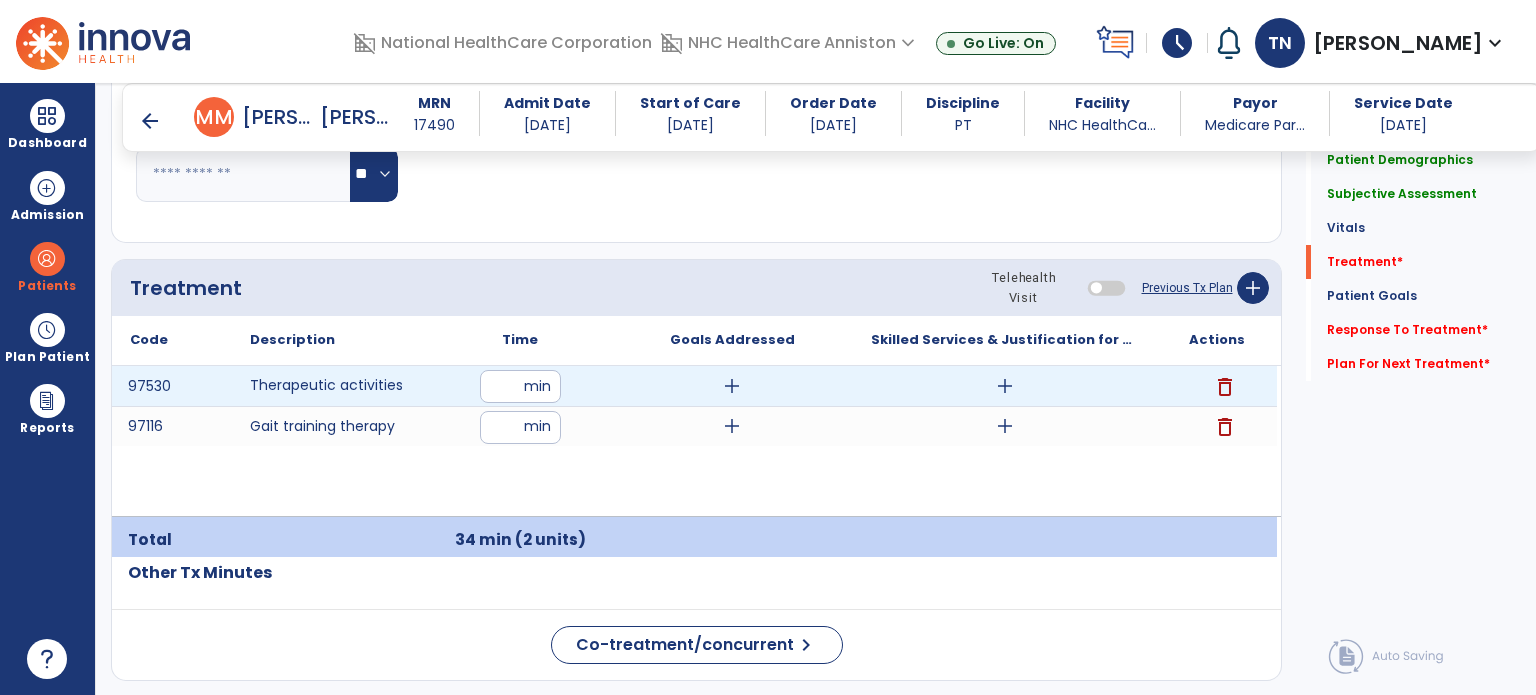 click on "**" at bounding box center [520, 386] 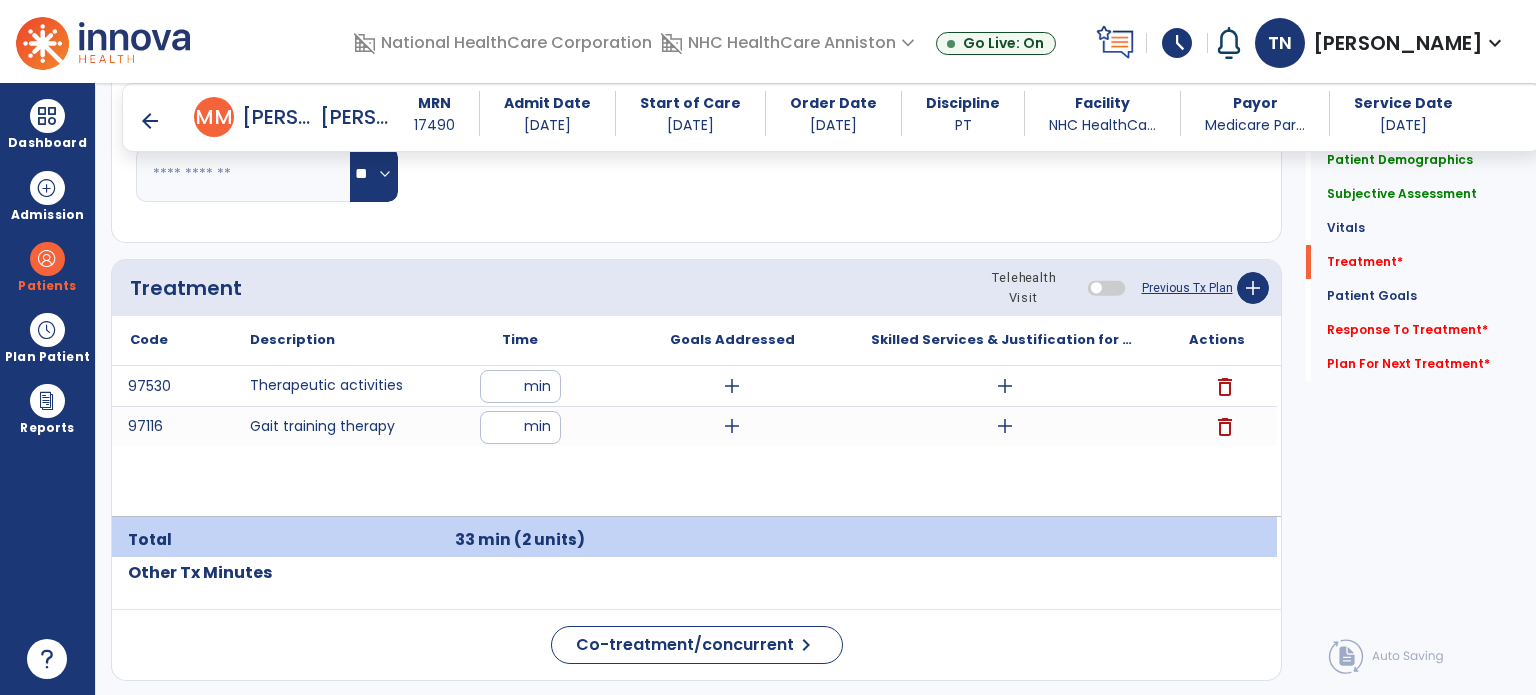 drag, startPoint x: 864, startPoint y: 459, endPoint x: 832, endPoint y: 476, distance: 36.23534 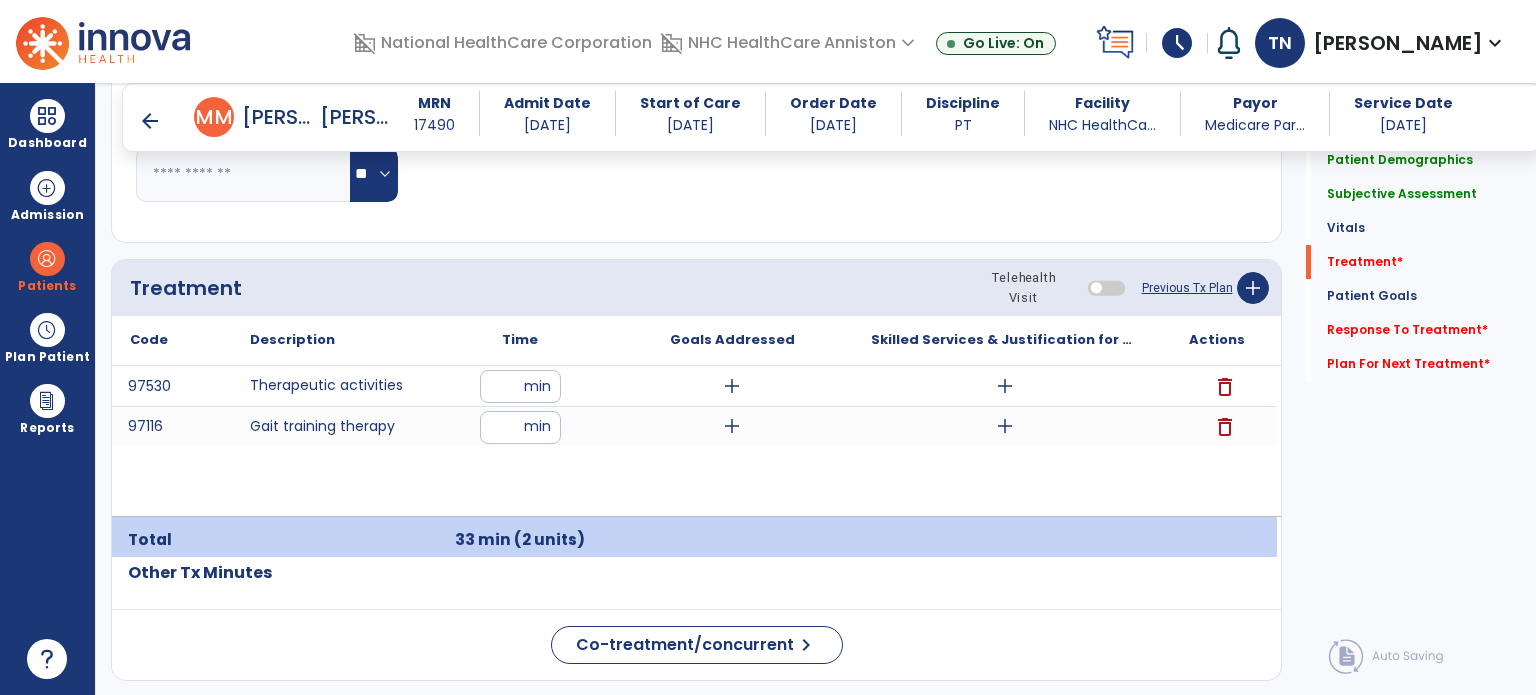 click on "97530  Therapeutic activities  ** min add add delete 97116  Gait training therapy  * min add add delete" at bounding box center [694, 441] 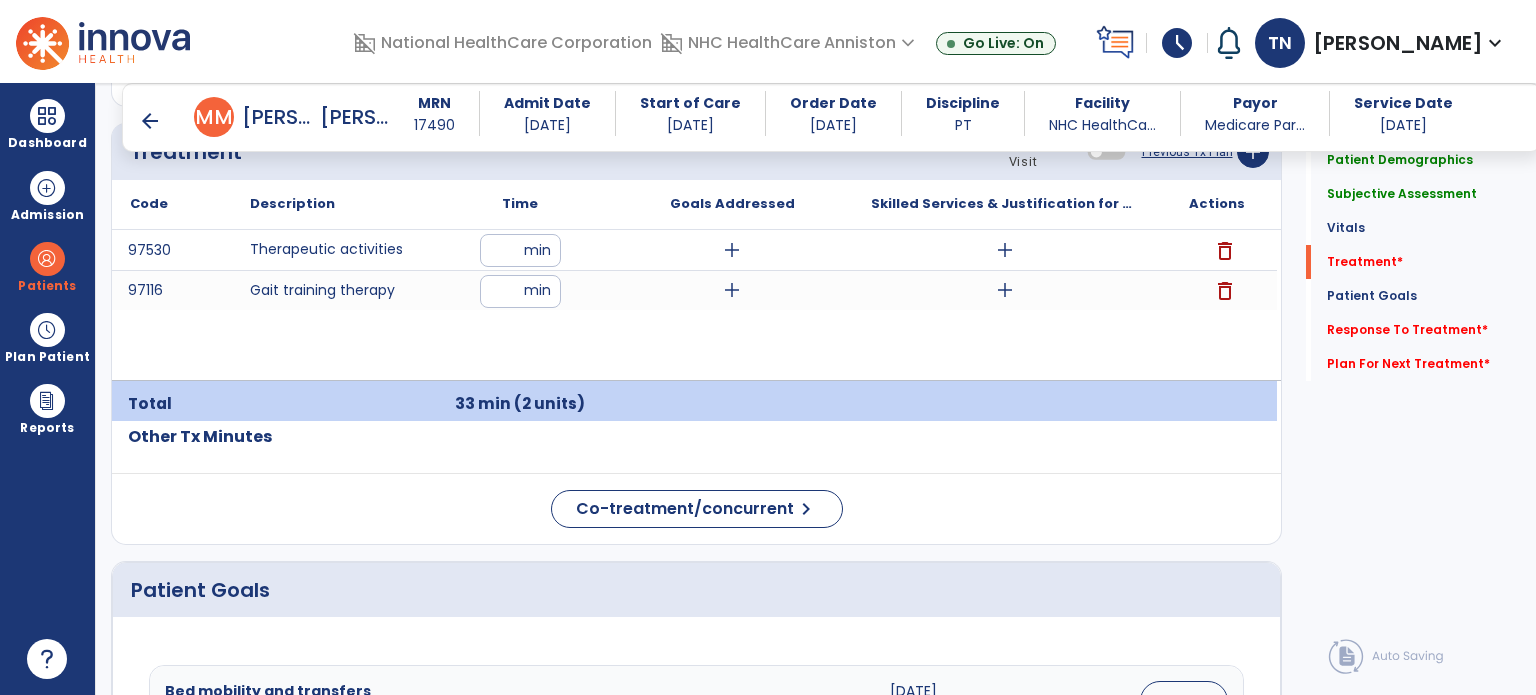 scroll, scrollTop: 1200, scrollLeft: 0, axis: vertical 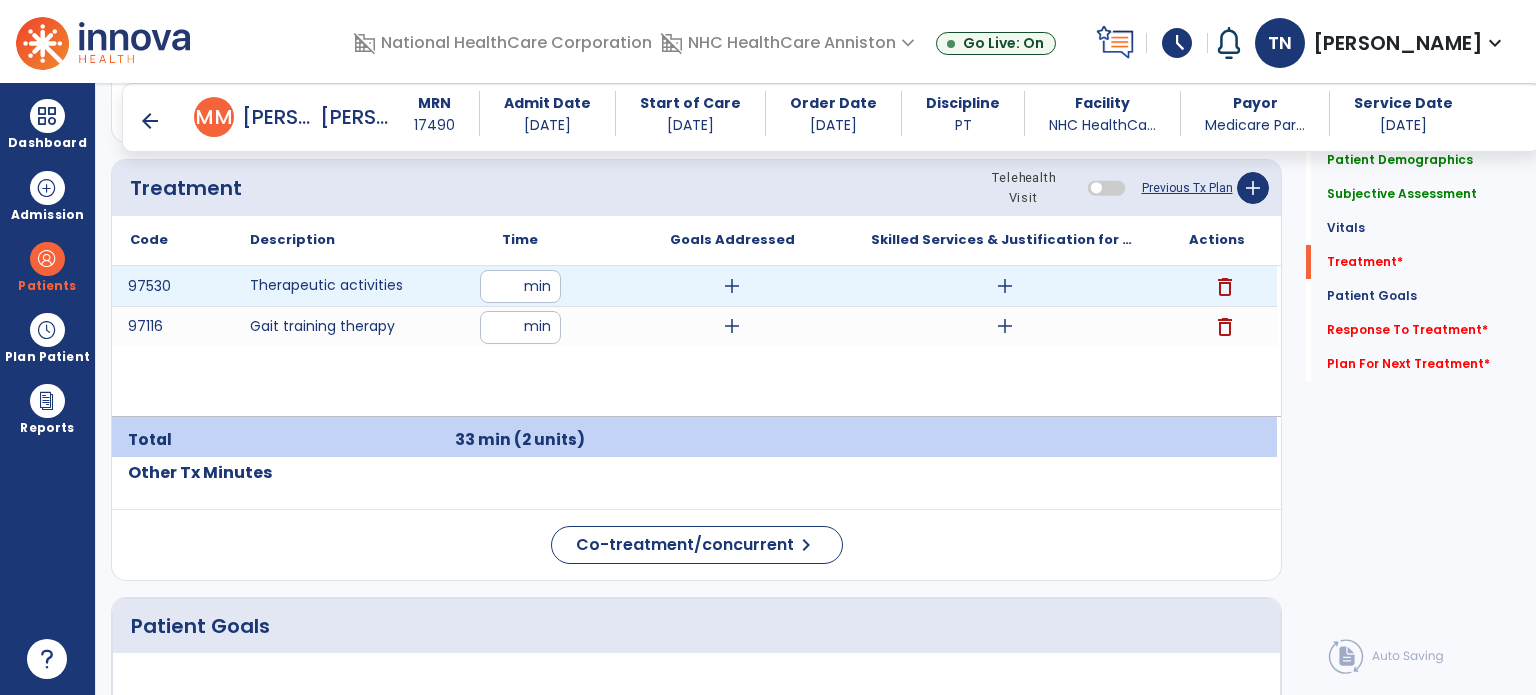 click on "add" at bounding box center (732, 286) 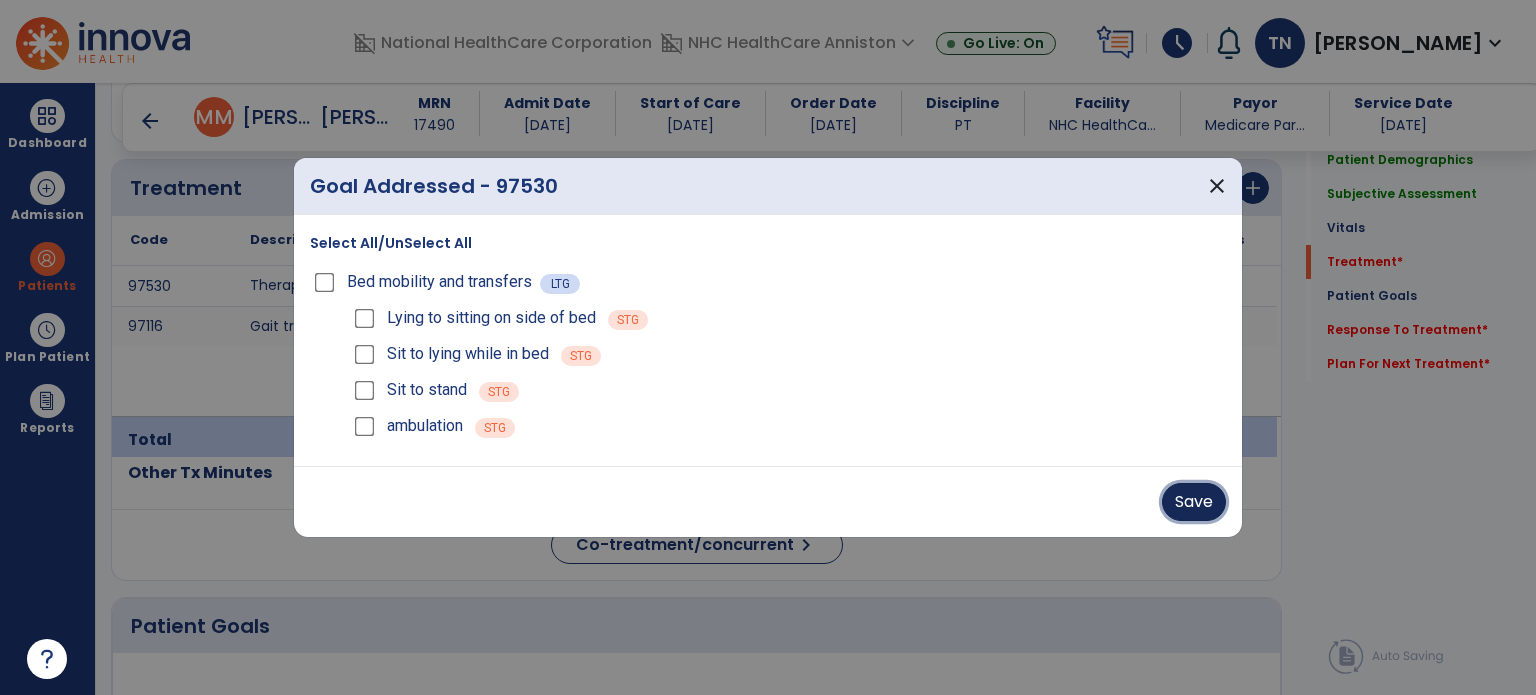 click on "Save" at bounding box center (1194, 502) 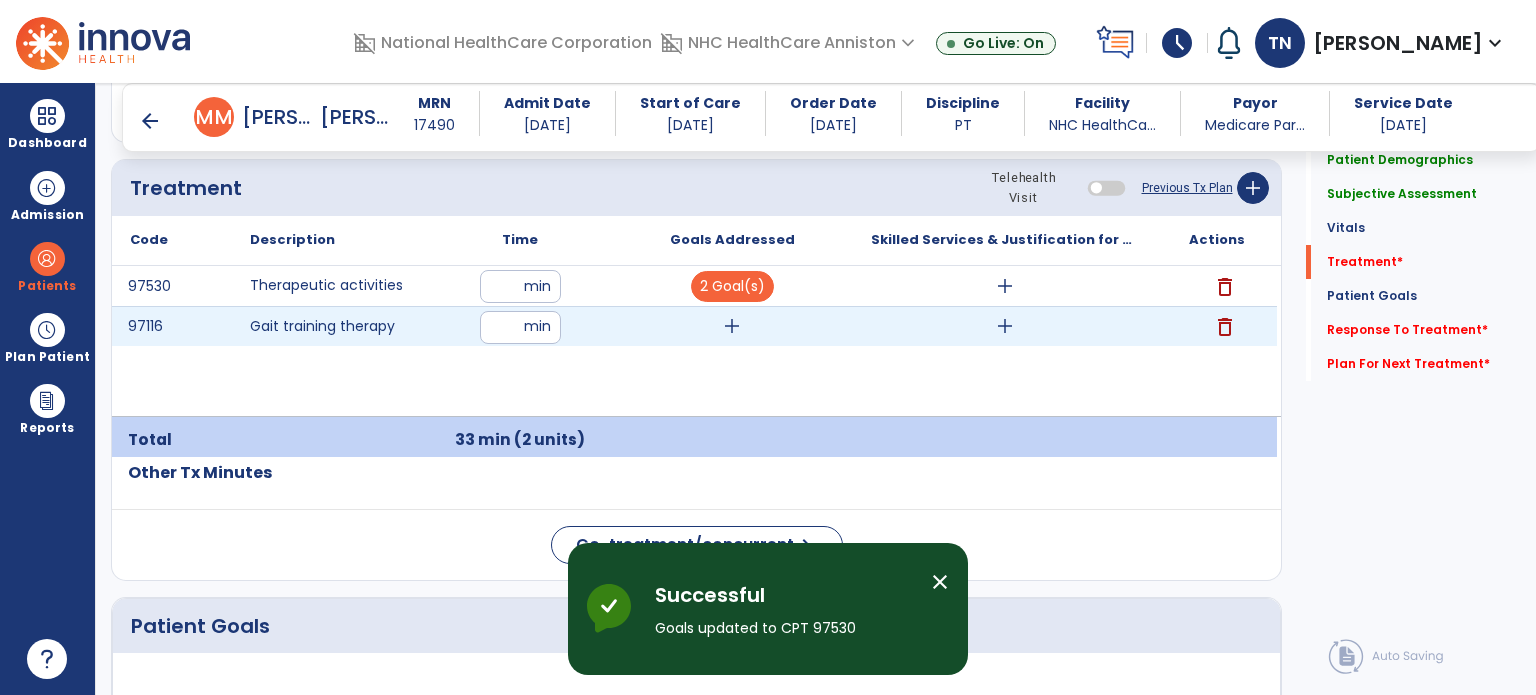 click on "add" at bounding box center [732, 326] 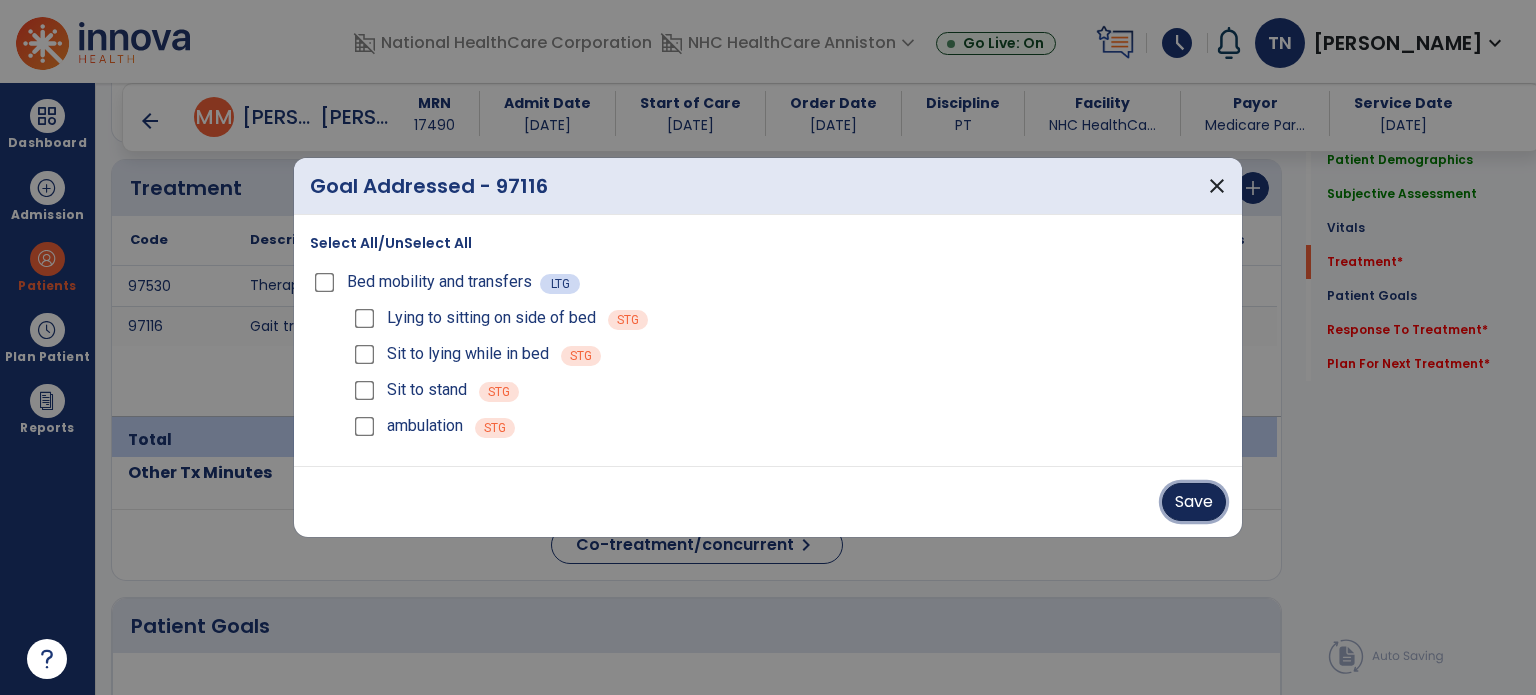 click on "Save" at bounding box center [1194, 502] 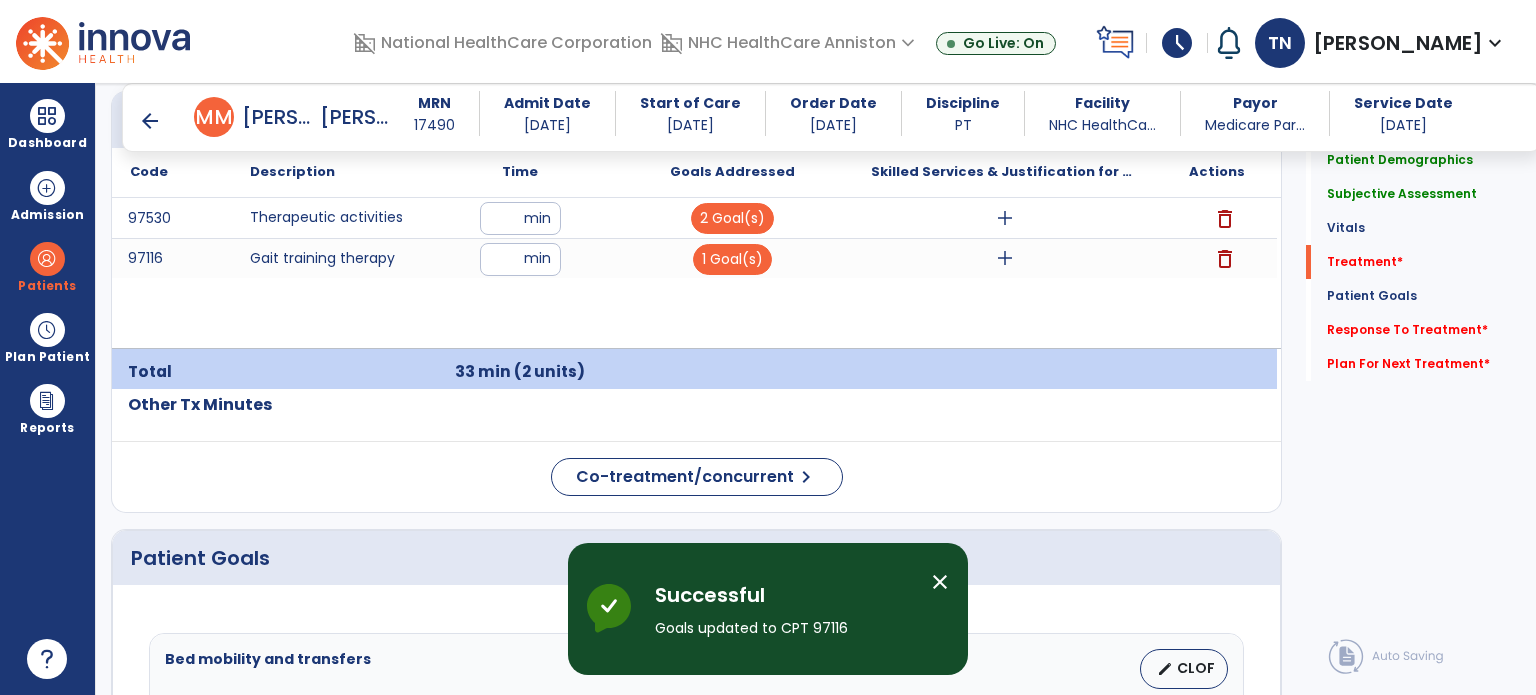 scroll, scrollTop: 1300, scrollLeft: 0, axis: vertical 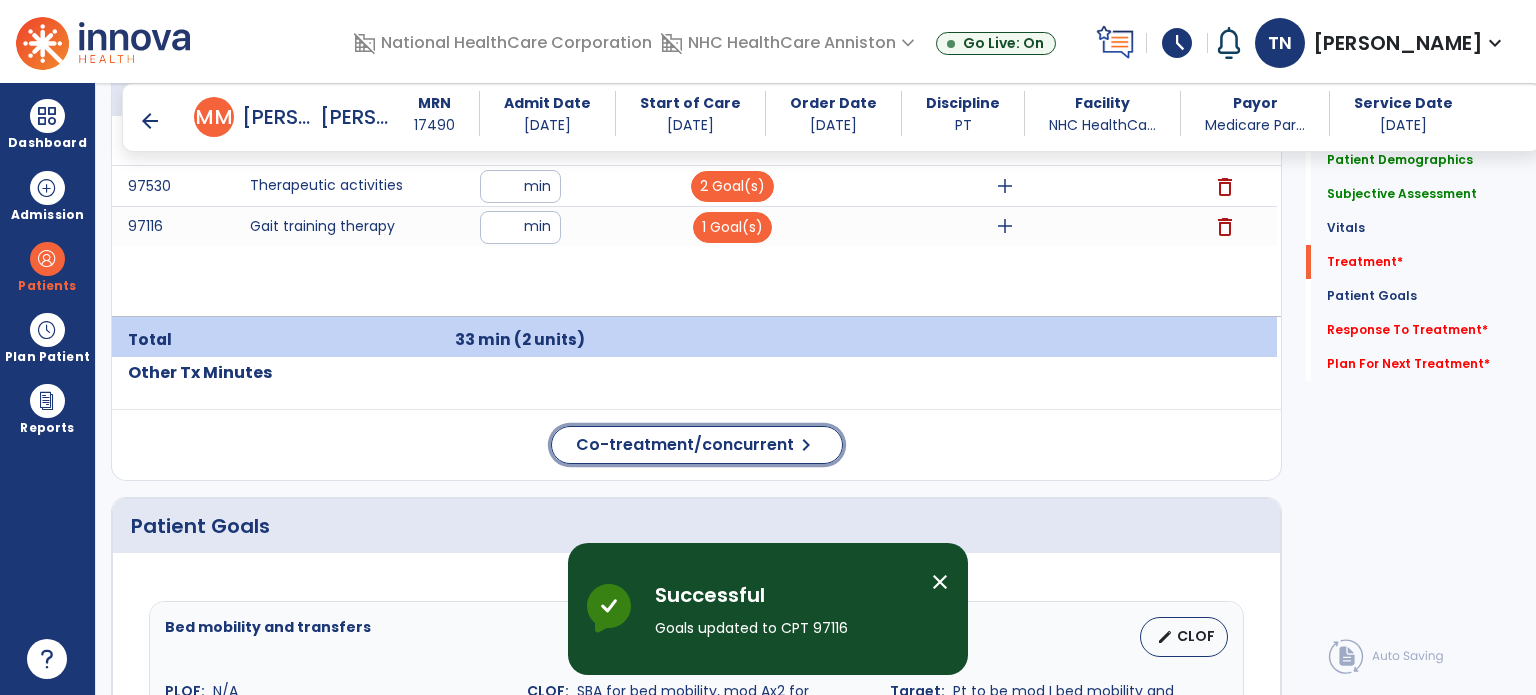 click on "Co-treatment/concurrent  chevron_right" 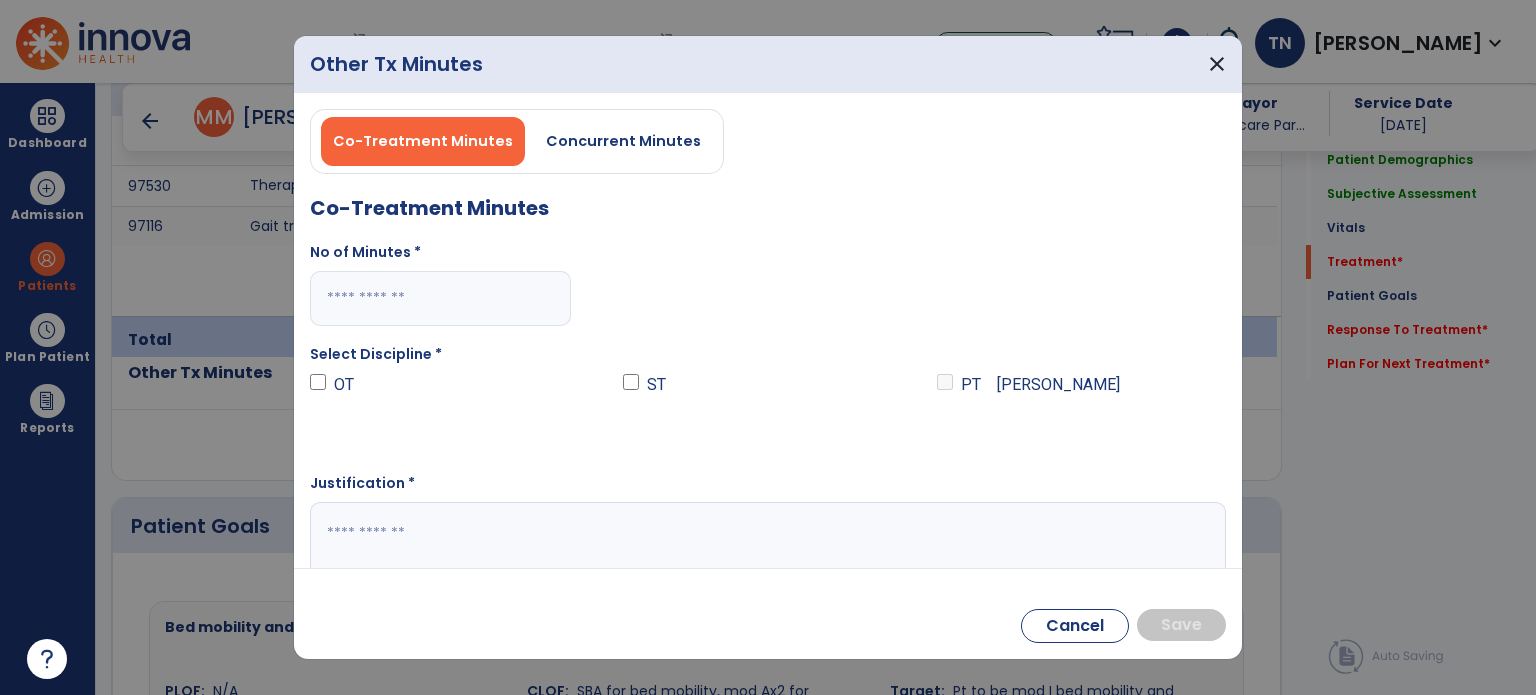 click at bounding box center (440, 298) 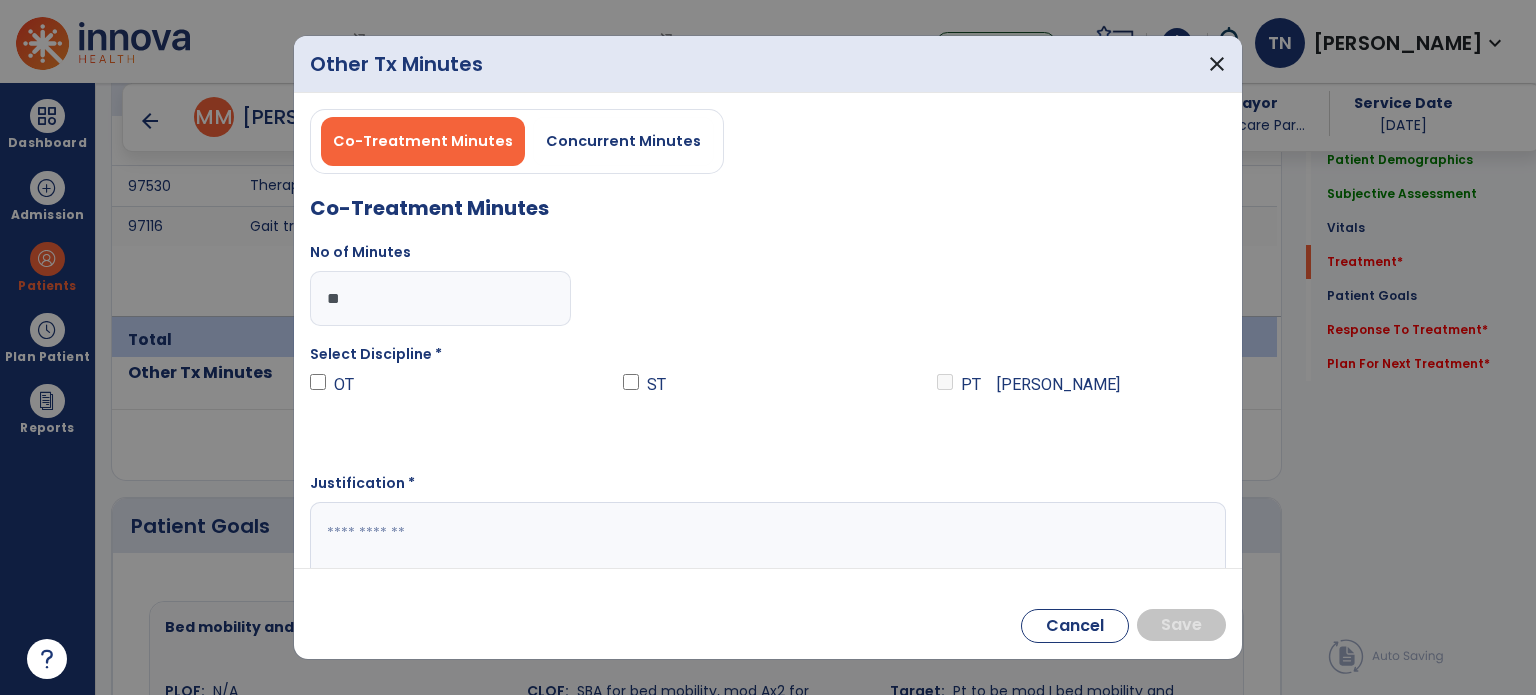 type on "**" 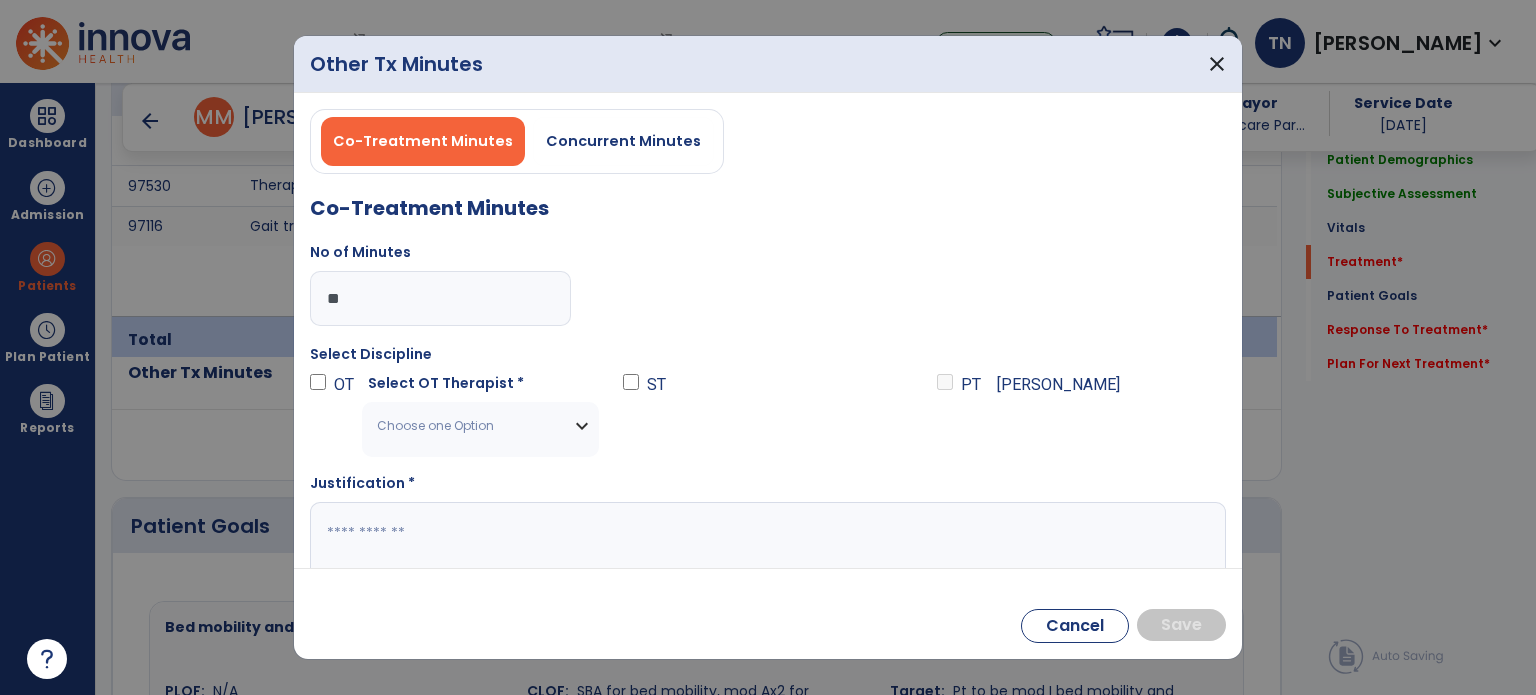 drag, startPoint x: 470, startPoint y: 449, endPoint x: 474, endPoint y: 435, distance: 14.56022 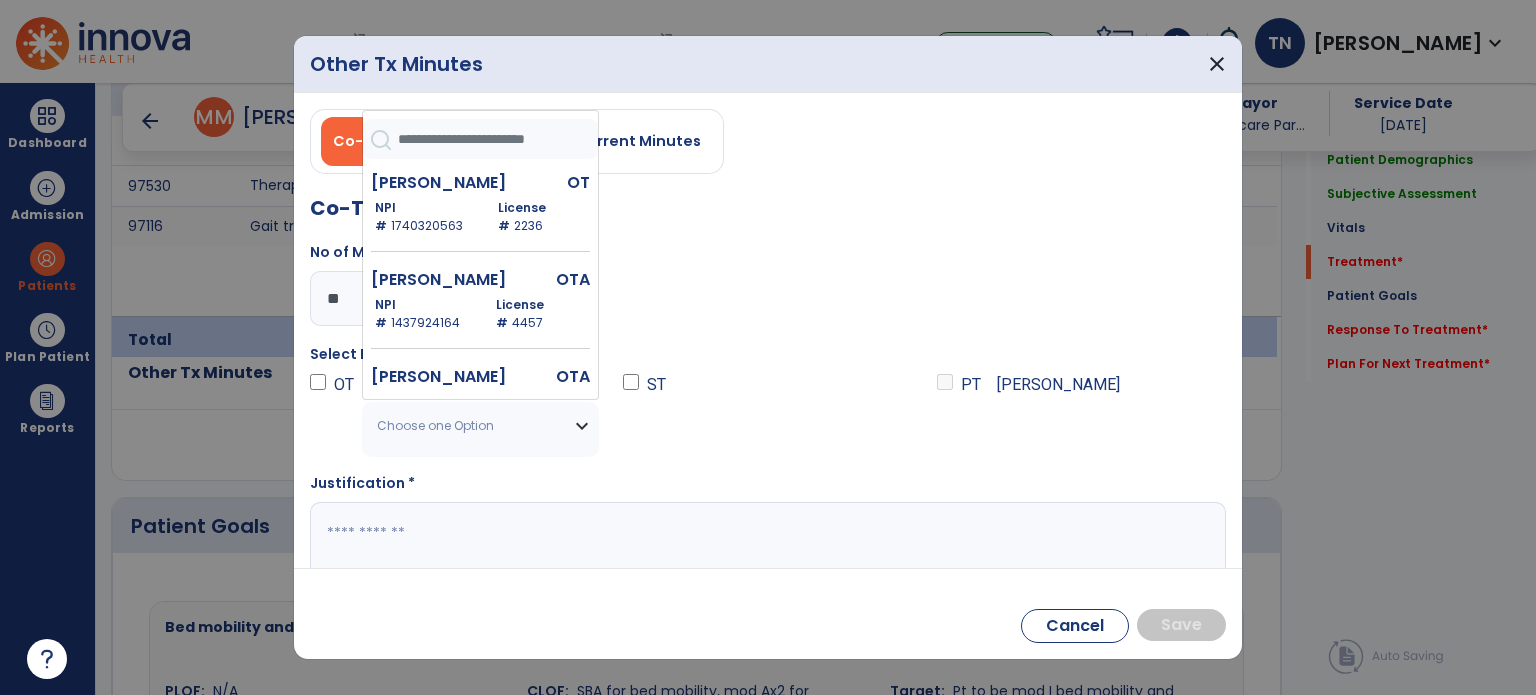 click at bounding box center [498, 139] 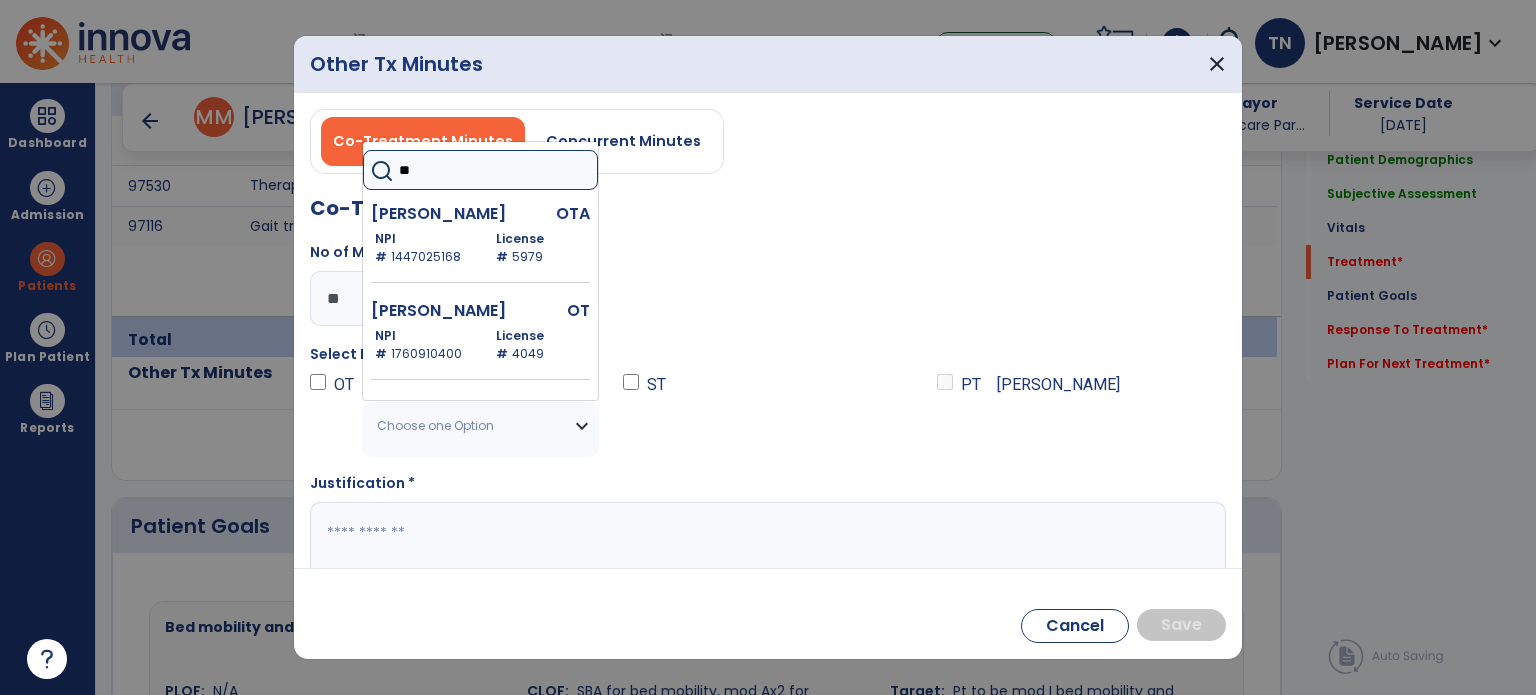 type on "**" 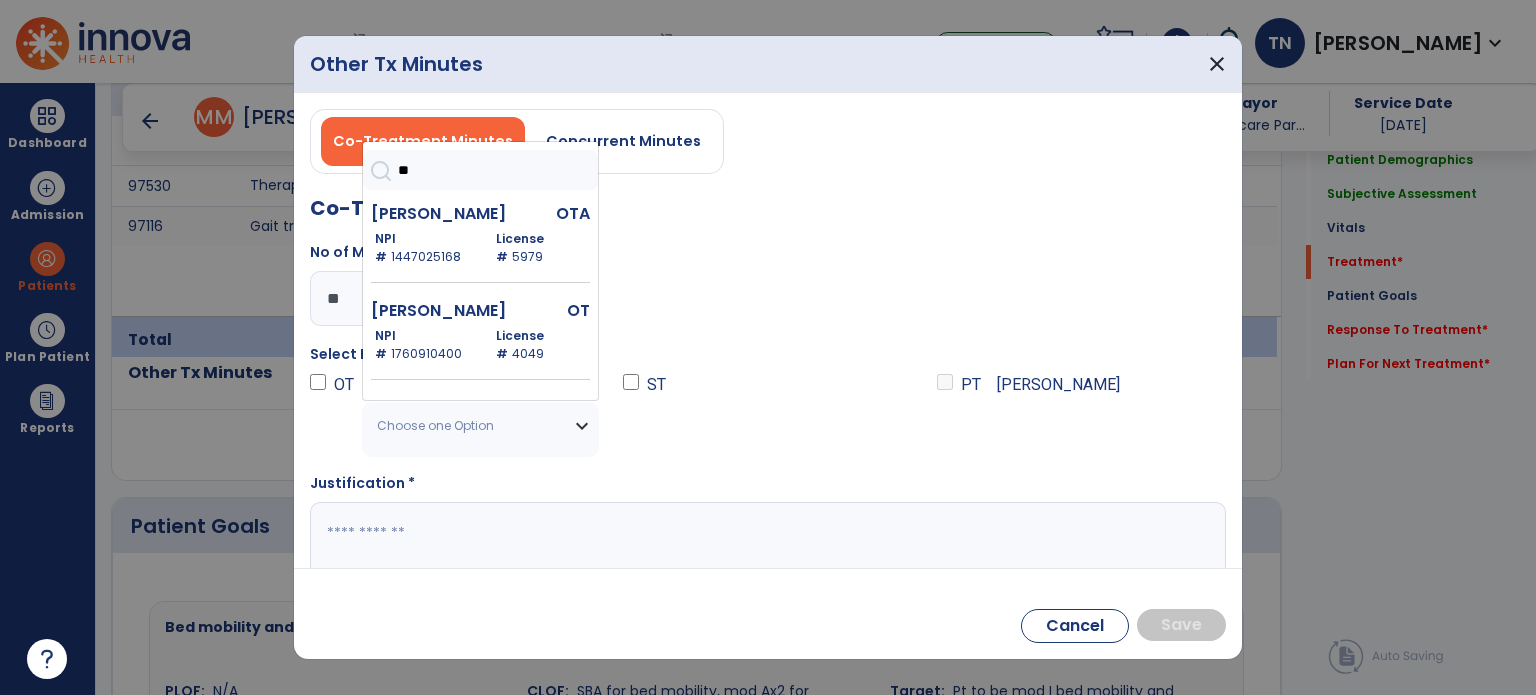 click on "[PERSON_NAME]   NPI #  [US_HEALTHCARE_NPI]  License #  5979" at bounding box center [480, 246] 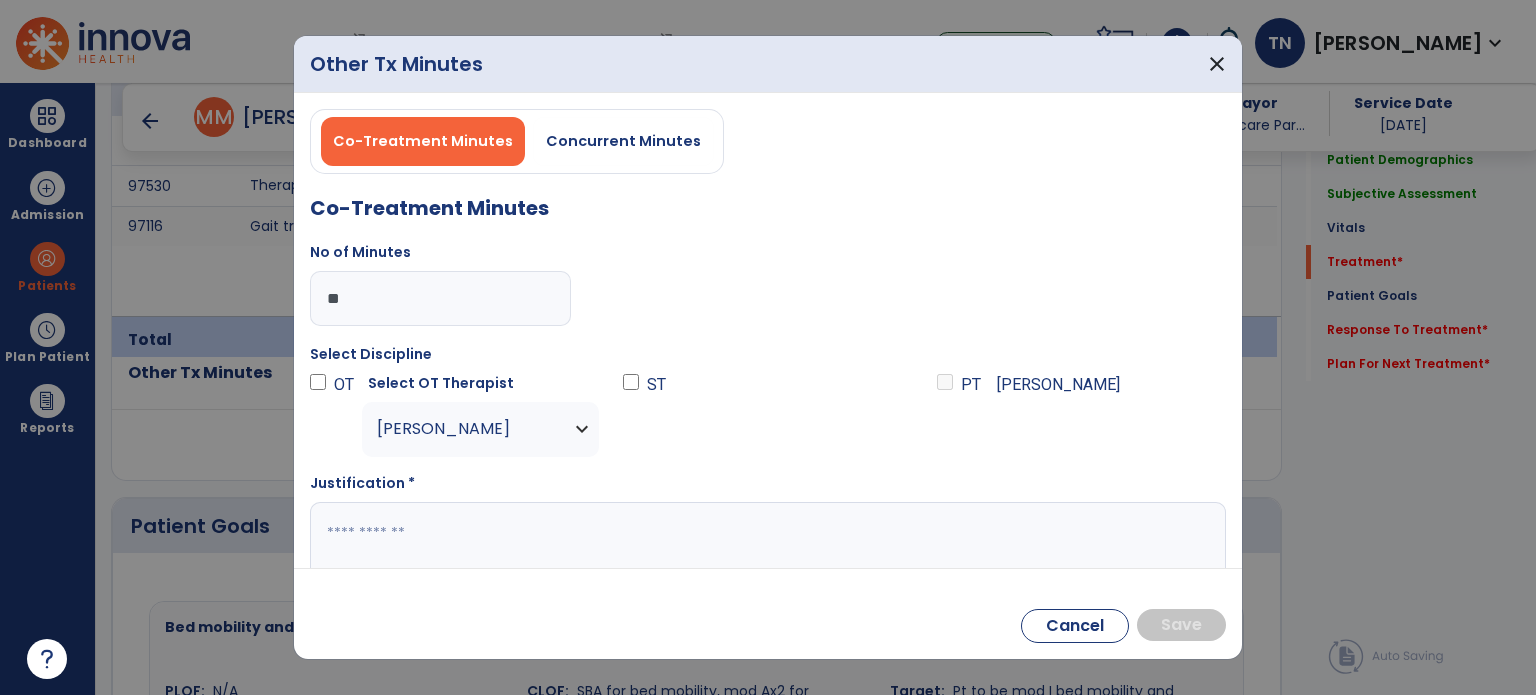 drag, startPoint x: 484, startPoint y: 519, endPoint x: 713, endPoint y: 471, distance: 233.9765 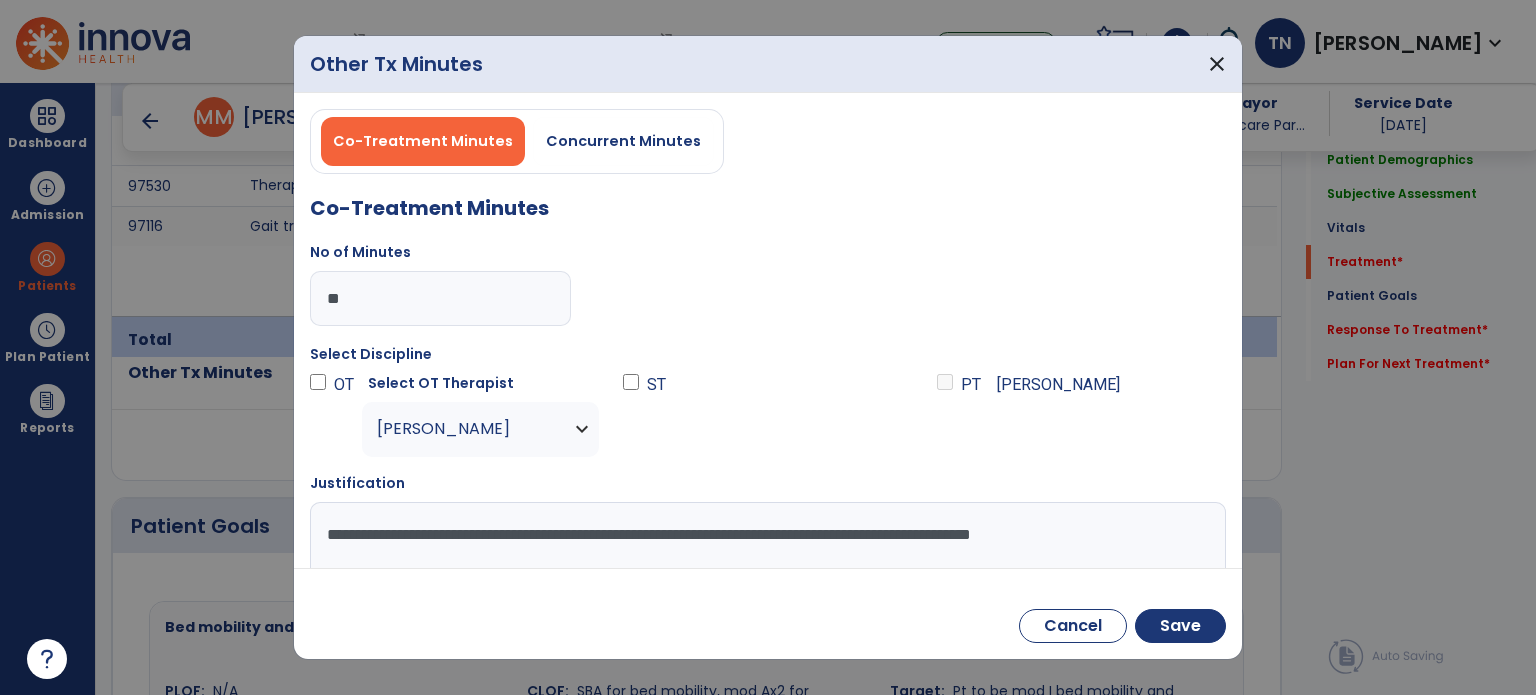 scroll, scrollTop: 1, scrollLeft: 0, axis: vertical 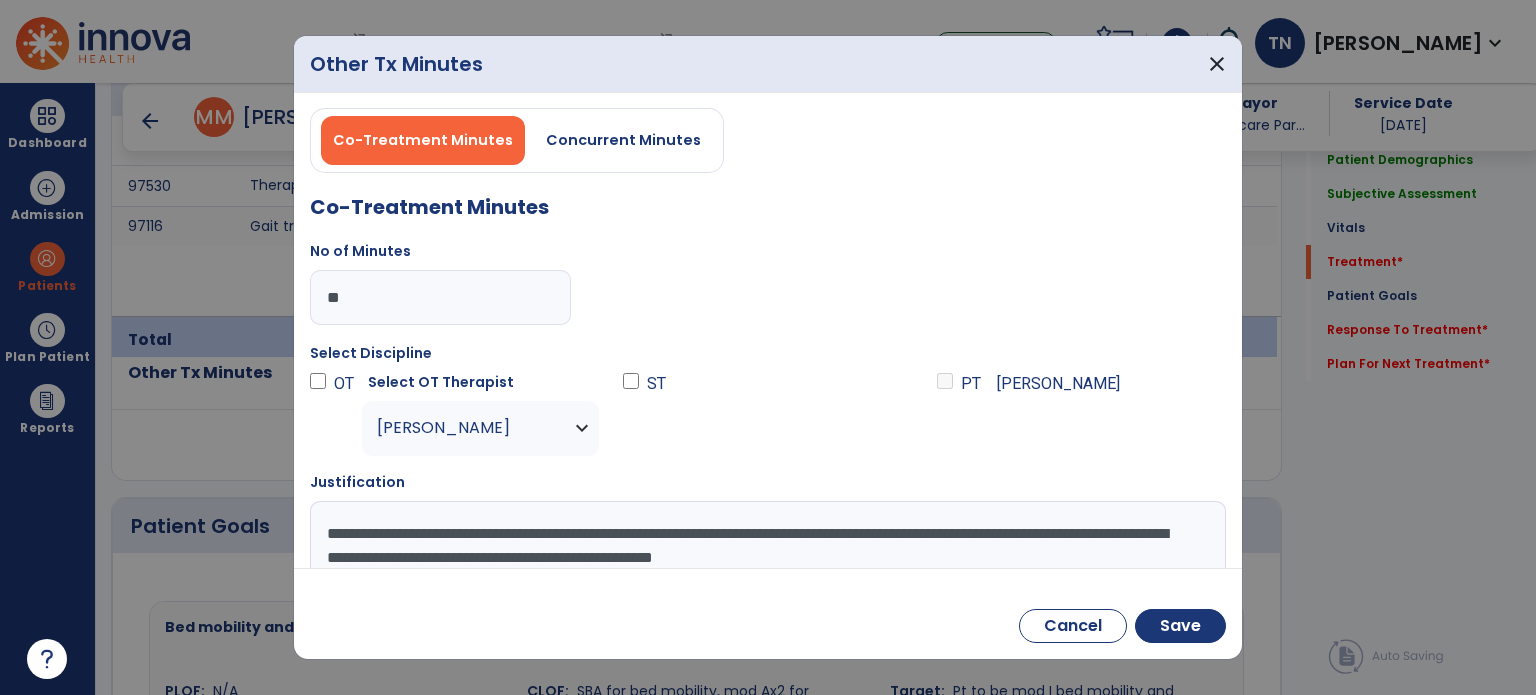 type on "**********" 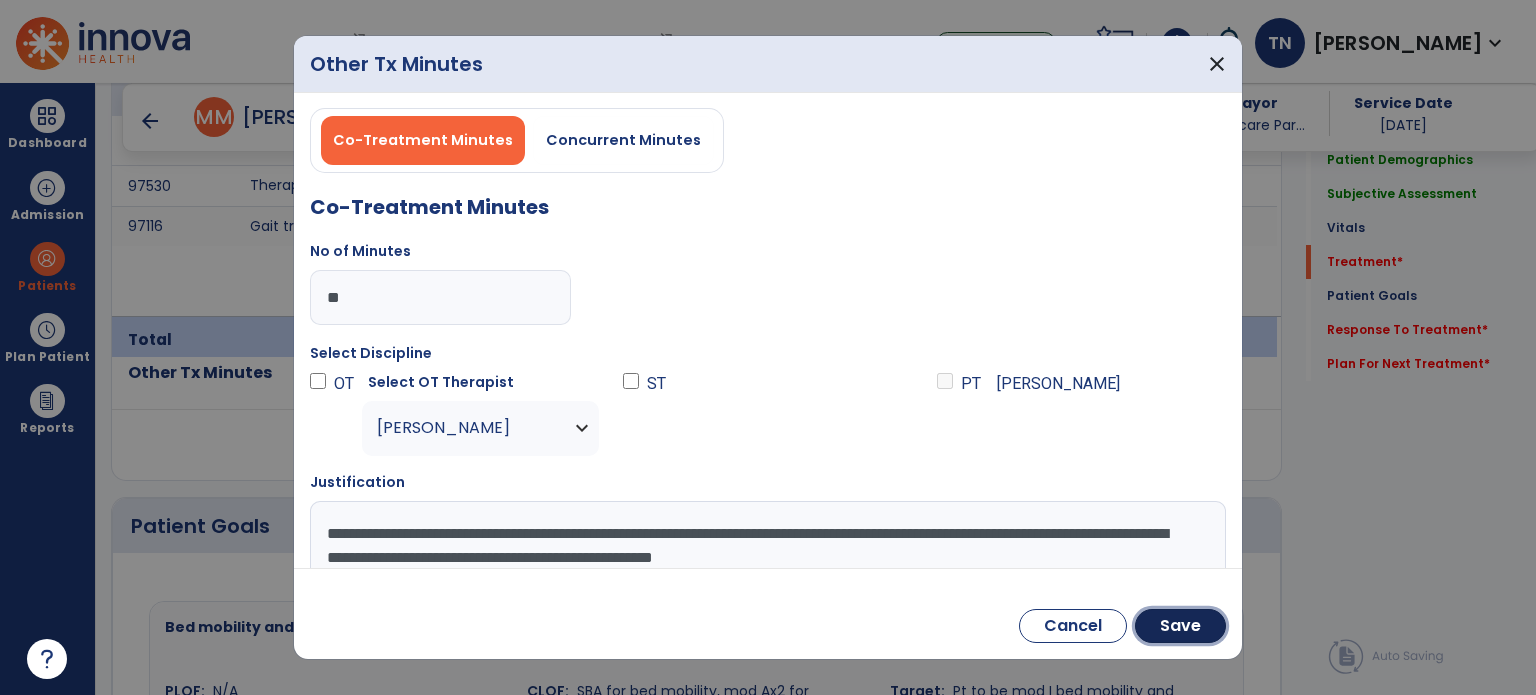 click on "Save" at bounding box center (1180, 626) 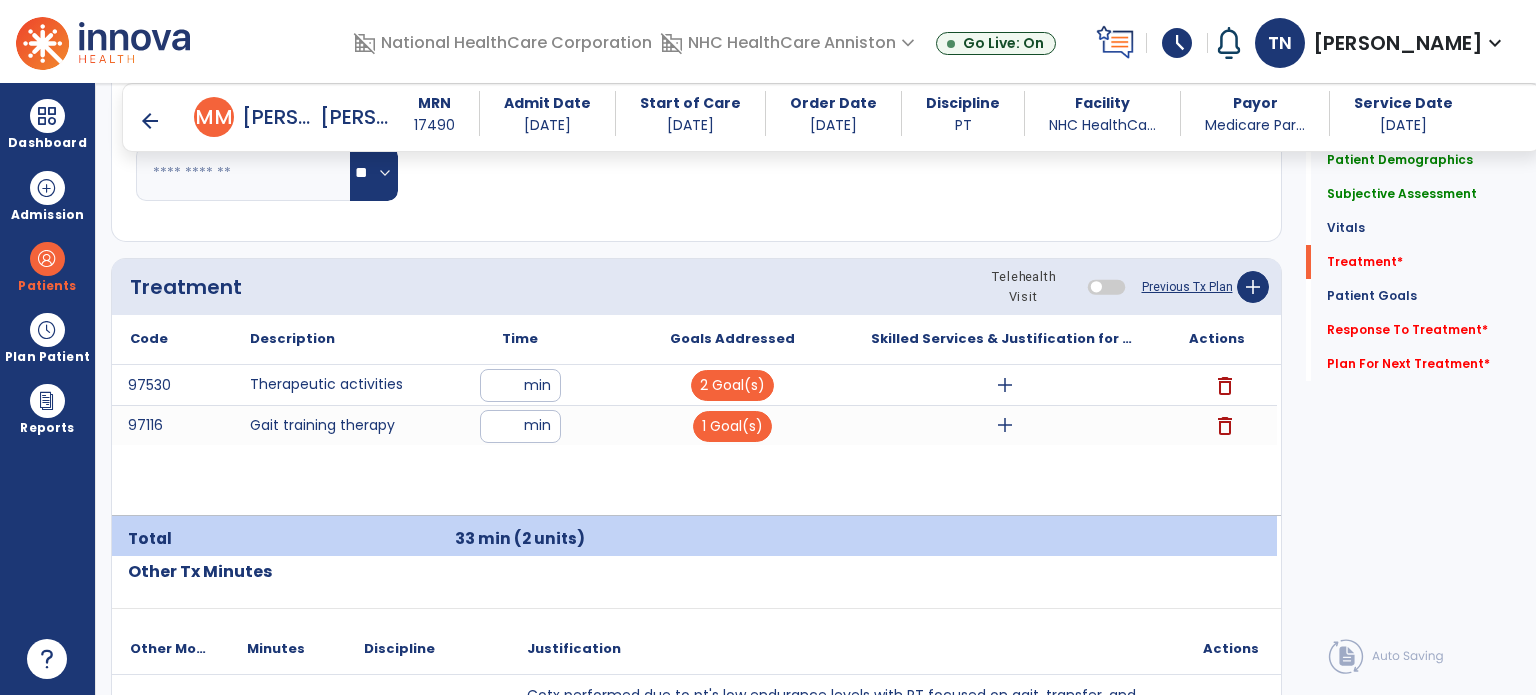 scroll, scrollTop: 1100, scrollLeft: 0, axis: vertical 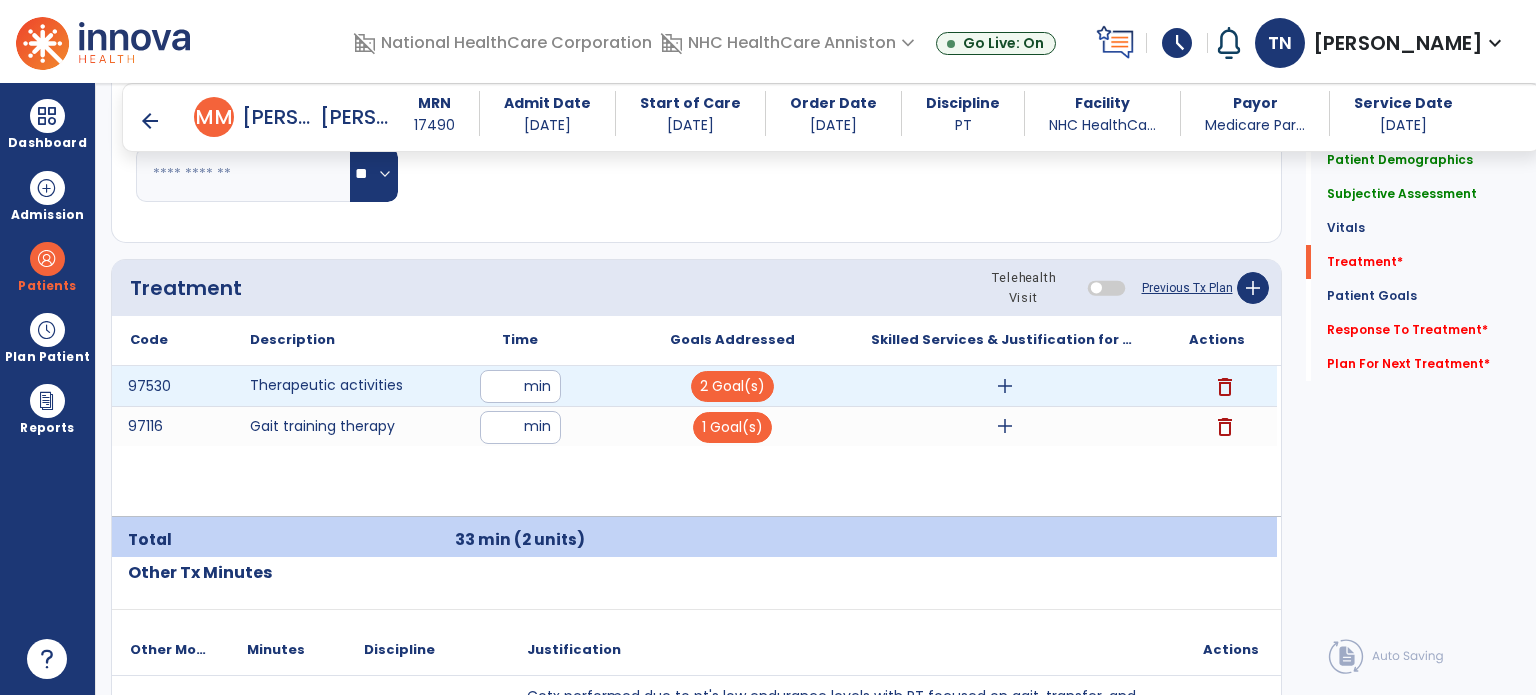 click on "**" at bounding box center [520, 386] 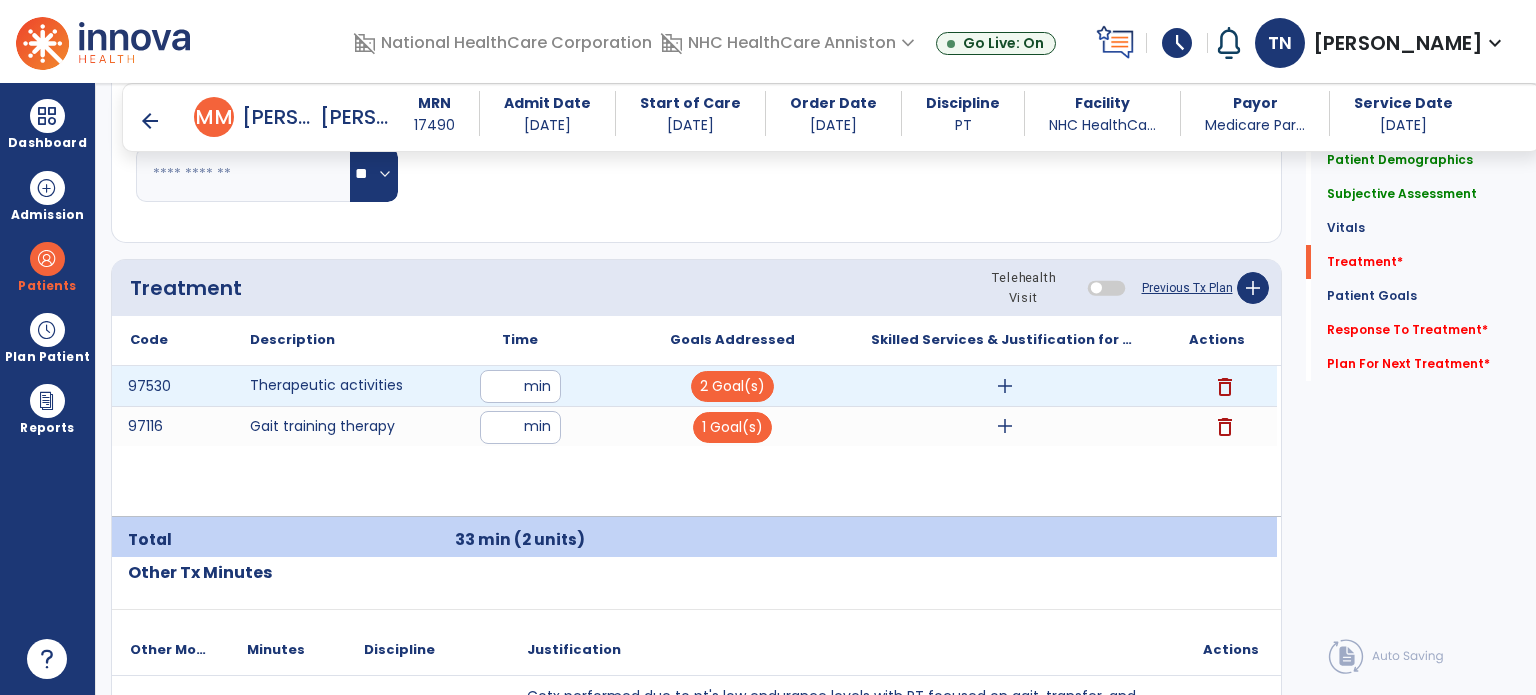 type on "**" 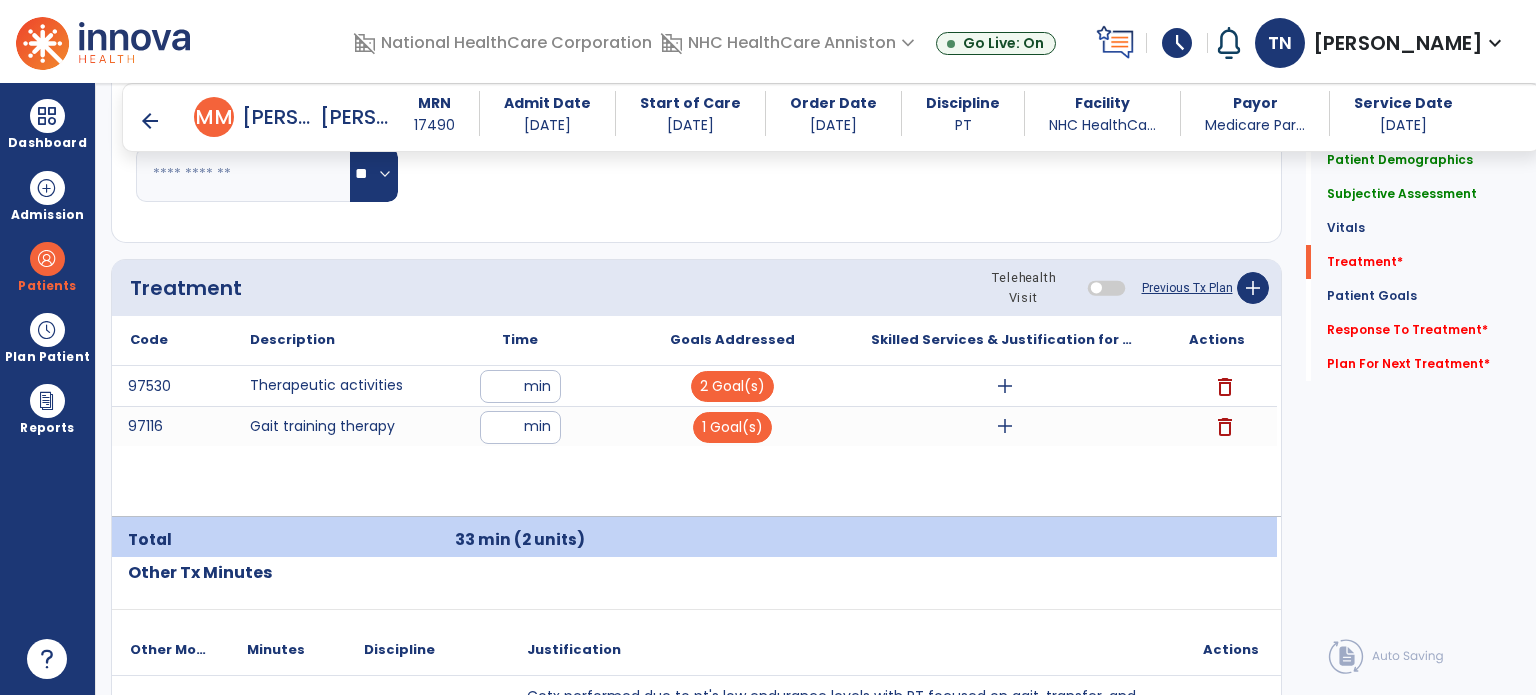 click on "97530  Therapeutic activities  ** min  2 Goal(s) add delete 97116  Gait training therapy  * min  1 Goal(s) add delete" at bounding box center (694, 441) 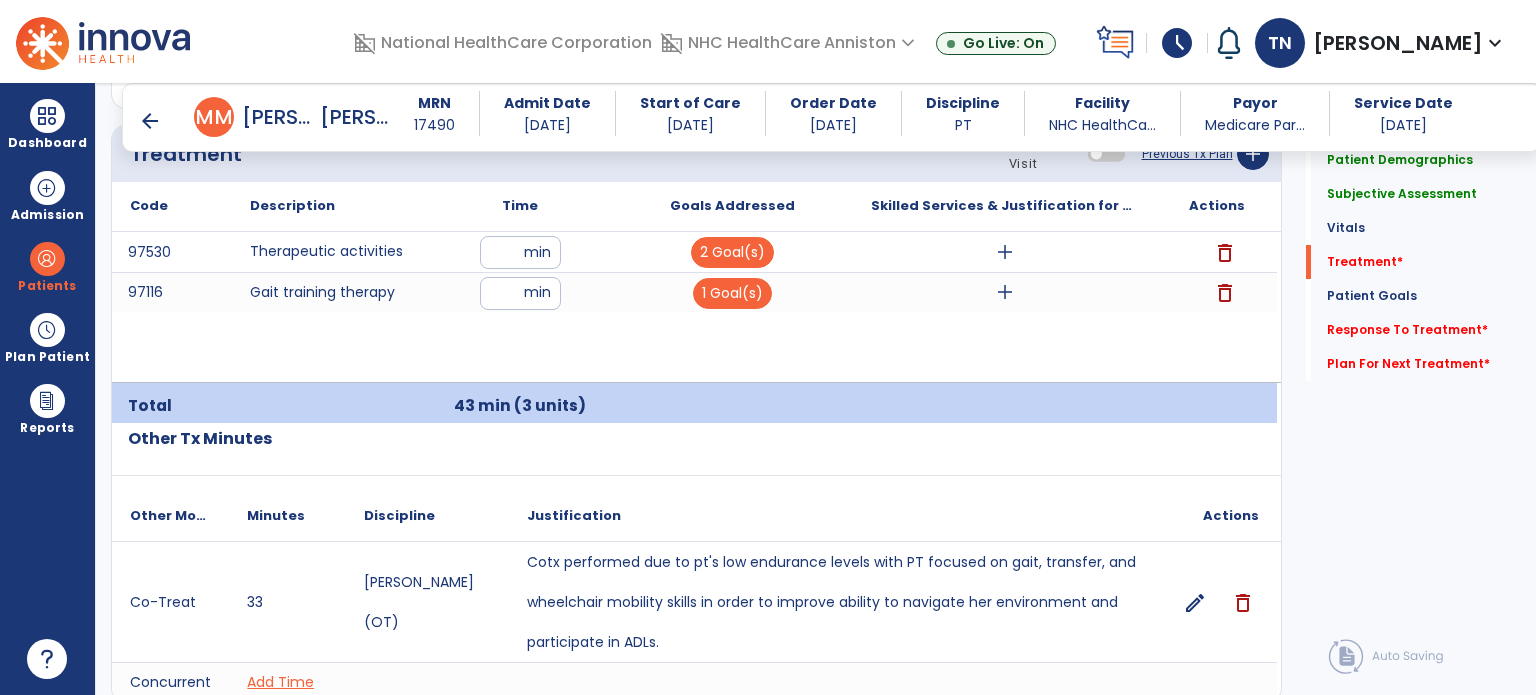 scroll, scrollTop: 1200, scrollLeft: 0, axis: vertical 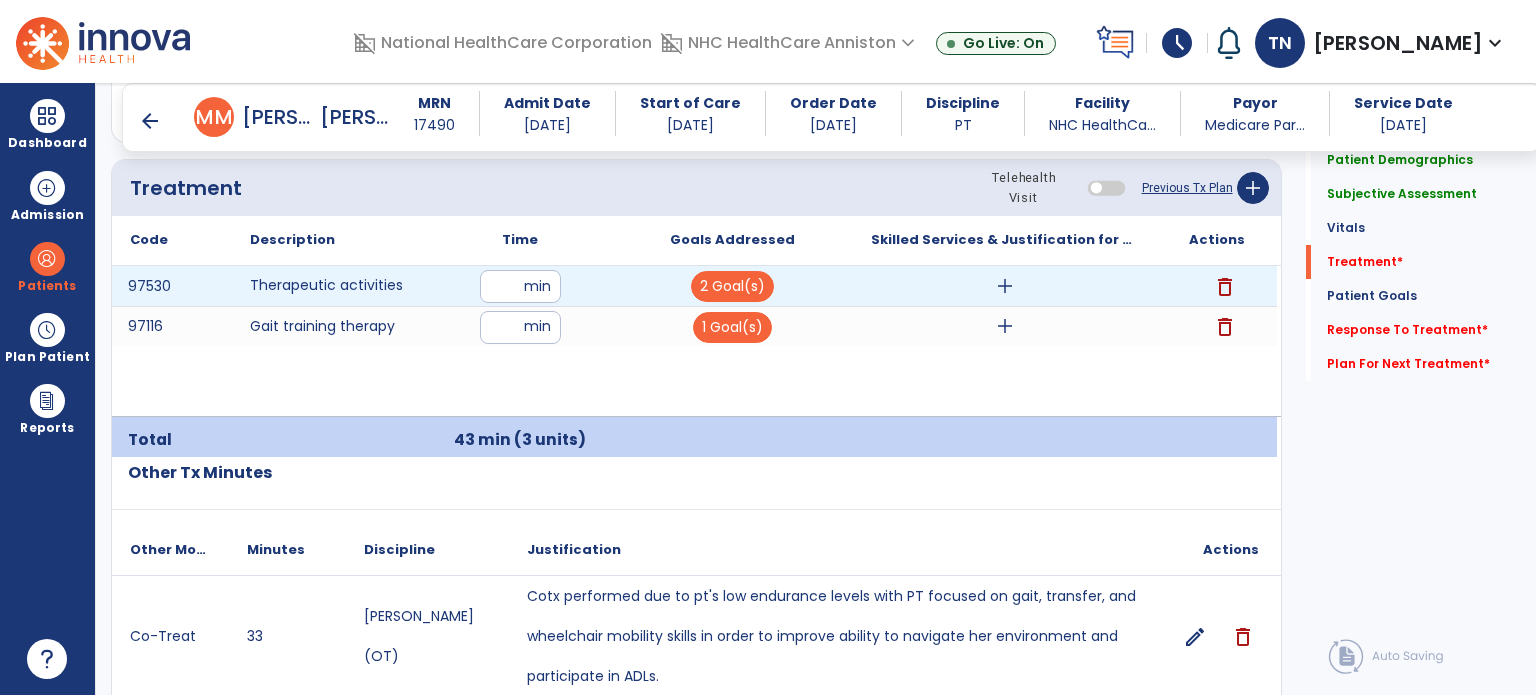 click on "add" at bounding box center [1005, 286] 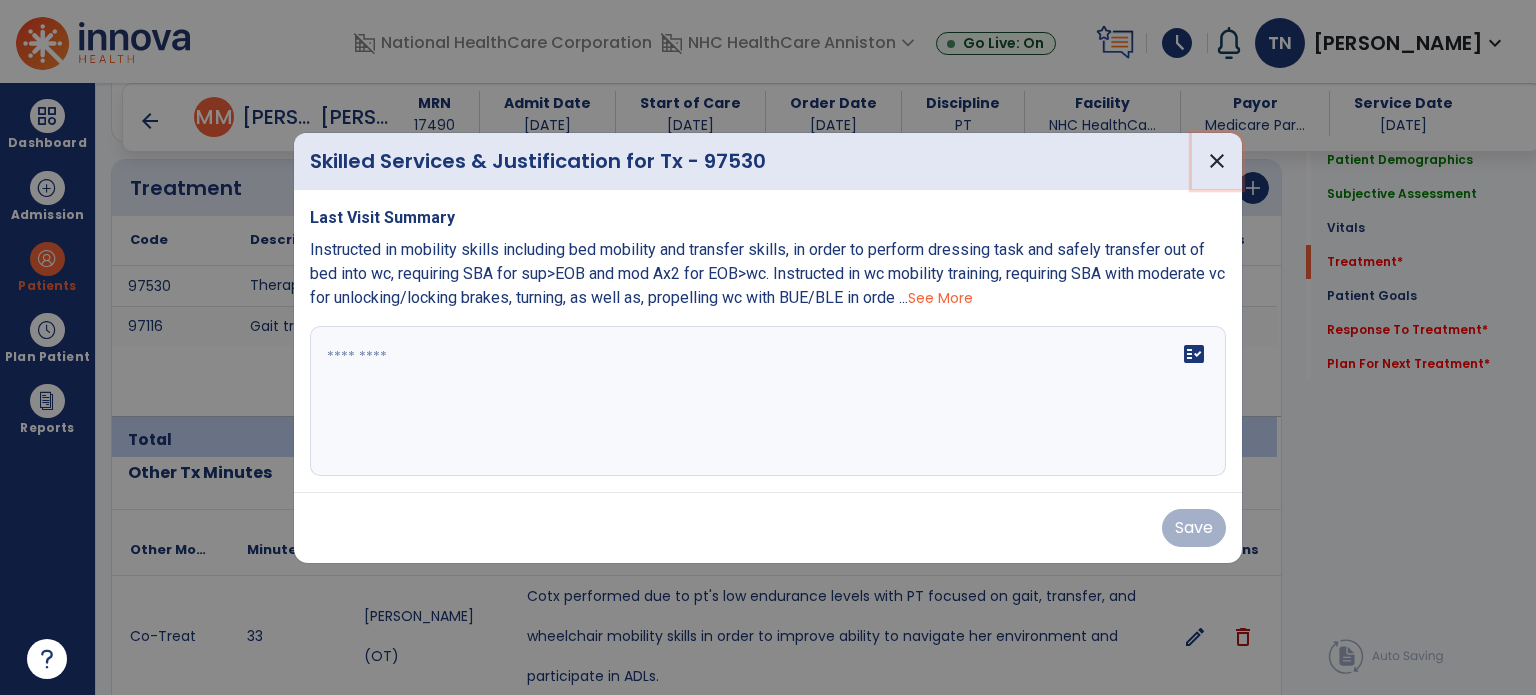 click on "close" at bounding box center (1217, 161) 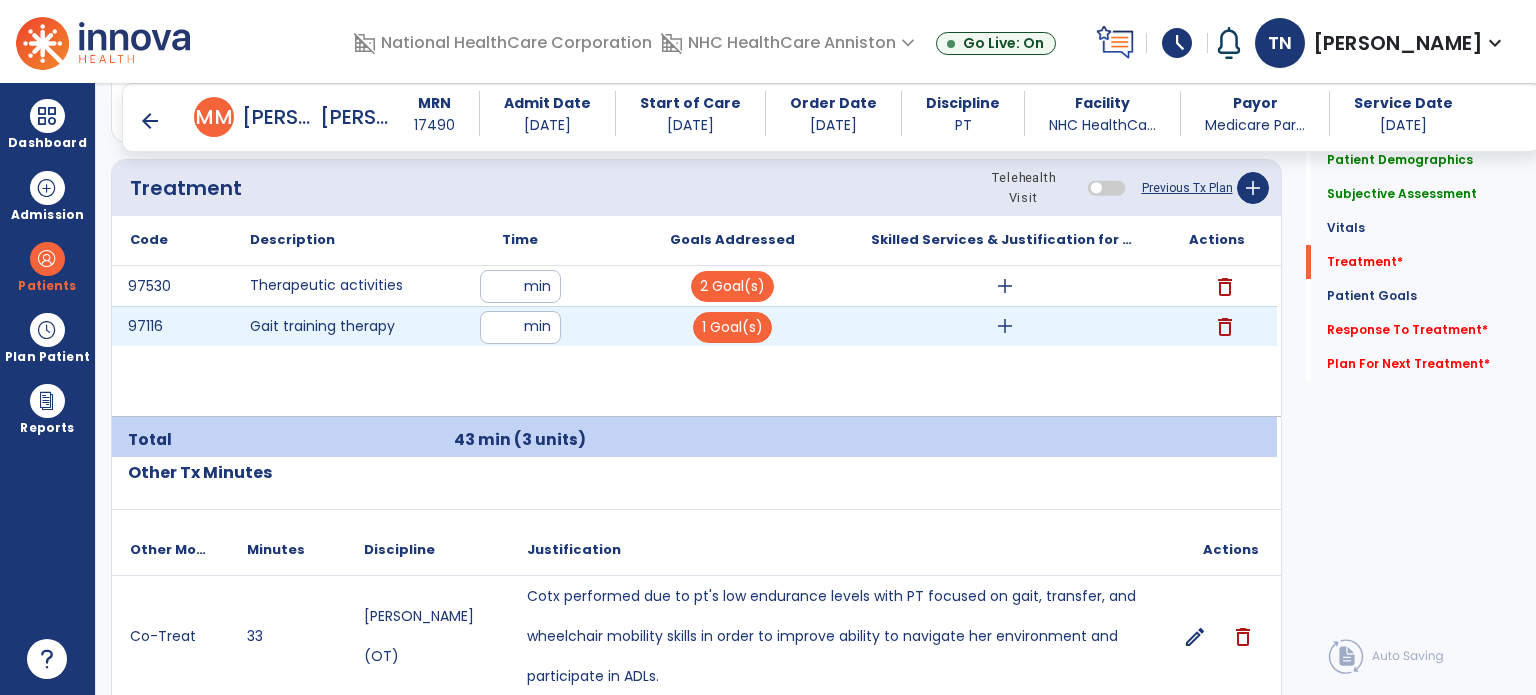 click on "add" at bounding box center [1004, 326] 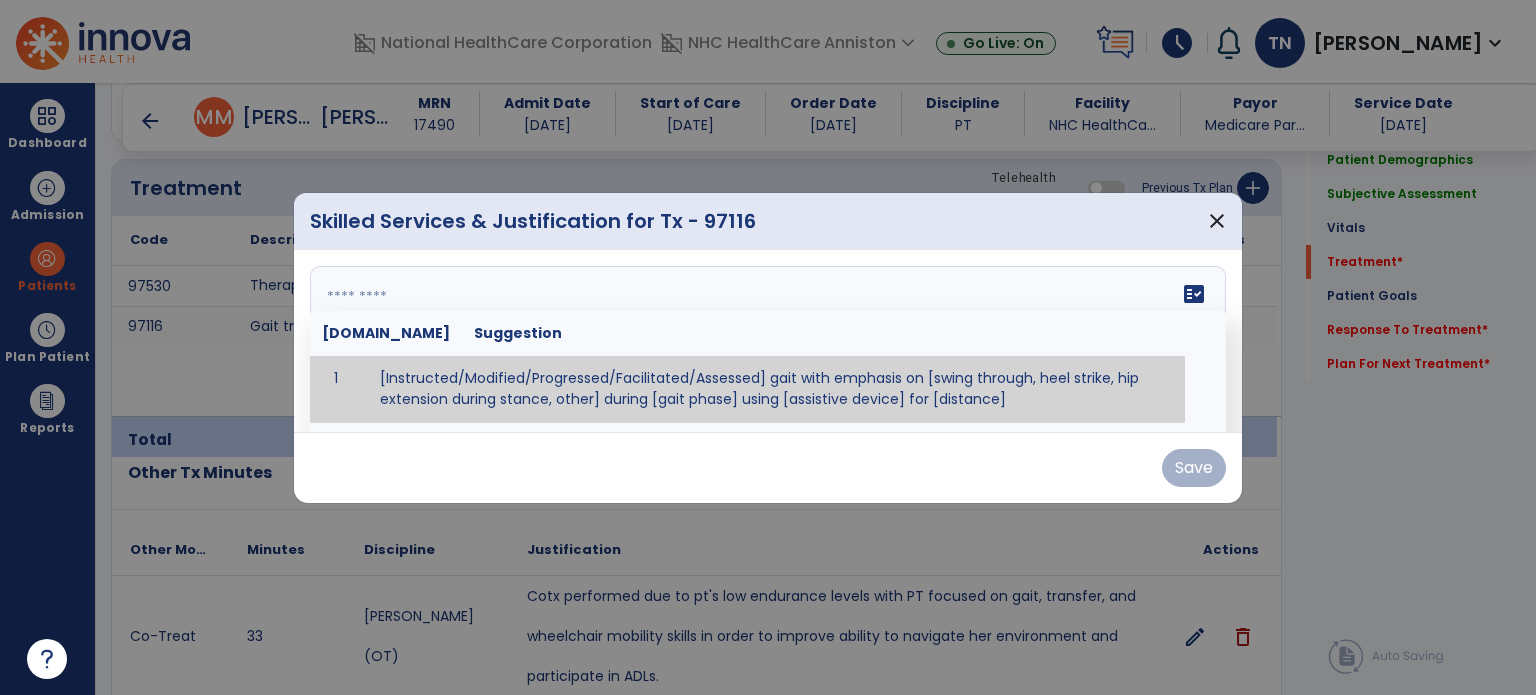 click on "fact_check  [DOMAIN_NAME] Suggestion 1 [Instructed/Modified/Progressed/Facilitated/Assessed] gait with emphasis on [swing through, heel strike, hip extension during stance, other] during [gait phase] using [assistive device] for [distance] 2 [Instructed/Modified/Progressed/Facilitated/Assessed] use of [assistive device] and [NWB, PWB, step-to gait pattern, step through gait pattern] 3 [Instructed/Modified/Progressed/Facilitated/Assessed] patient's ability to [ascend/descend # of steps, perform directional changes, walk on even/uneven surfaces, pick-up objects off floor, velocity changes, other] using [assistive device]. 4 [Instructed/Modified/Progressed/Facilitated/Assessed] pre-gait activities including [identify exercise] in order to prepare for gait training. 5" at bounding box center (768, 341) 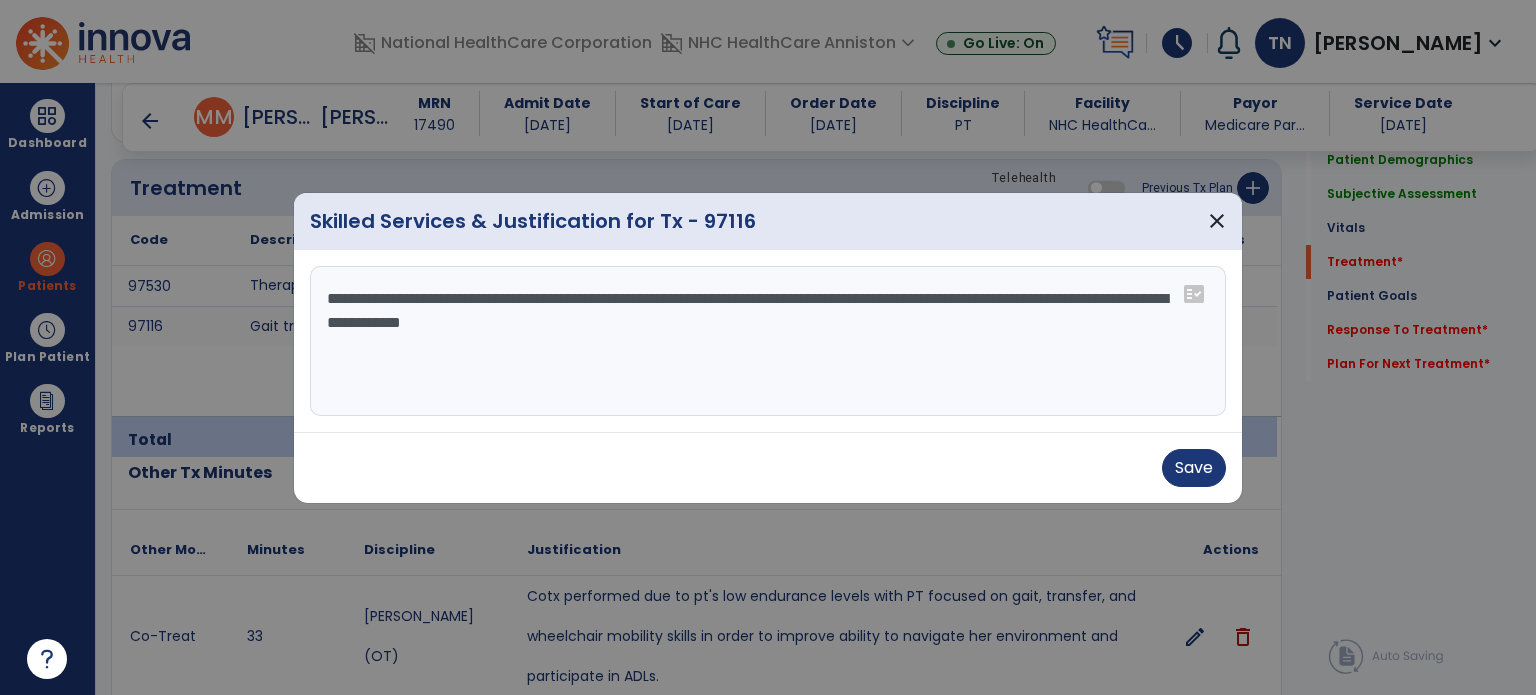 drag, startPoint x: 742, startPoint y: 335, endPoint x: 531, endPoint y: 347, distance: 211.34096 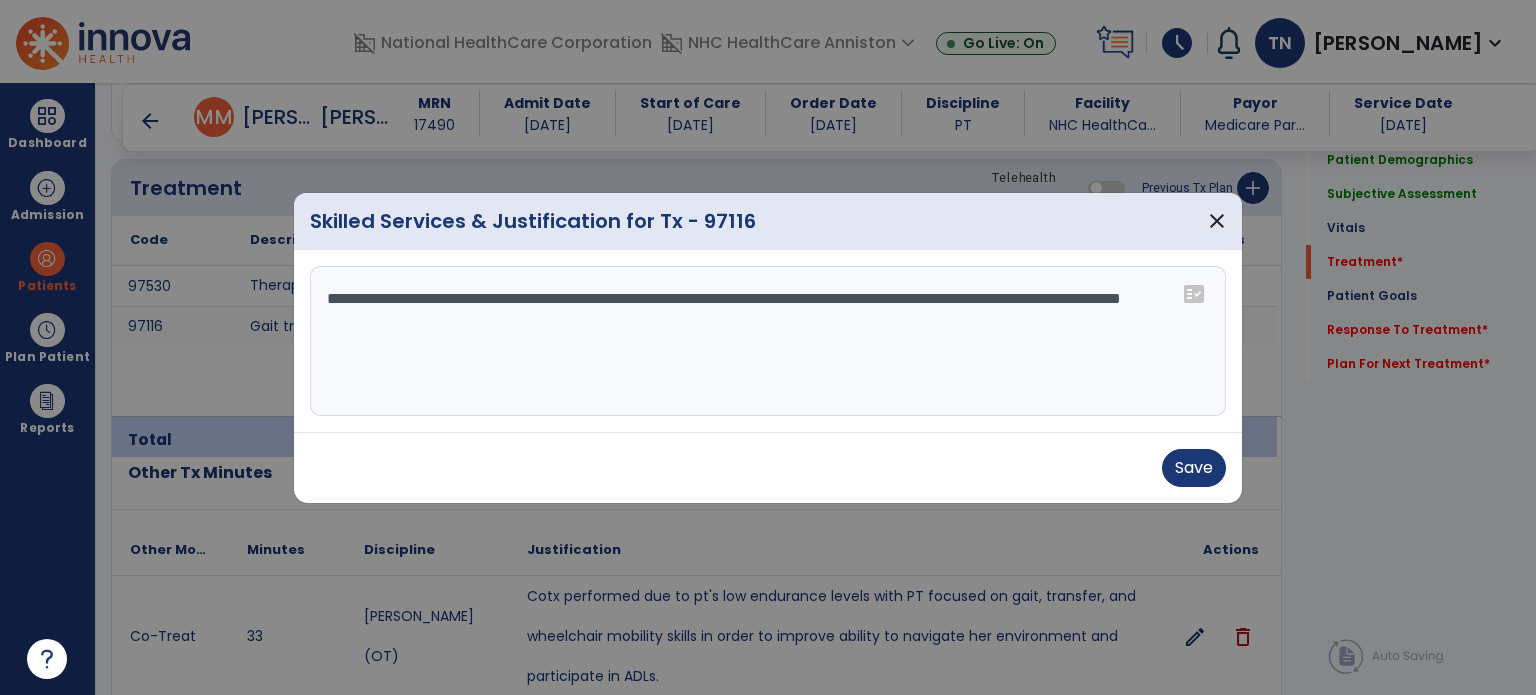 click on "**********" at bounding box center (768, 341) 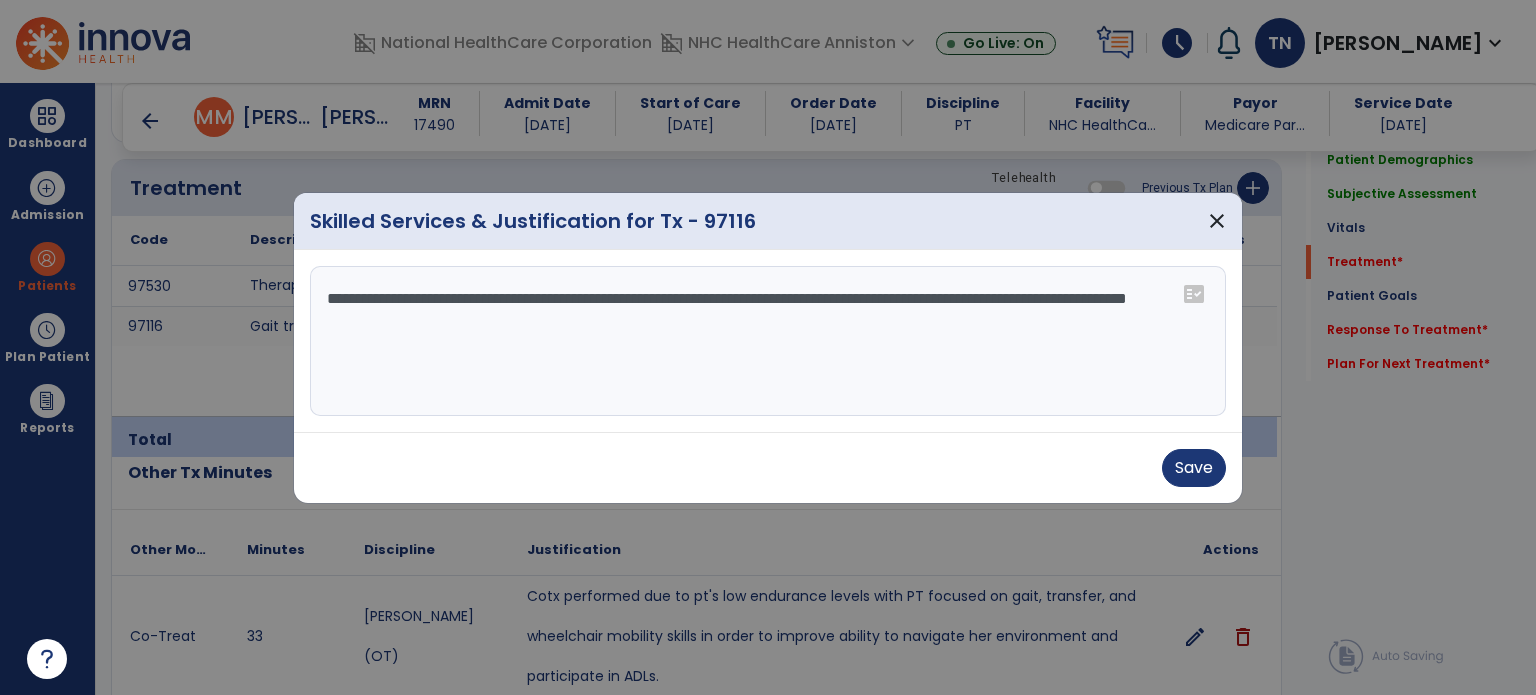 type on "**********" 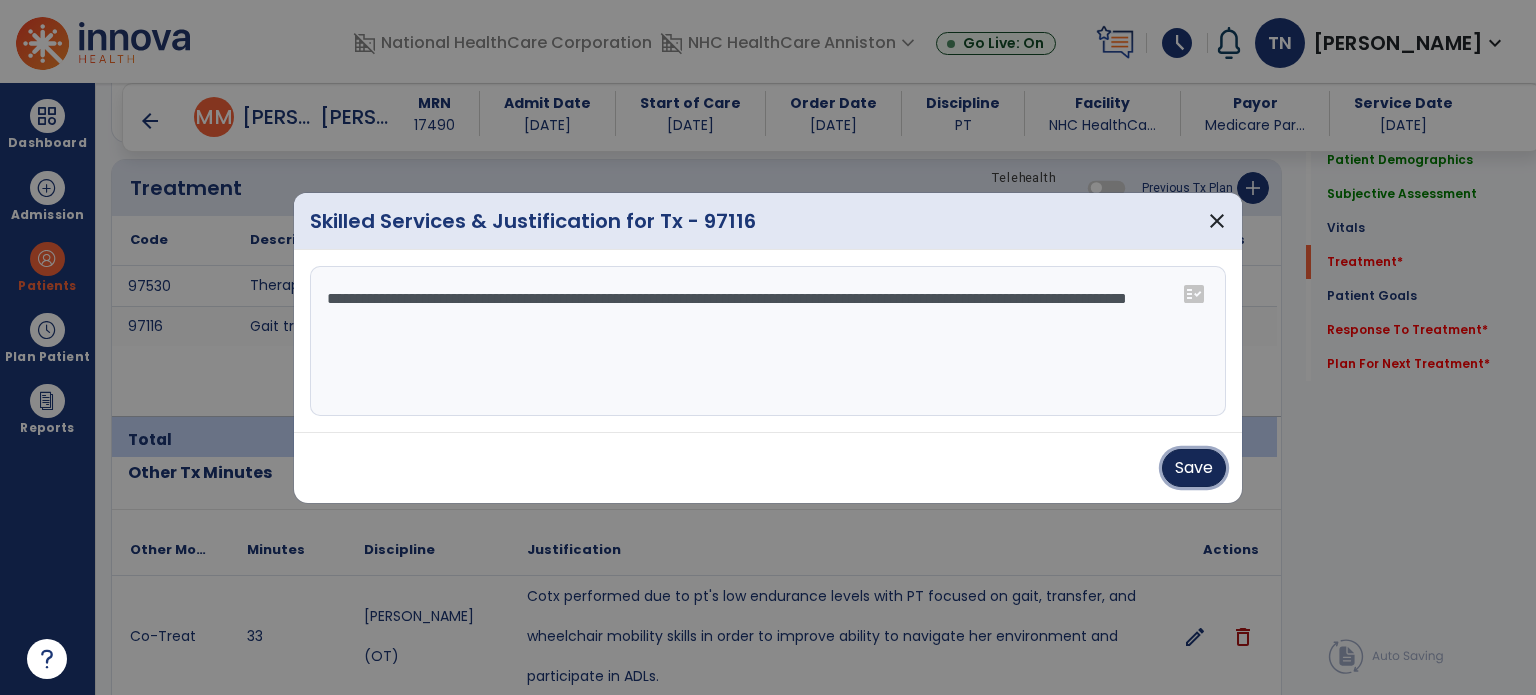 click on "Save" at bounding box center [1194, 468] 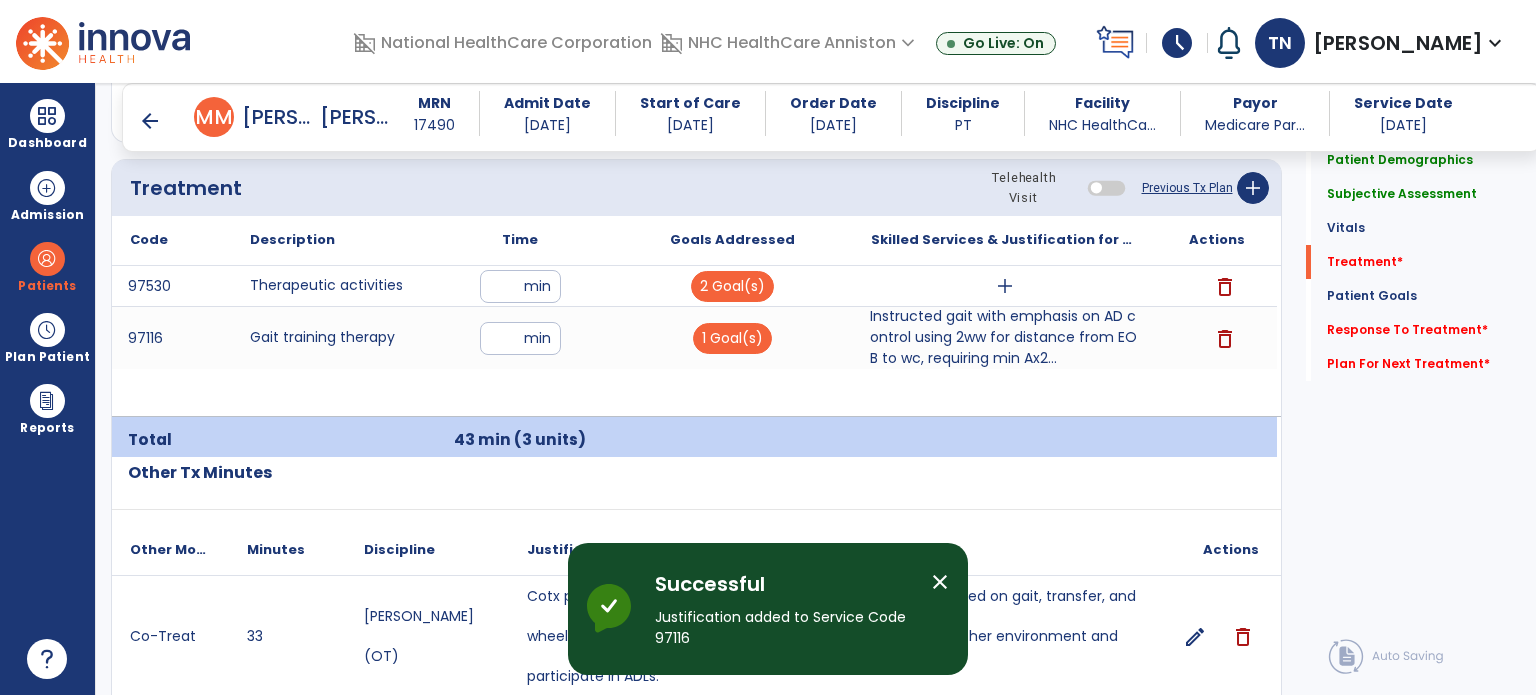 click on "arrow_back" at bounding box center (150, 121) 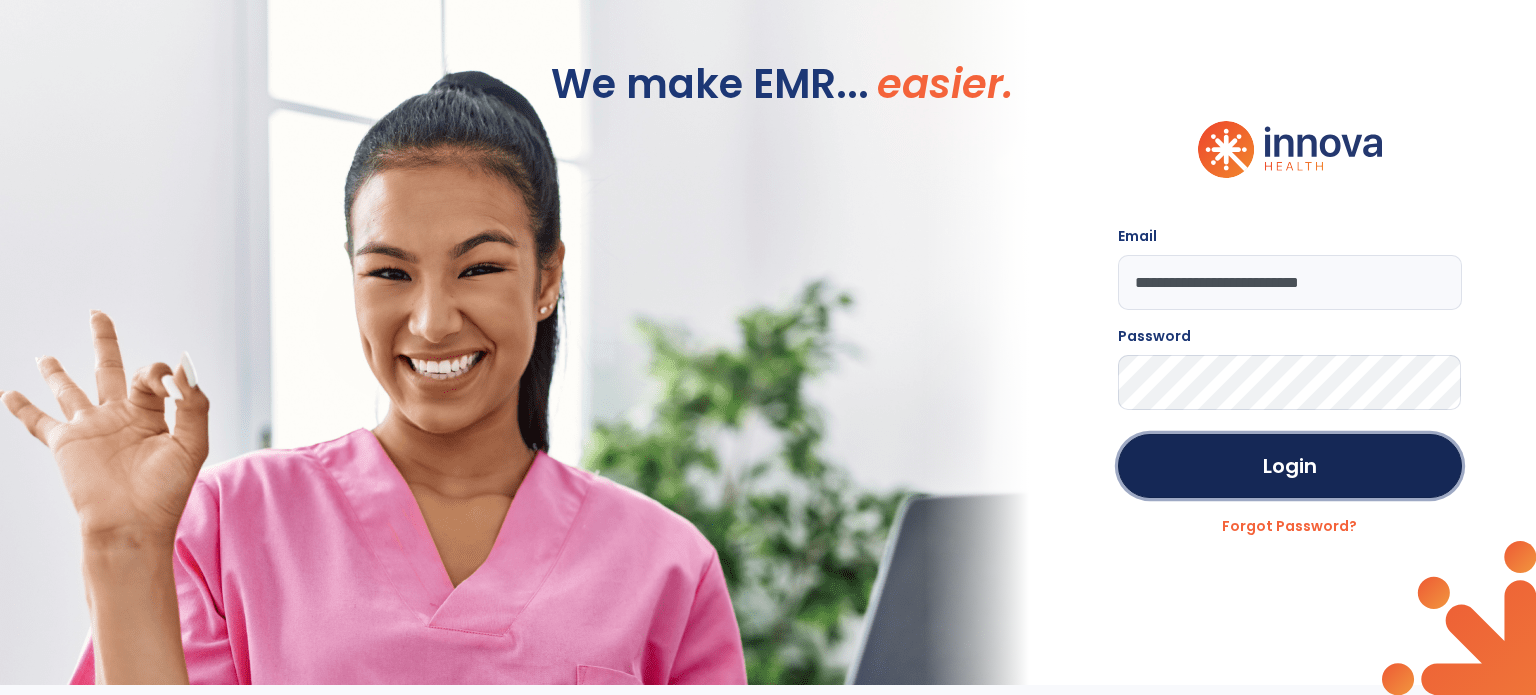 click on "Login" 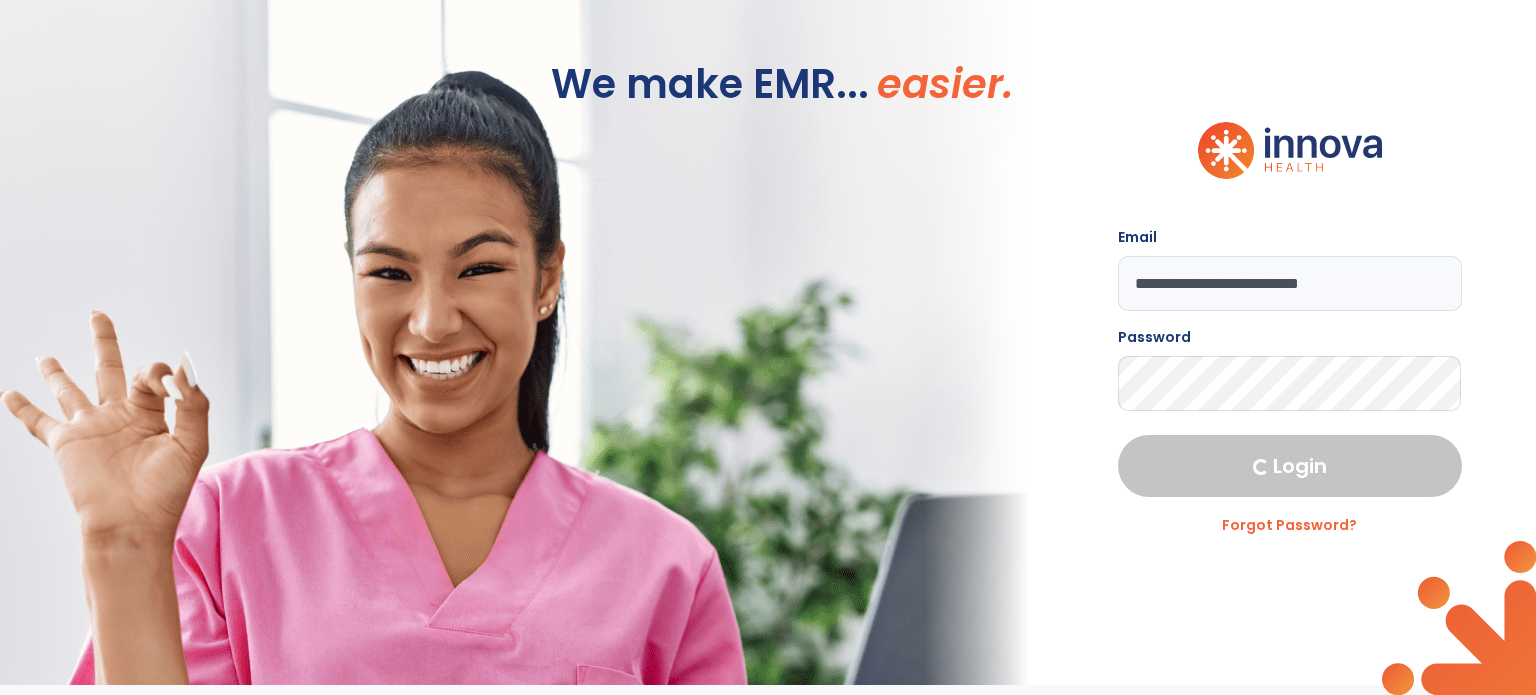 select on "****" 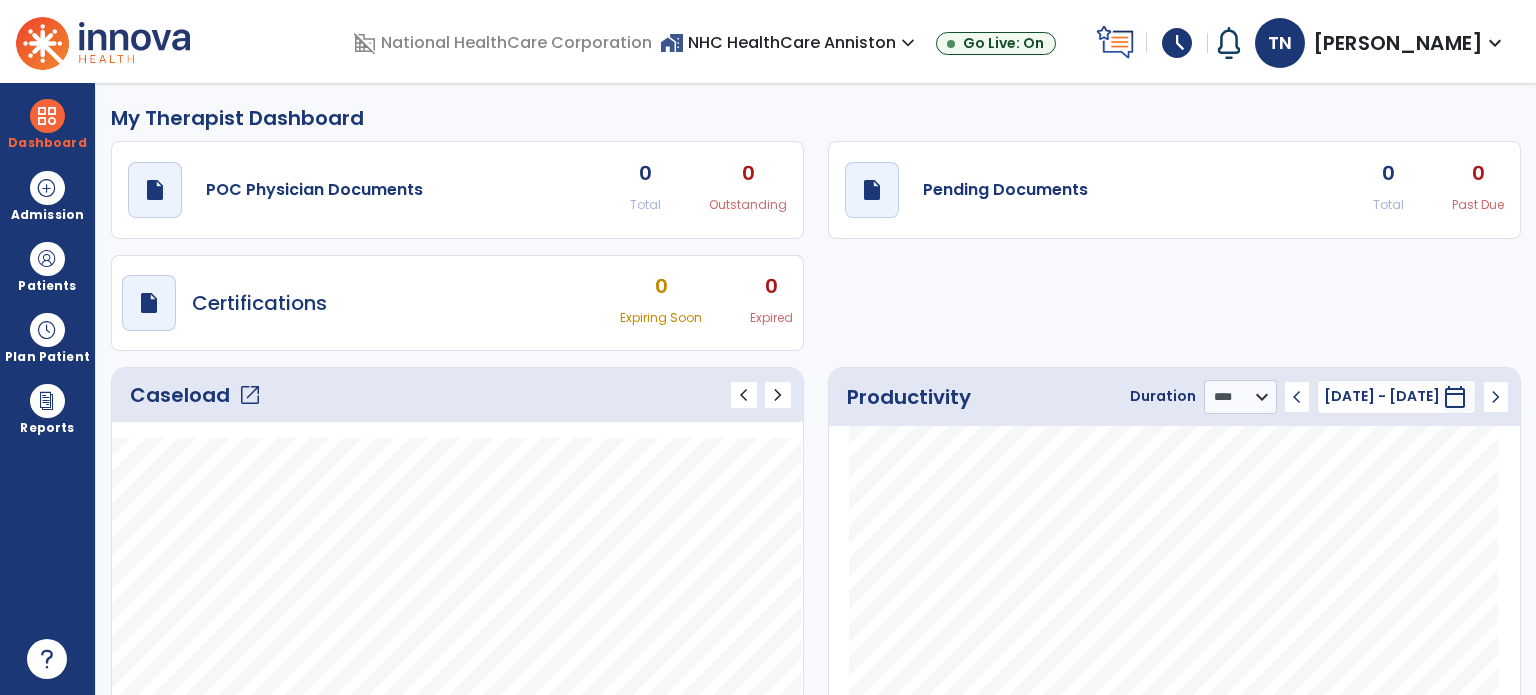 click on "open_in_new" 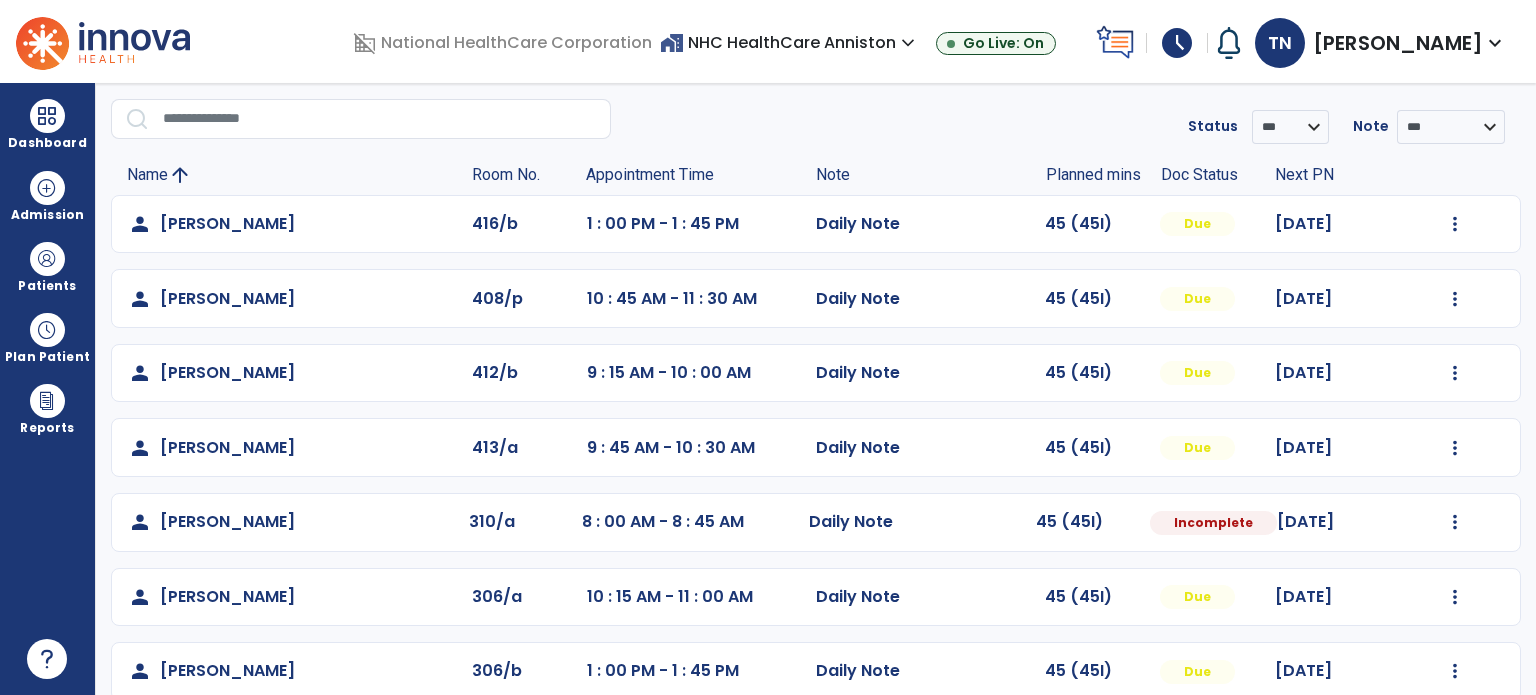 scroll, scrollTop: 393, scrollLeft: 0, axis: vertical 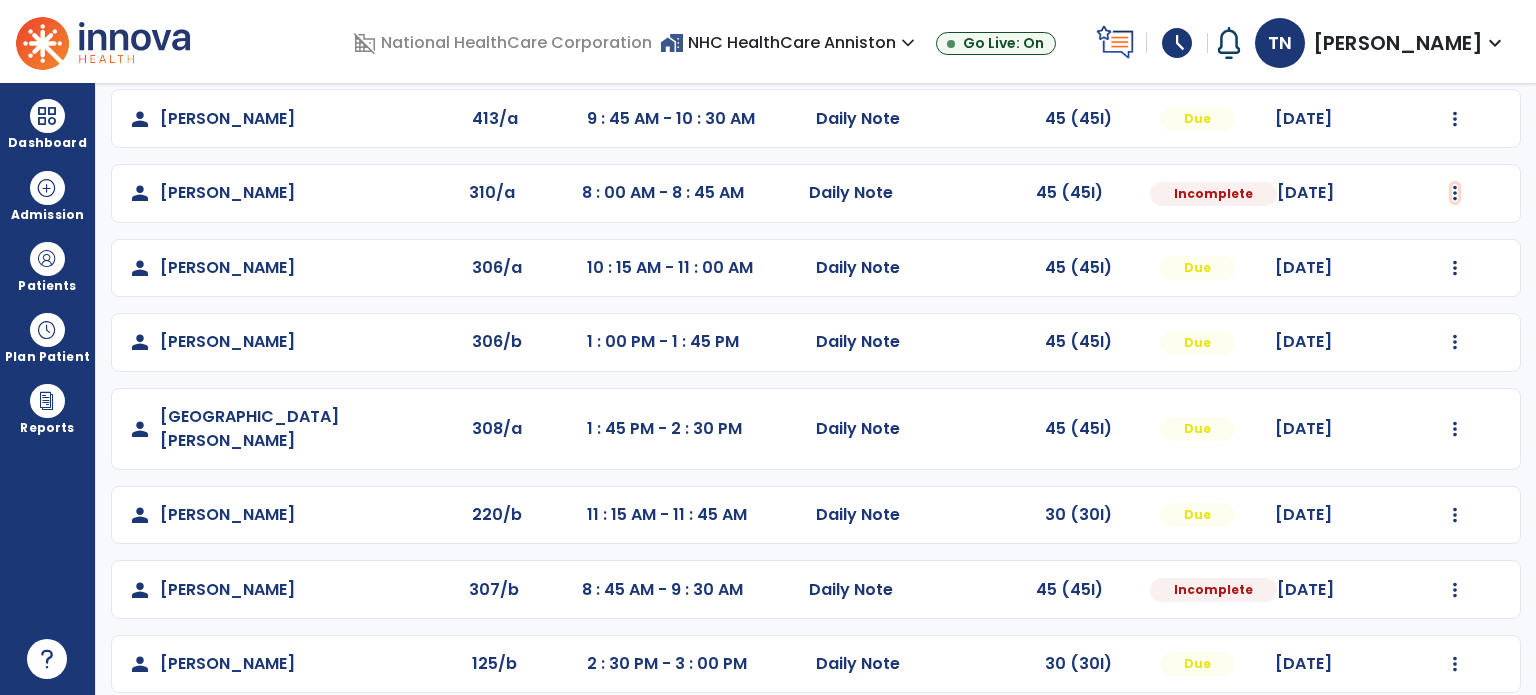 click at bounding box center (1455, -105) 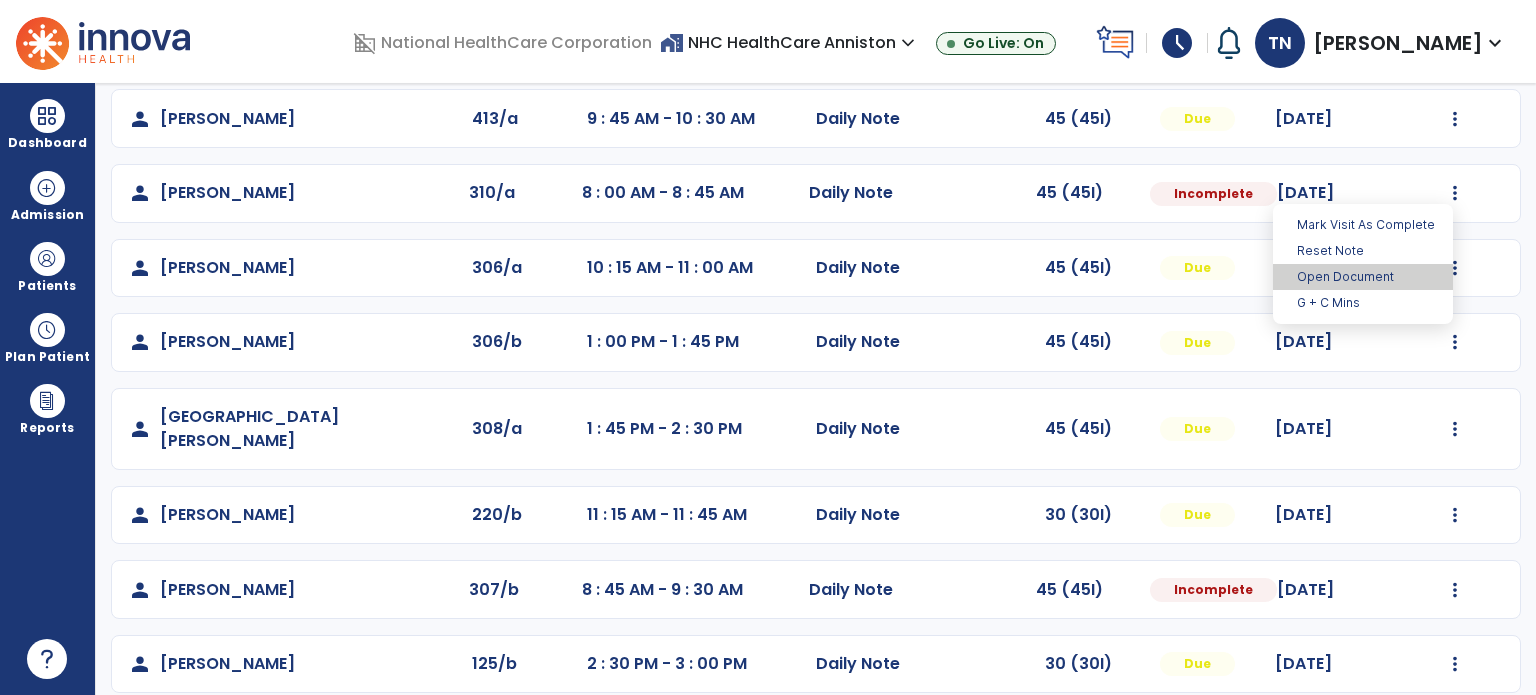 click on "Open Document" at bounding box center (1363, 277) 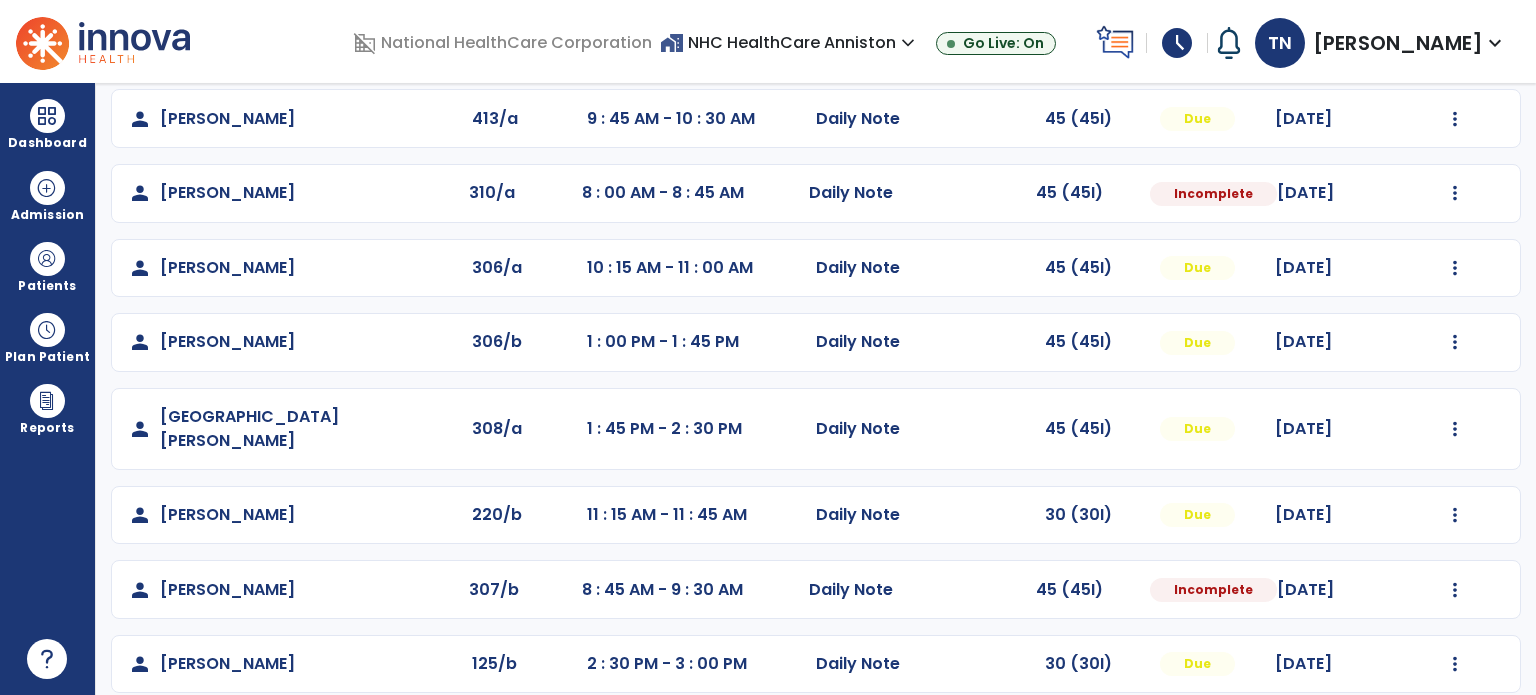 select on "*" 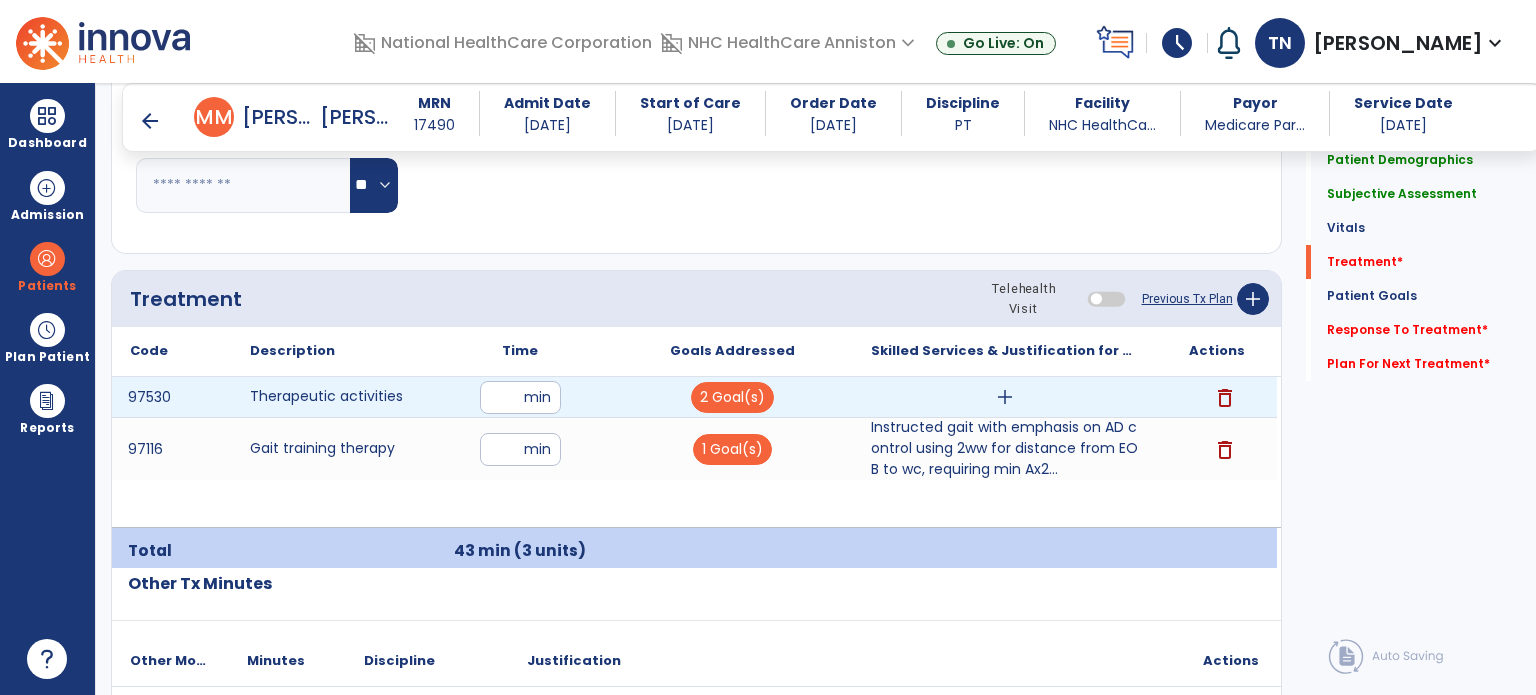 scroll, scrollTop: 1093, scrollLeft: 0, axis: vertical 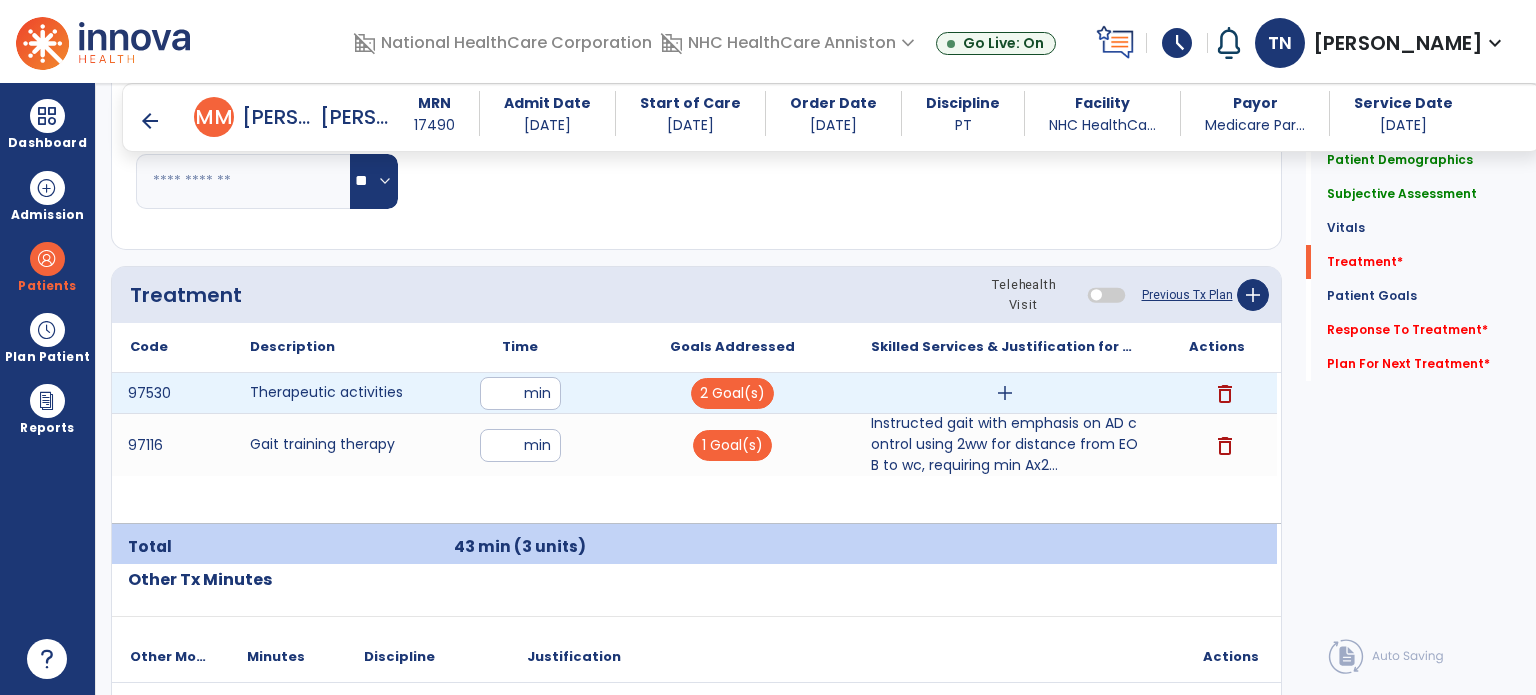 click on "add" at bounding box center [1004, 393] 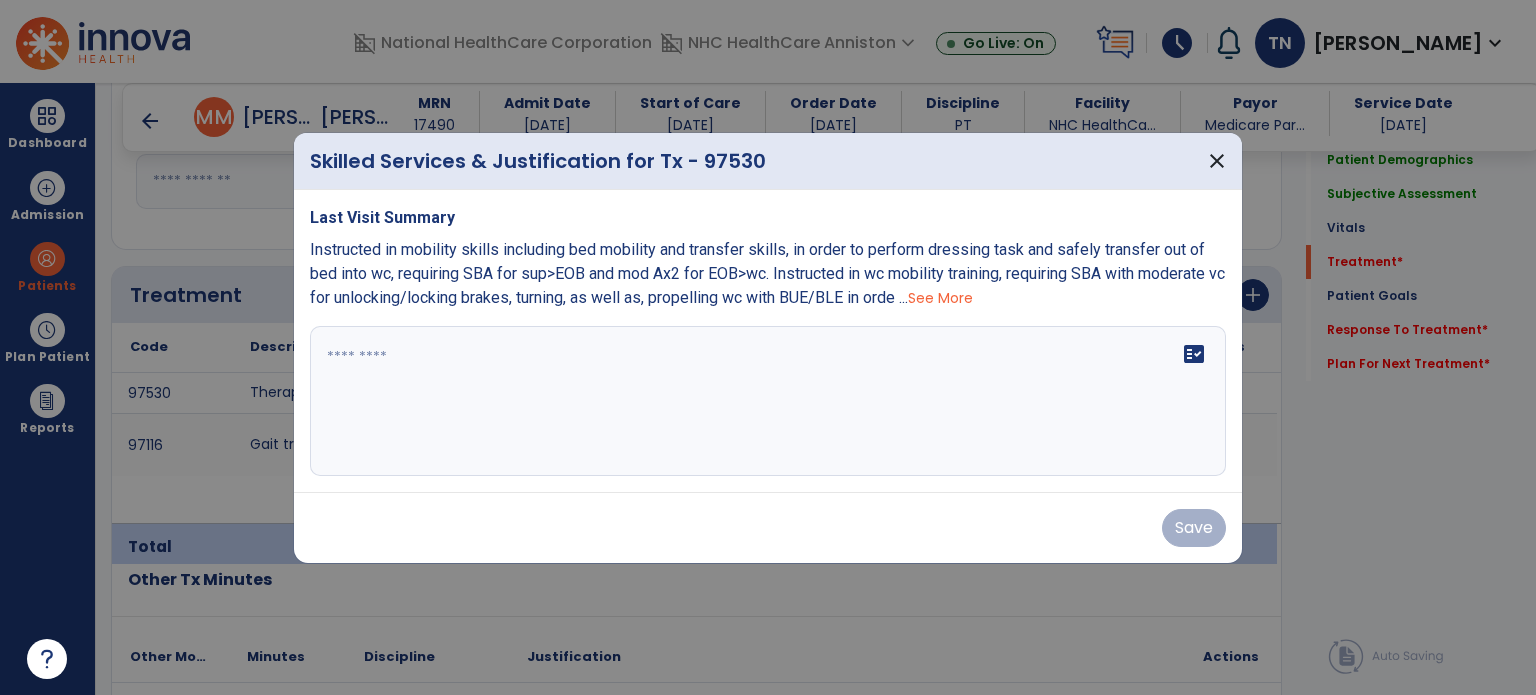 click at bounding box center [768, 401] 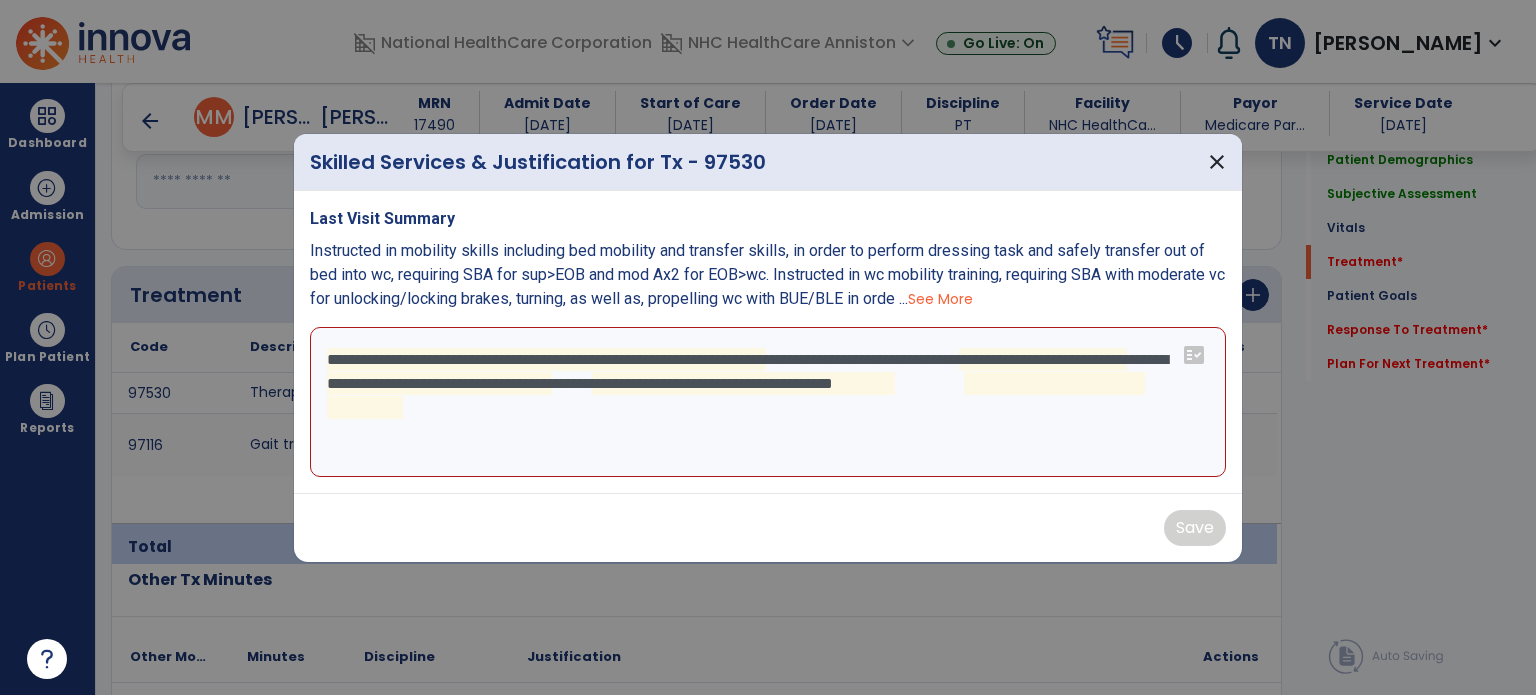 drag, startPoint x: 712, startPoint y: 372, endPoint x: 1535, endPoint y: 316, distance: 824.903 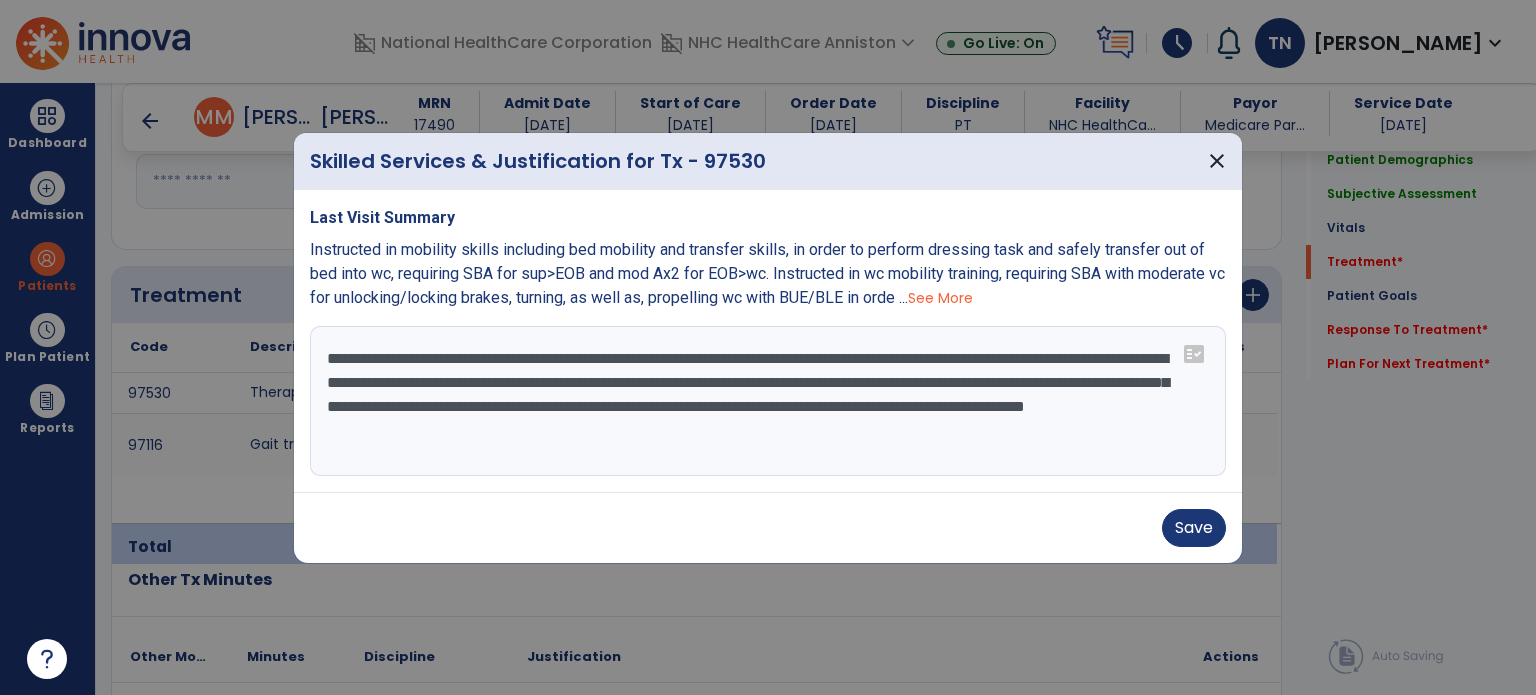 type on "**********" 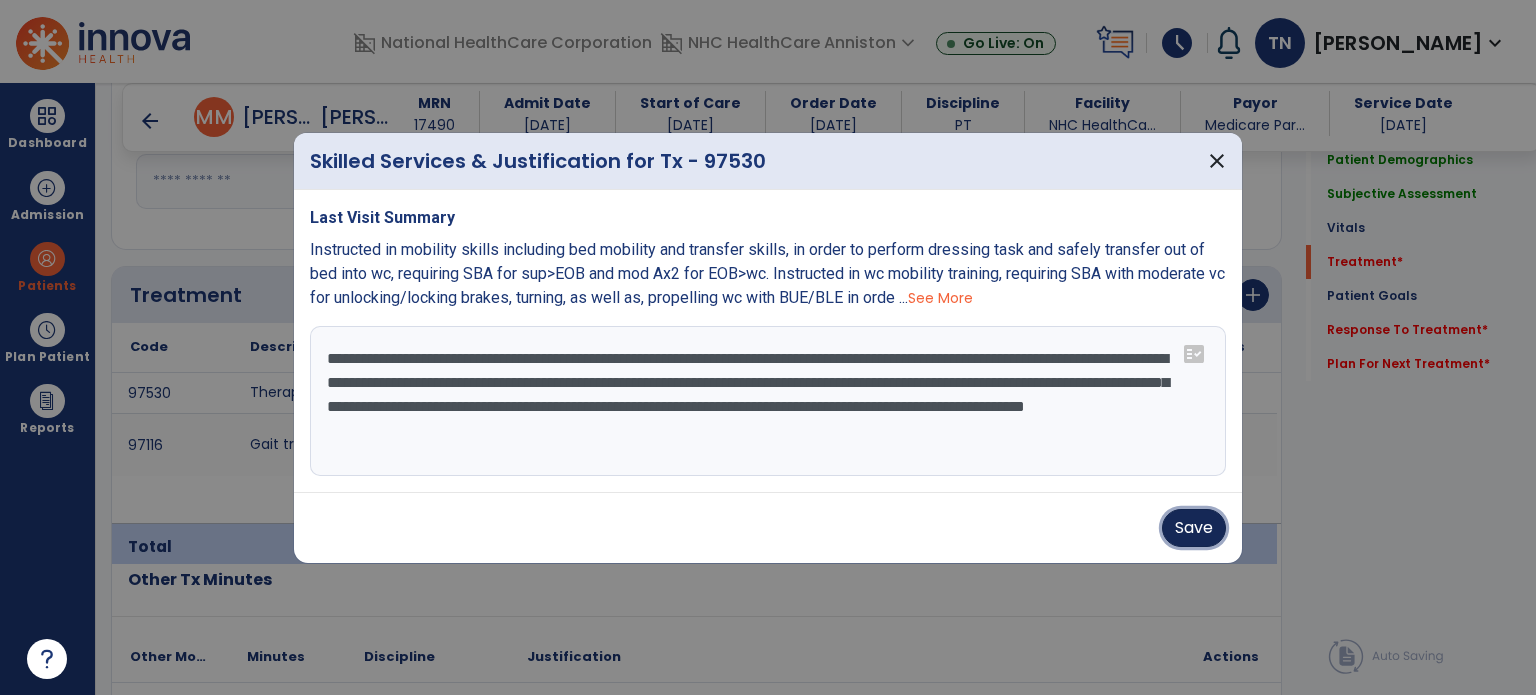 click on "Save" at bounding box center [1194, 528] 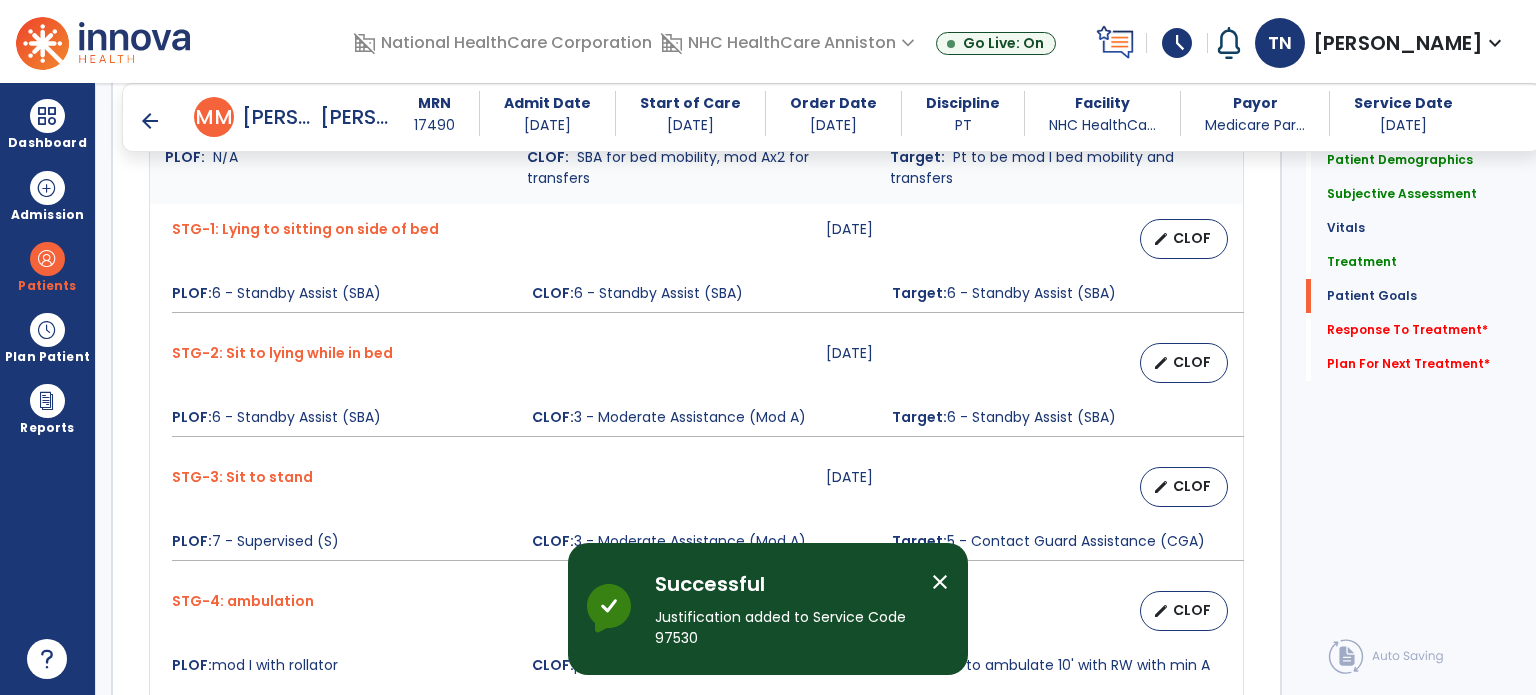 scroll, scrollTop: 1993, scrollLeft: 0, axis: vertical 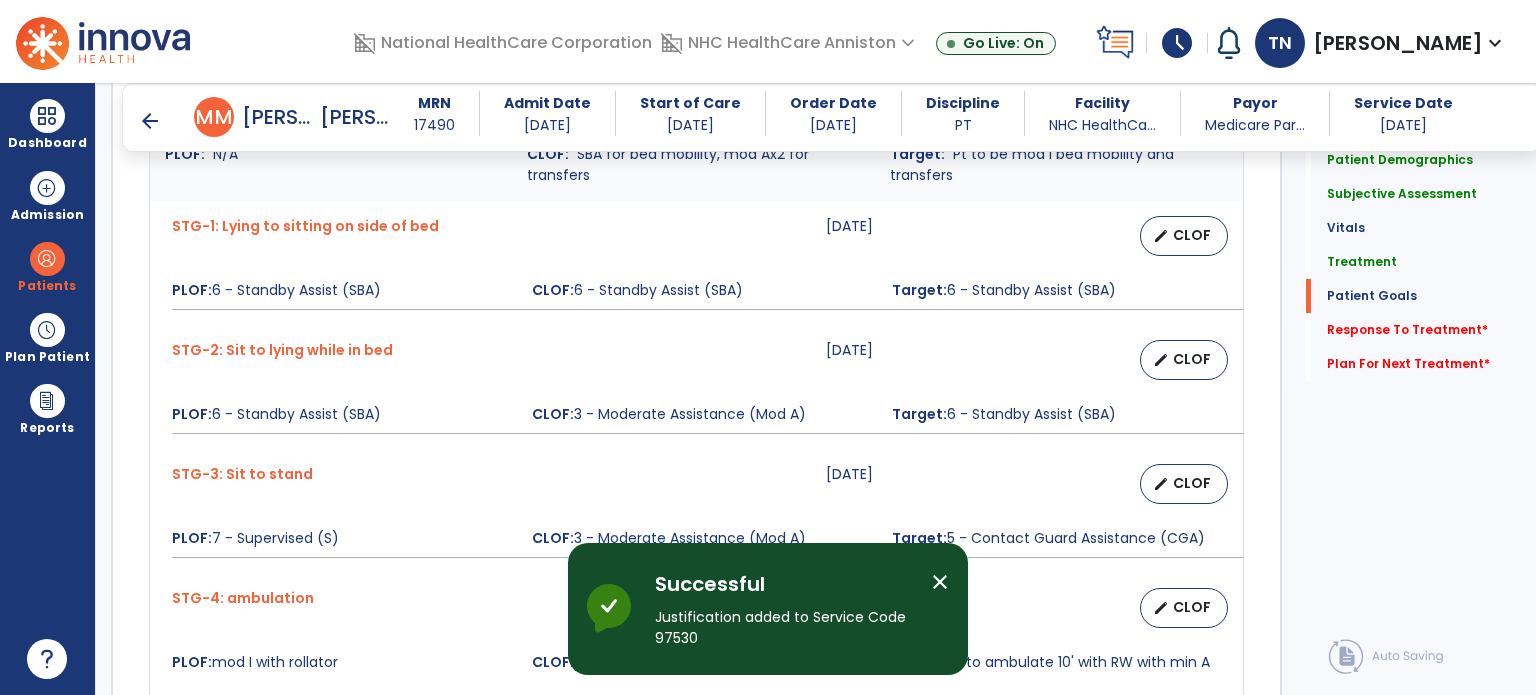 click on "arrow_back" at bounding box center (150, 121) 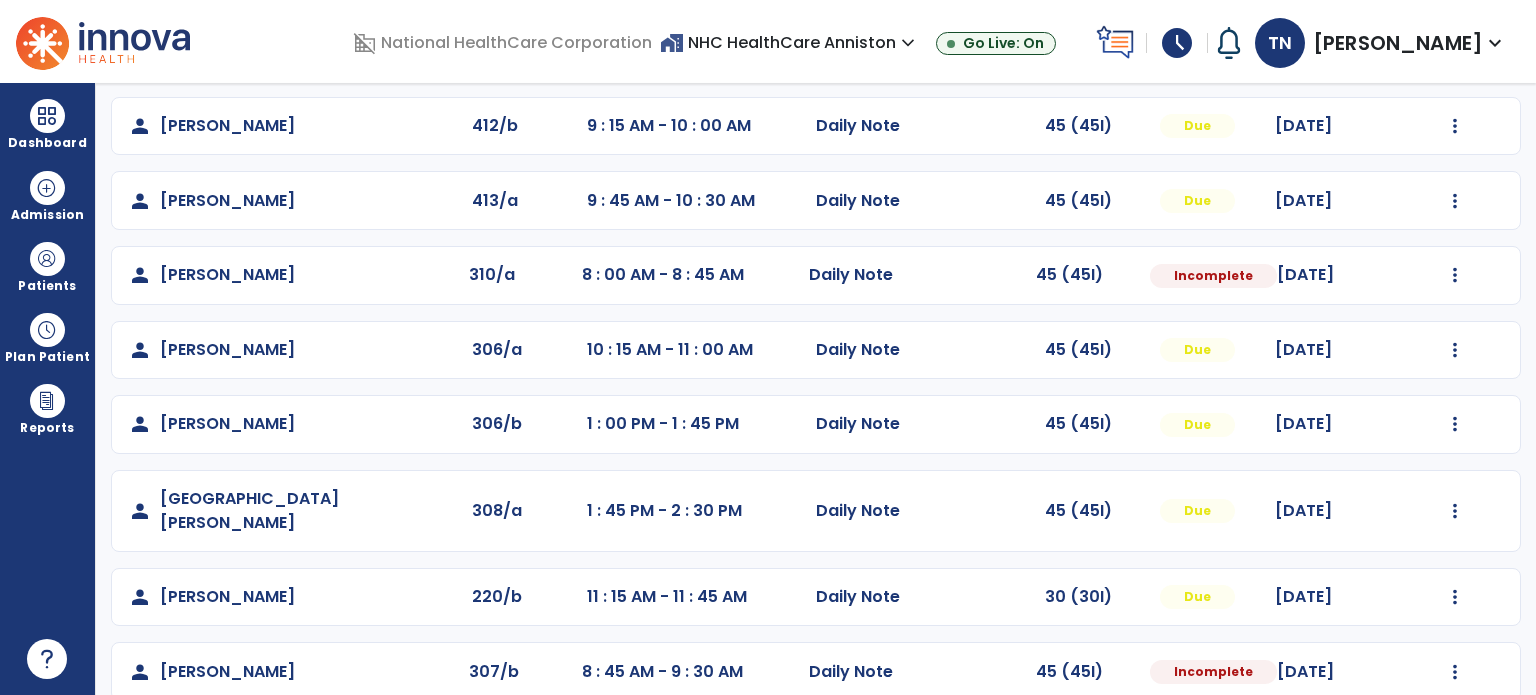 scroll, scrollTop: 393, scrollLeft: 0, axis: vertical 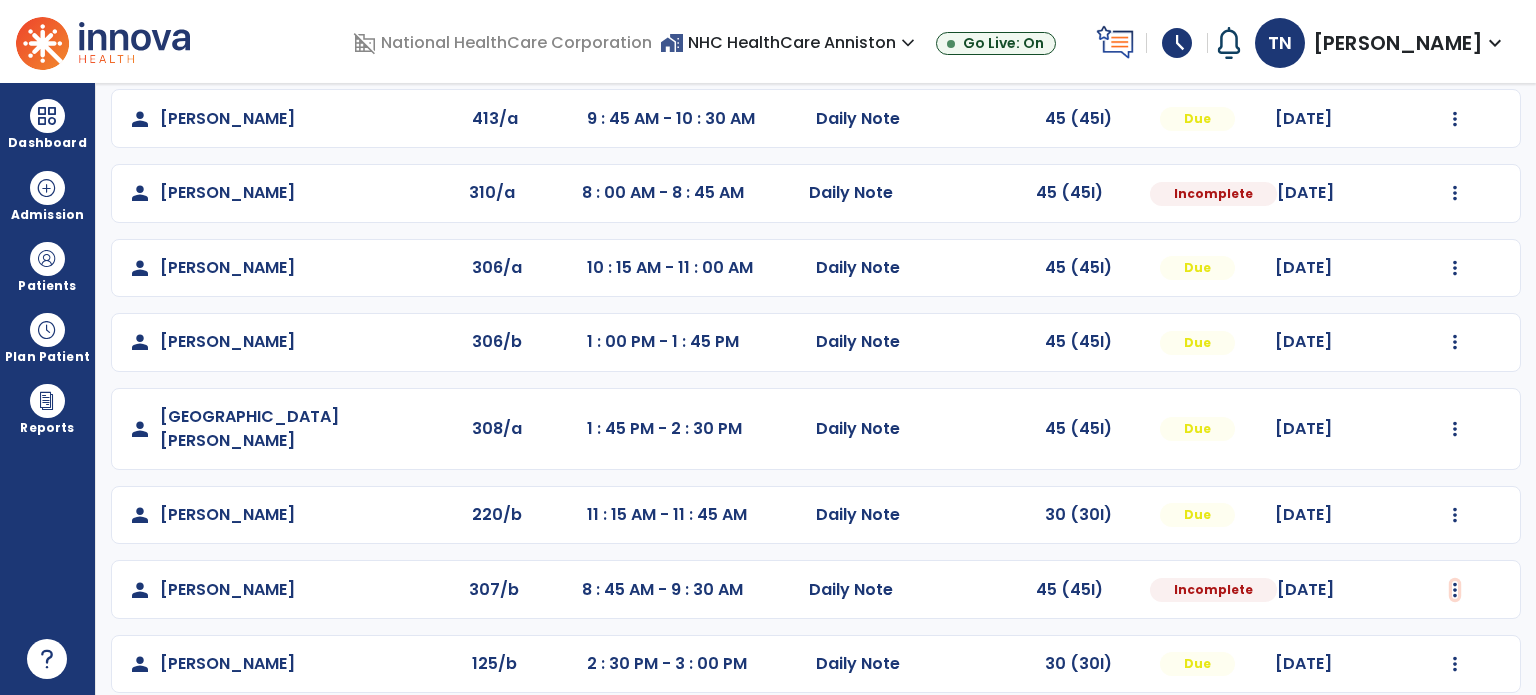 click at bounding box center (1455, -105) 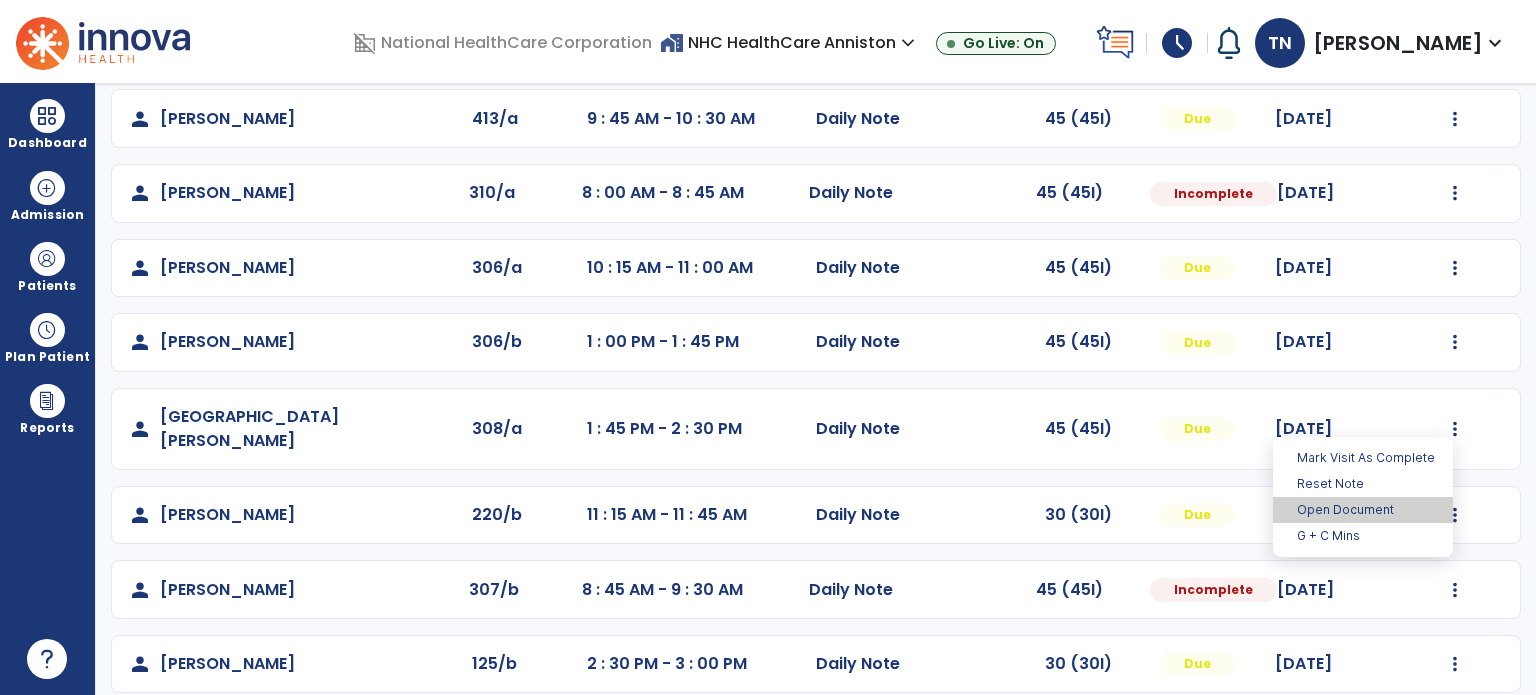 click on "Open Document" at bounding box center [1363, 510] 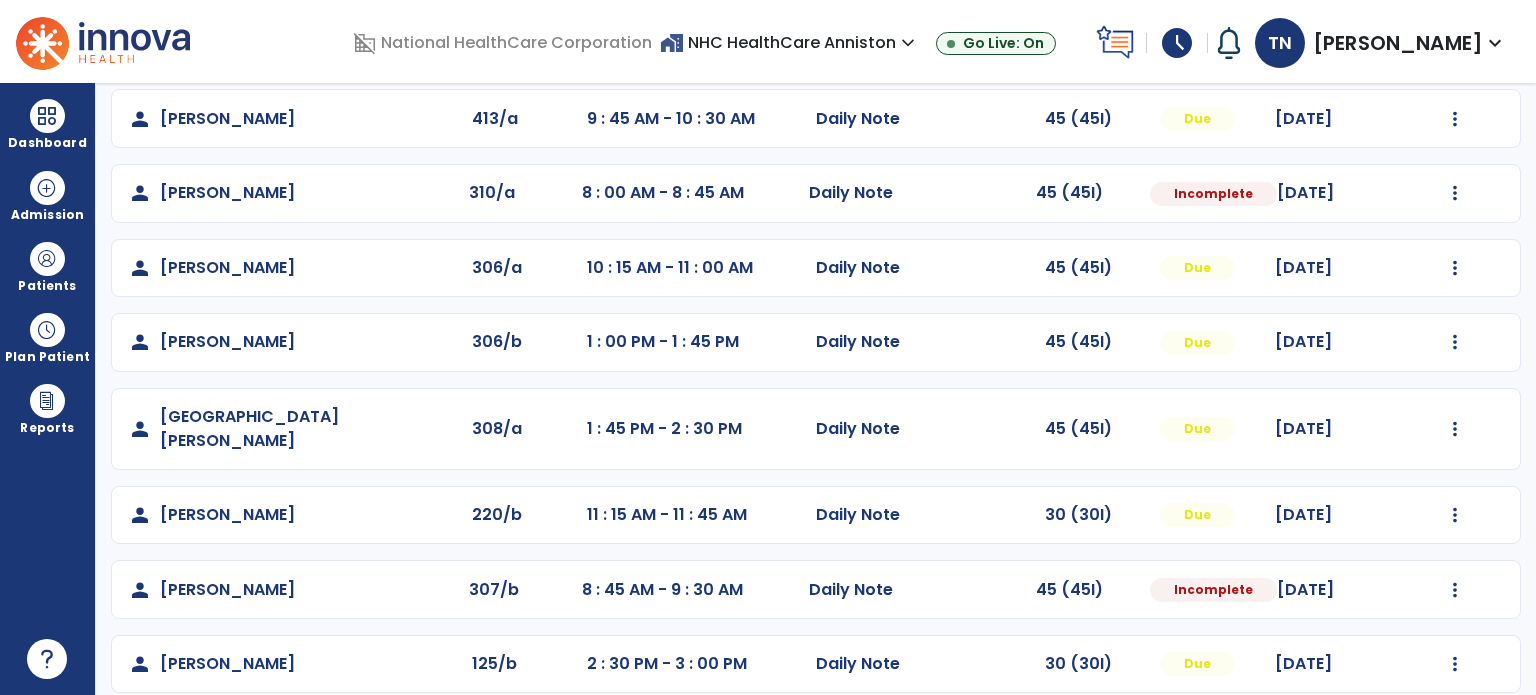 select on "*" 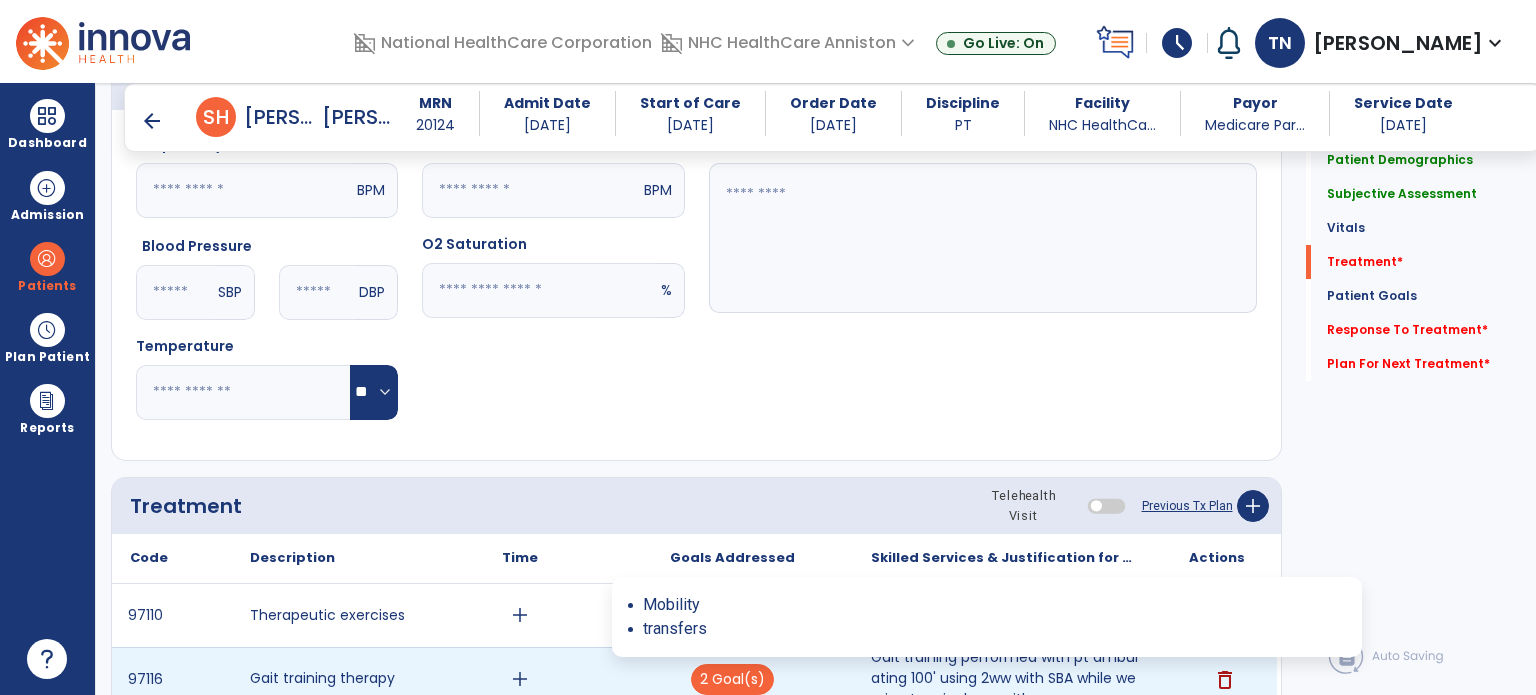 scroll, scrollTop: 1193, scrollLeft: 0, axis: vertical 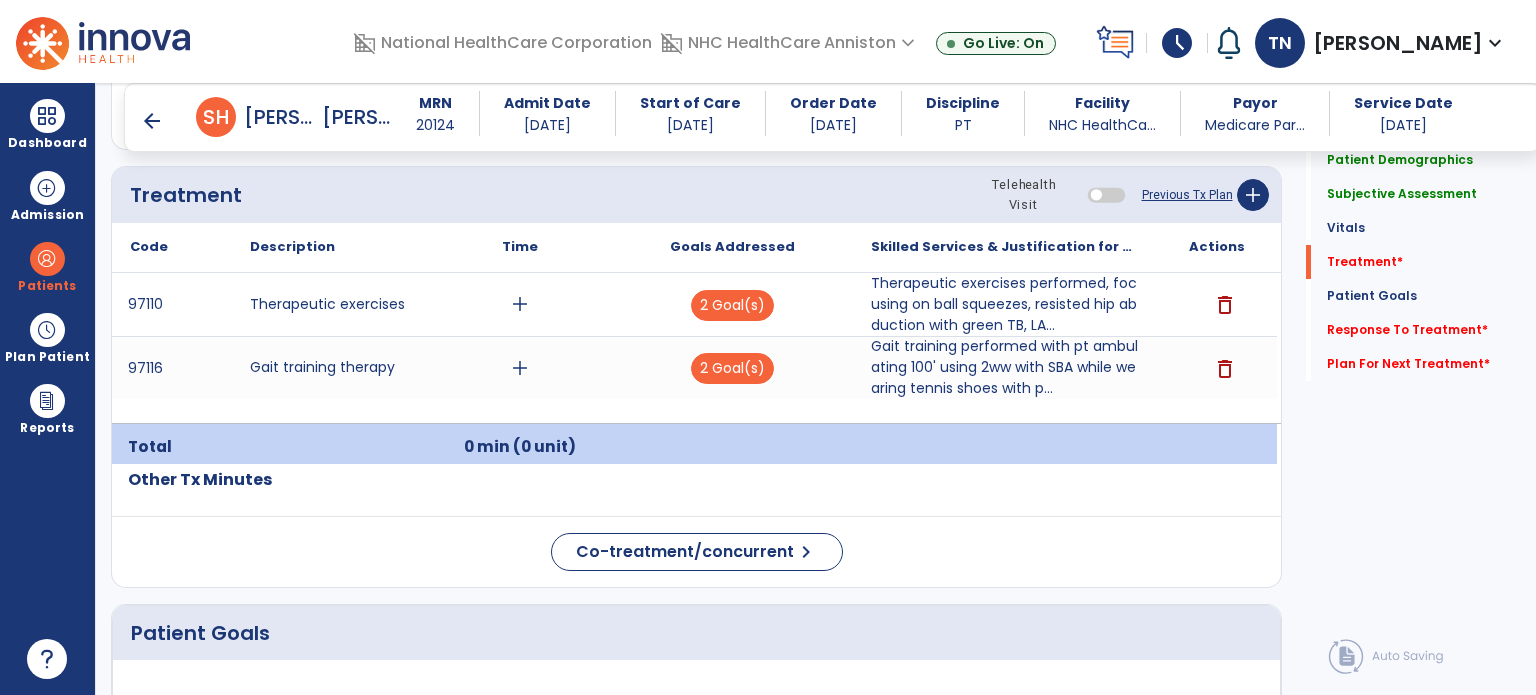 click on "97110  Therapeutic exercises  add  2 Goal(s)  Therapeutic exercises performed, focusing on ball squeezes, resisted hip abduction with green TB, LA...  delete 97116  Gait training therapy  add  2 Goal(s)  Gait training performed with pt ambulating 100' using 2ww with SBA while wearing tennis shoes with p...  delete" at bounding box center [694, 348] 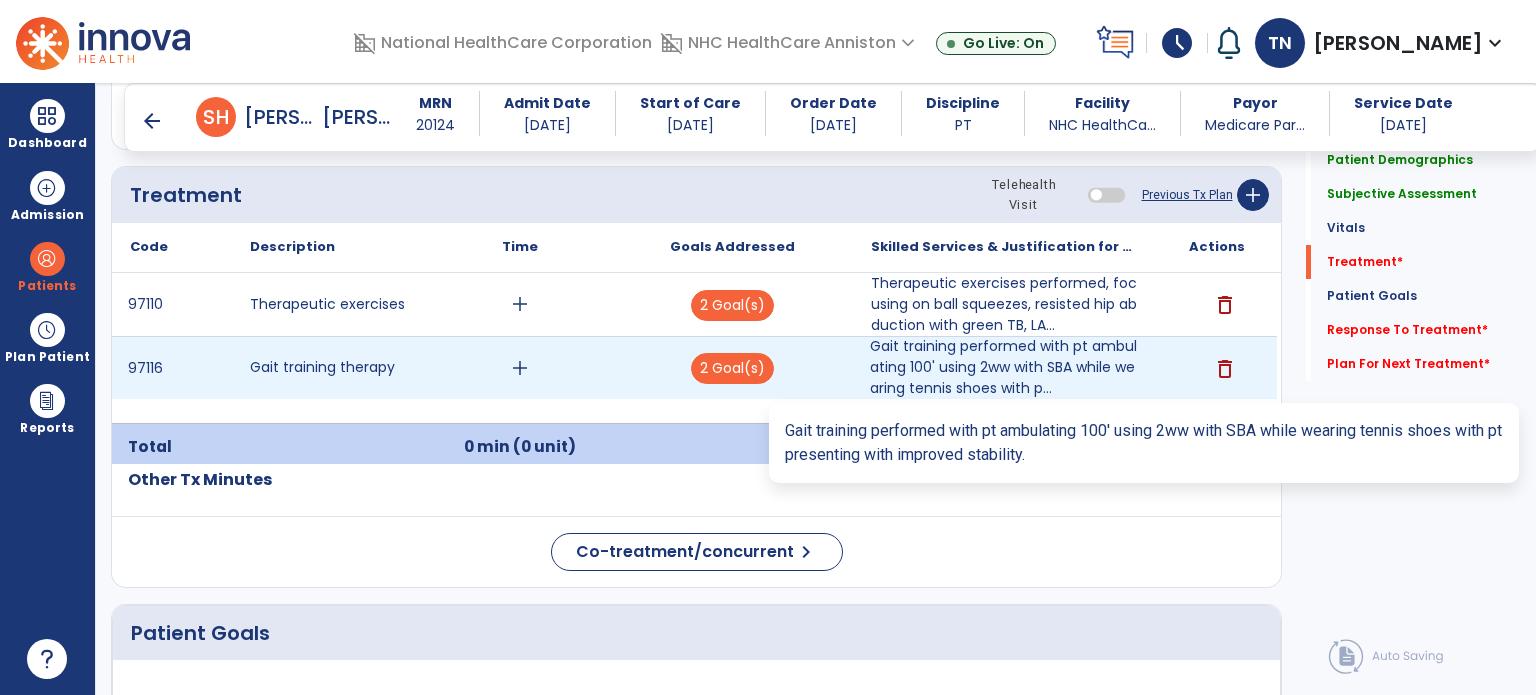 click on "Gait training performed with pt ambulating 100' using 2ww with SBA while wearing tennis shoes with p..." at bounding box center (1004, 367) 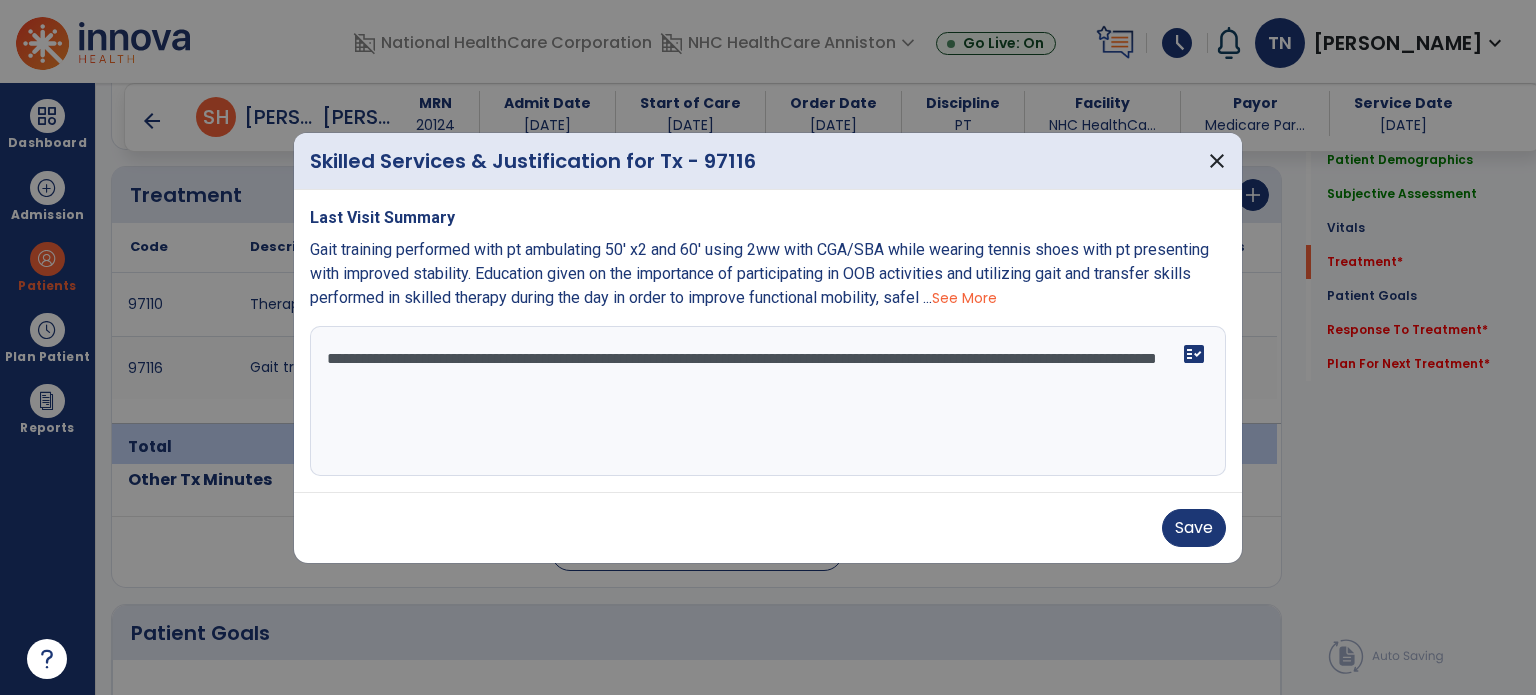 click on "**********" at bounding box center [768, 401] 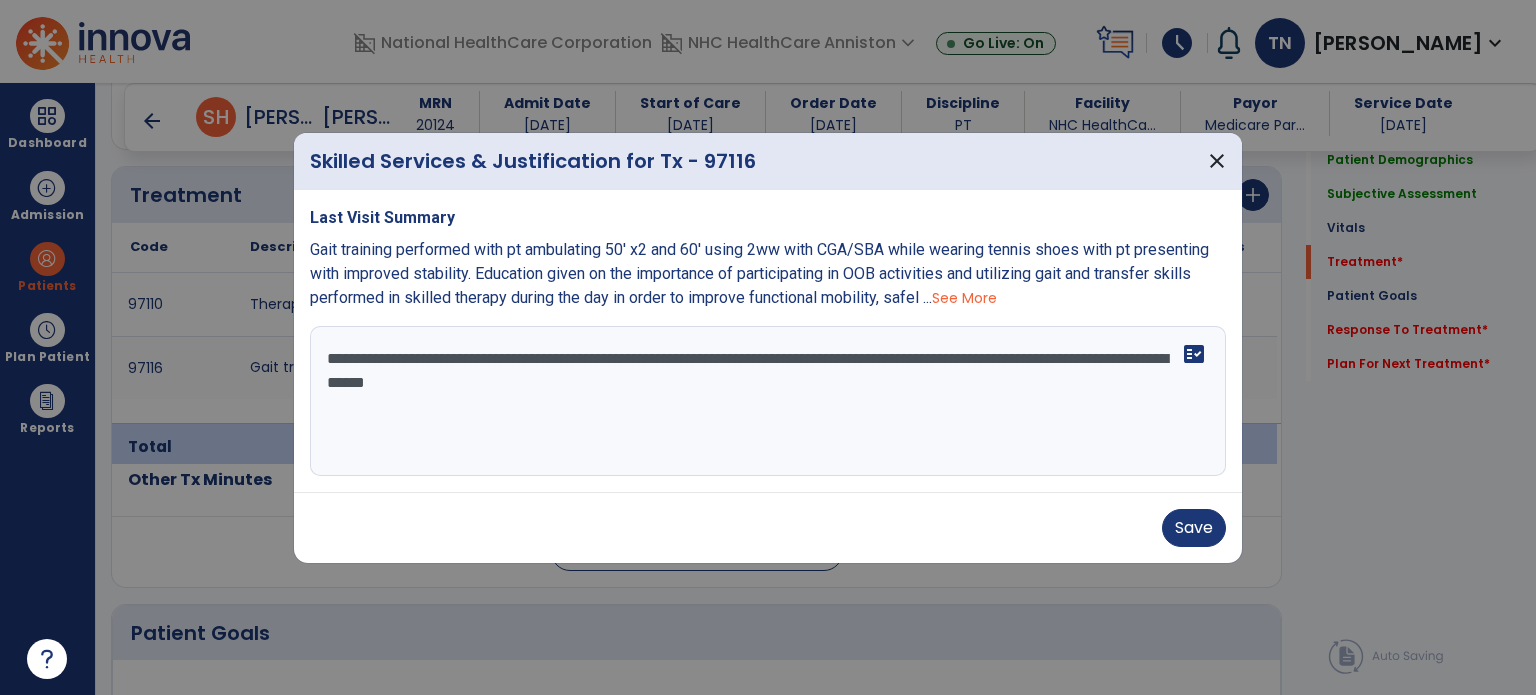 drag, startPoint x: 925, startPoint y: 359, endPoint x: 1048, endPoint y: 403, distance: 130.63307 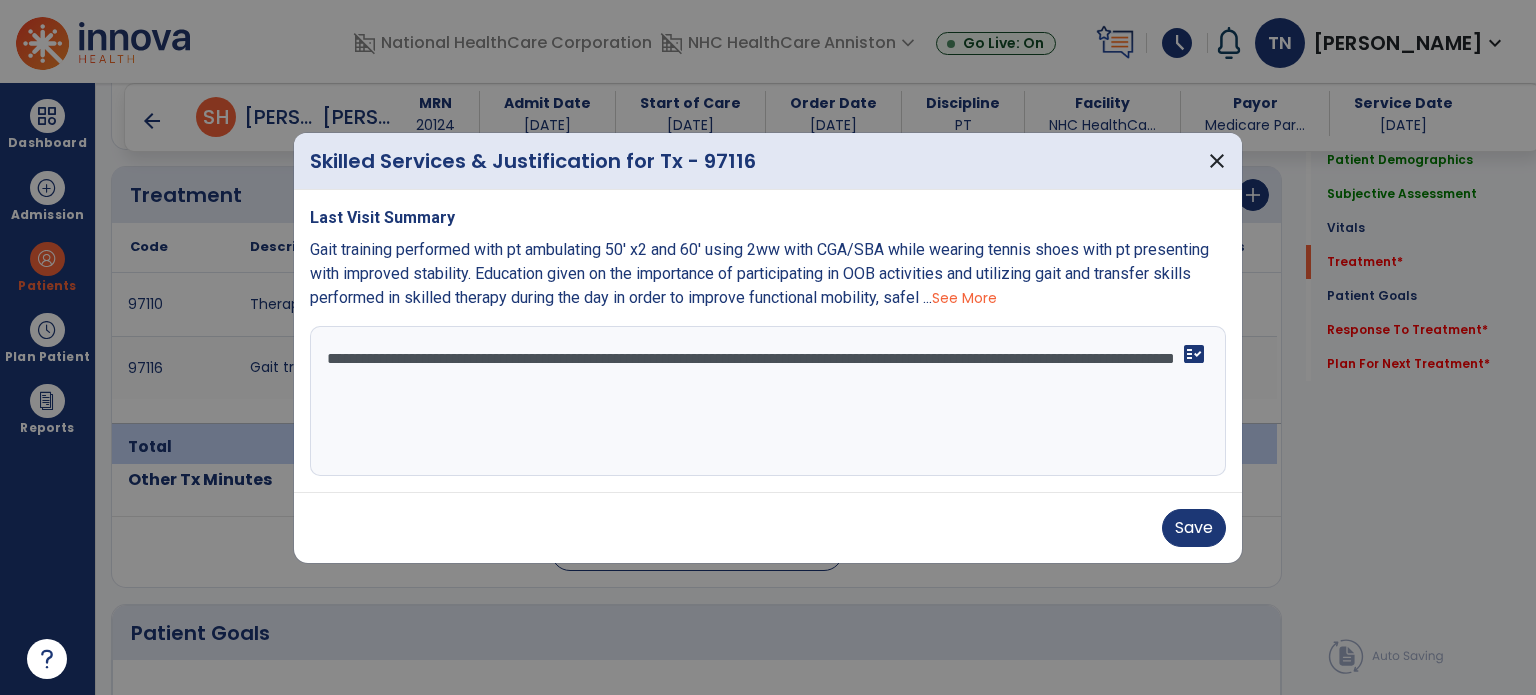 type on "**********" 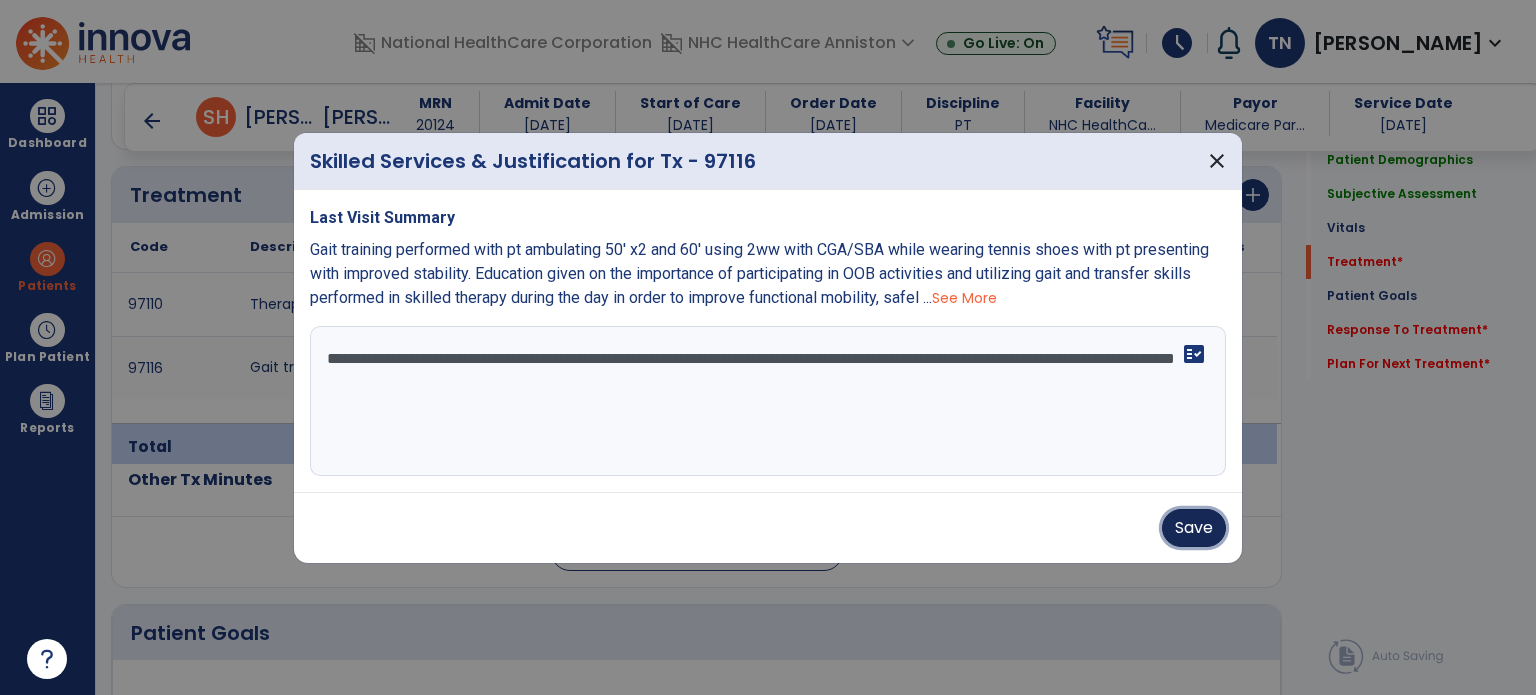 click on "Save" at bounding box center (1194, 528) 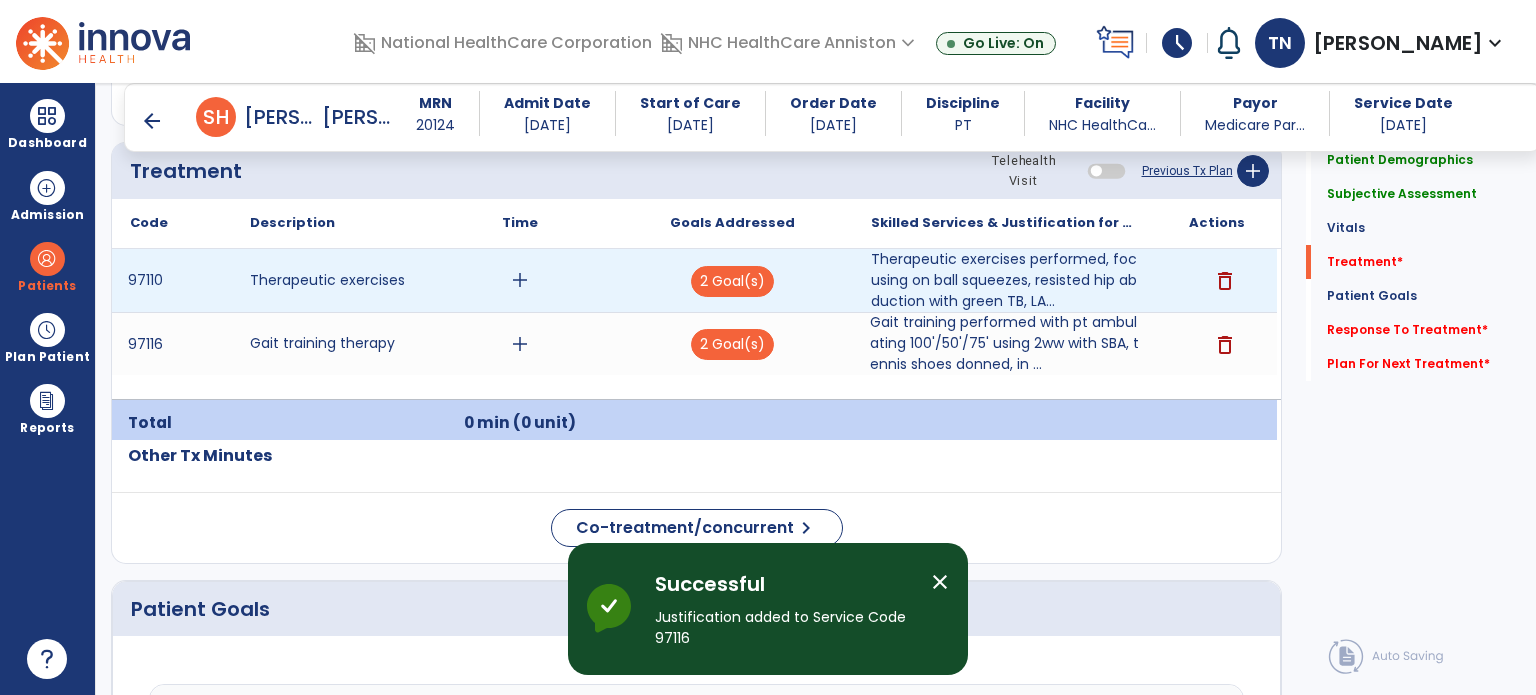 scroll, scrollTop: 1193, scrollLeft: 0, axis: vertical 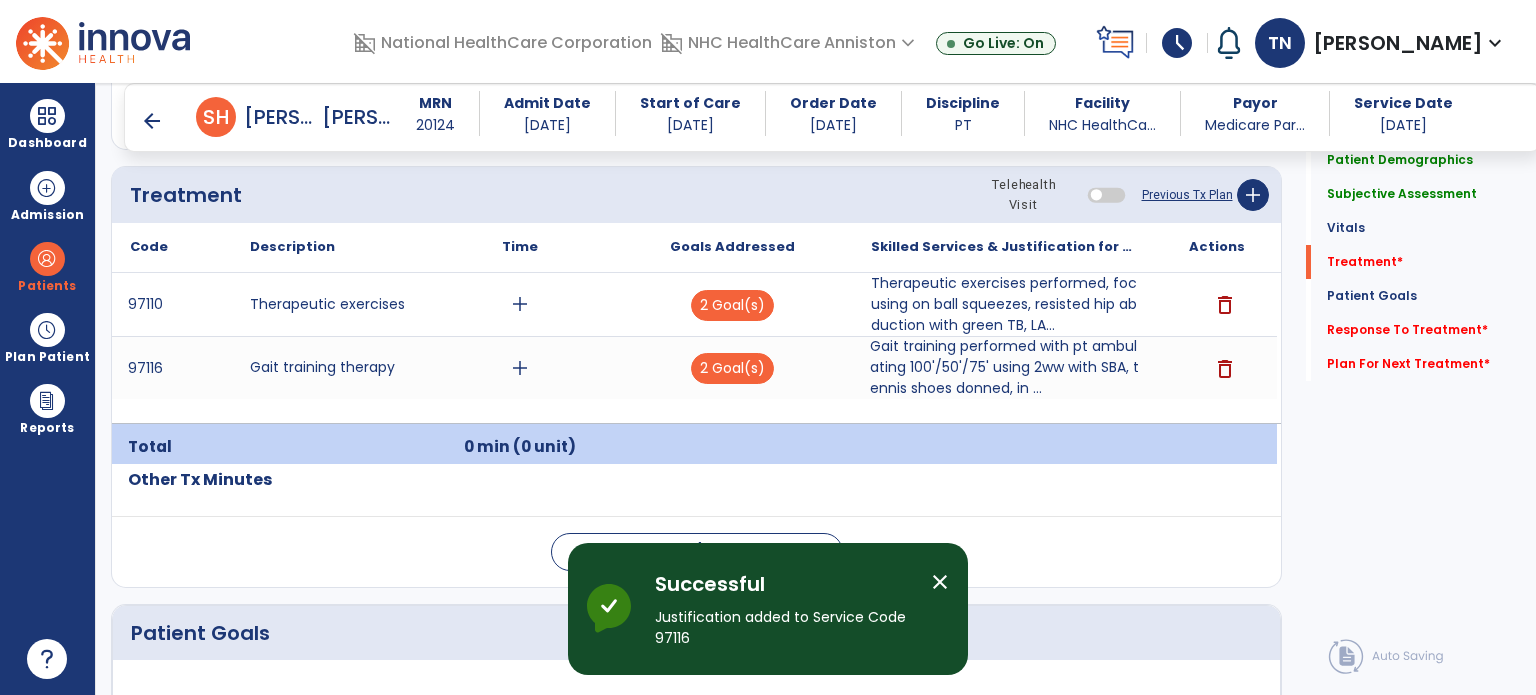 click on "arrow_back" at bounding box center (152, 121) 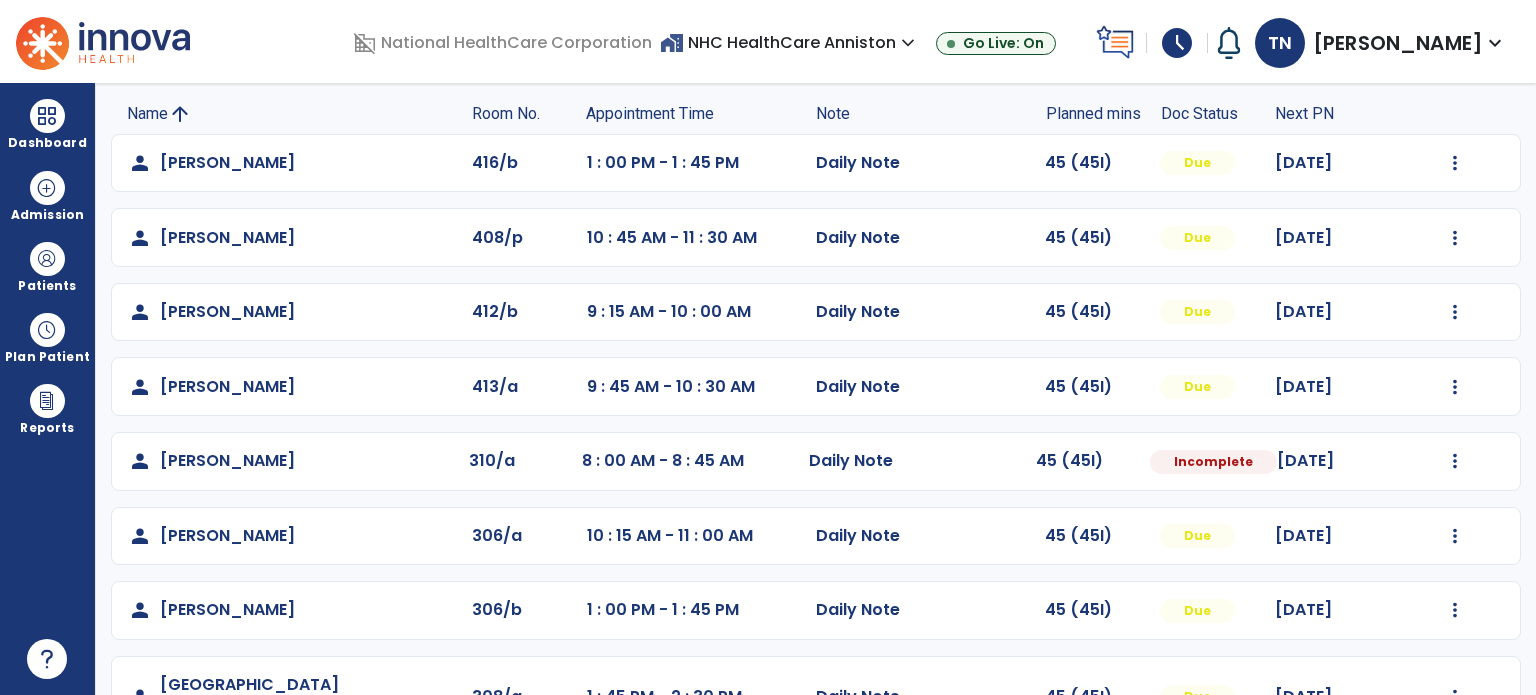 scroll, scrollTop: 93, scrollLeft: 0, axis: vertical 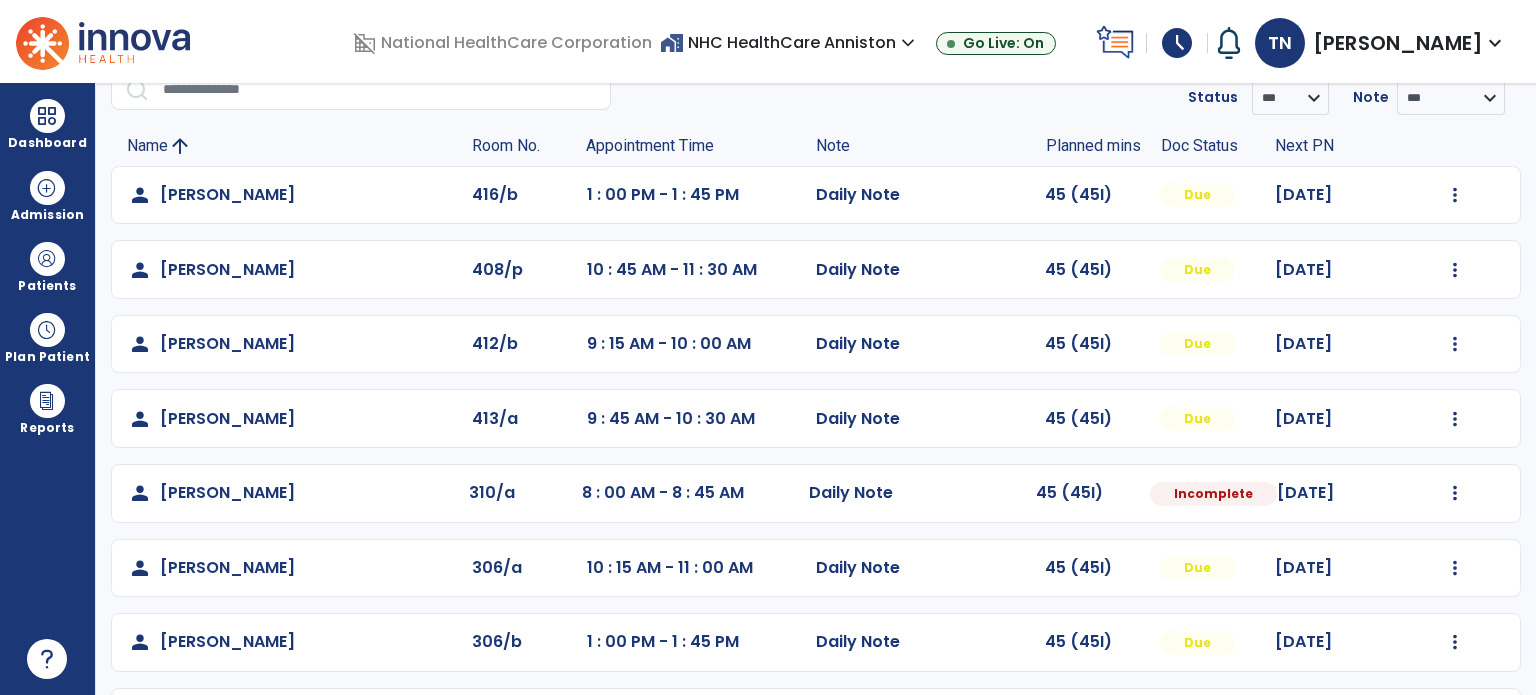 click on "Mark Visit As Complete   Reset Note   Open Document   G + C Mins" 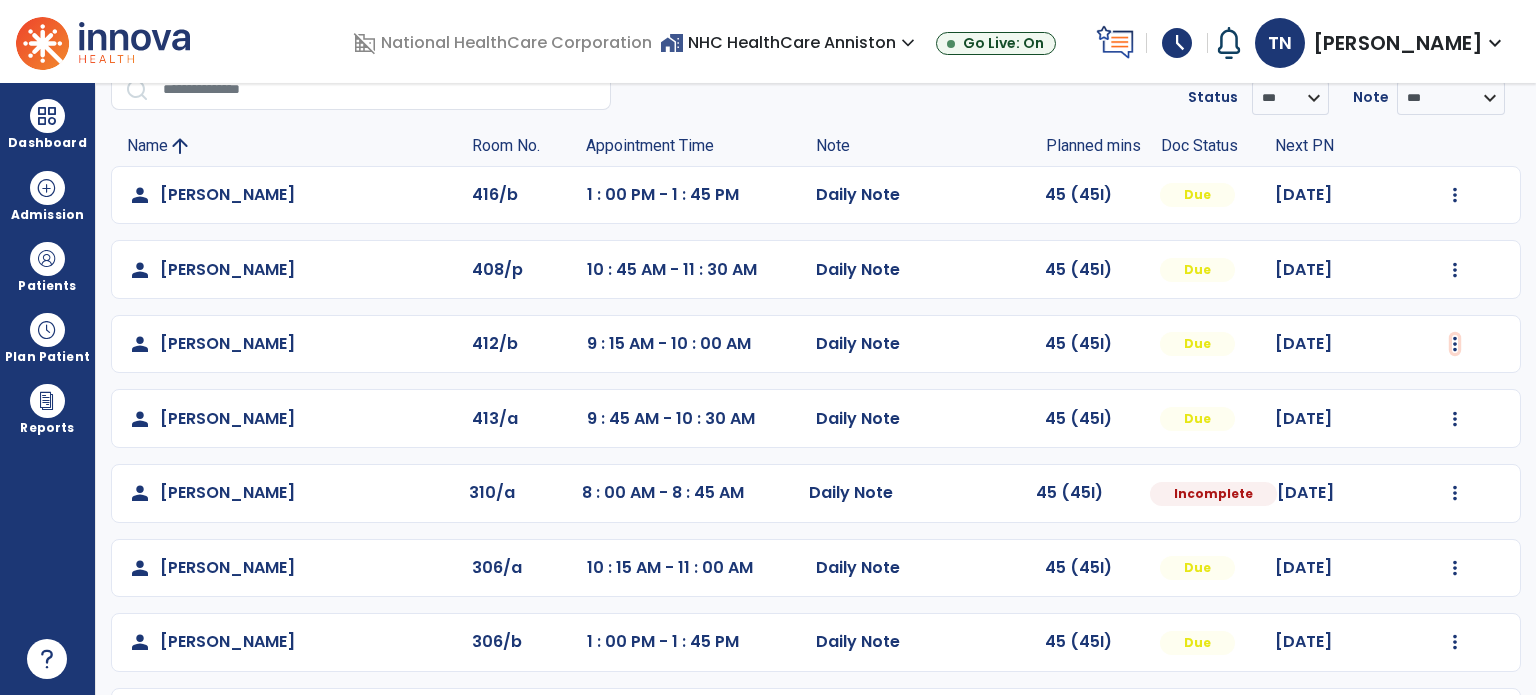 click at bounding box center (1455, 195) 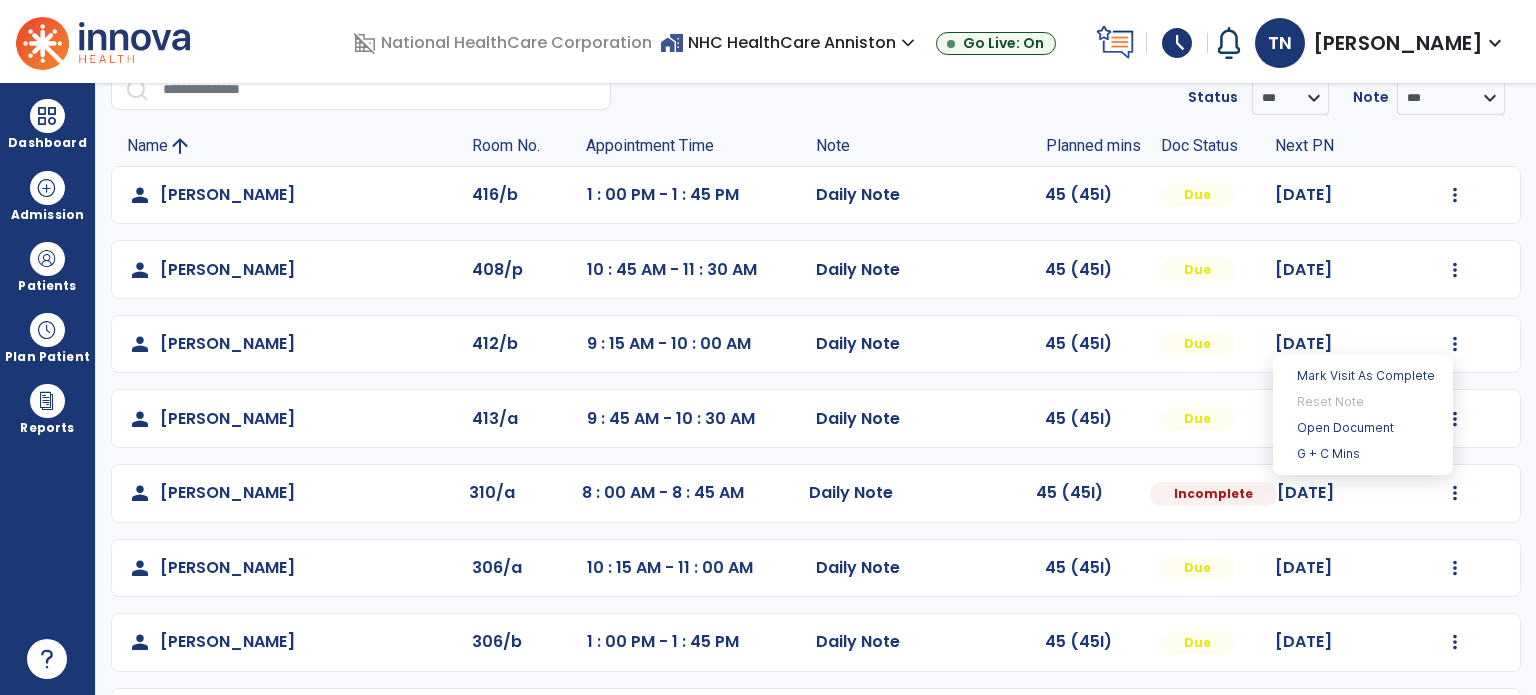 click on "Mark Visit As Complete   Reset Note   Open Document   G + C Mins" at bounding box center (1363, 415) 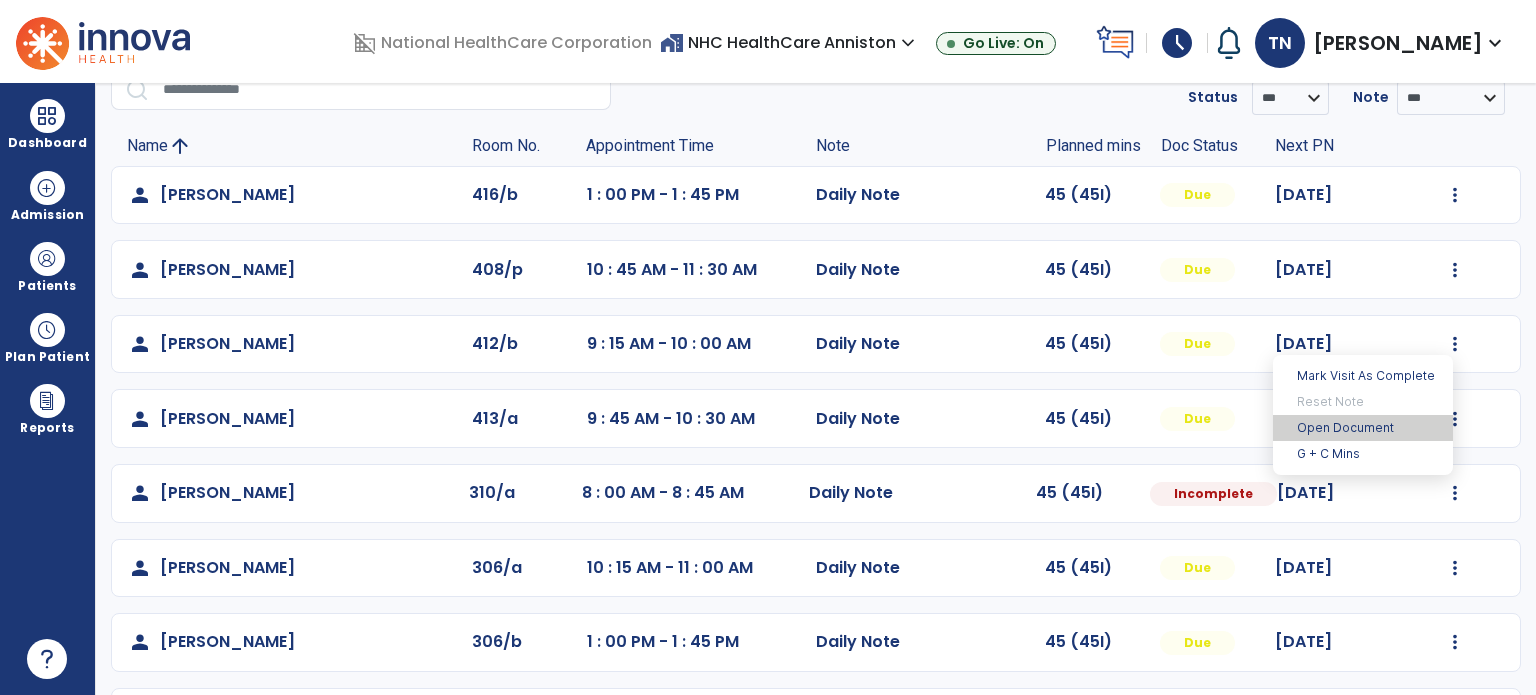 click on "Open Document" at bounding box center (1363, 428) 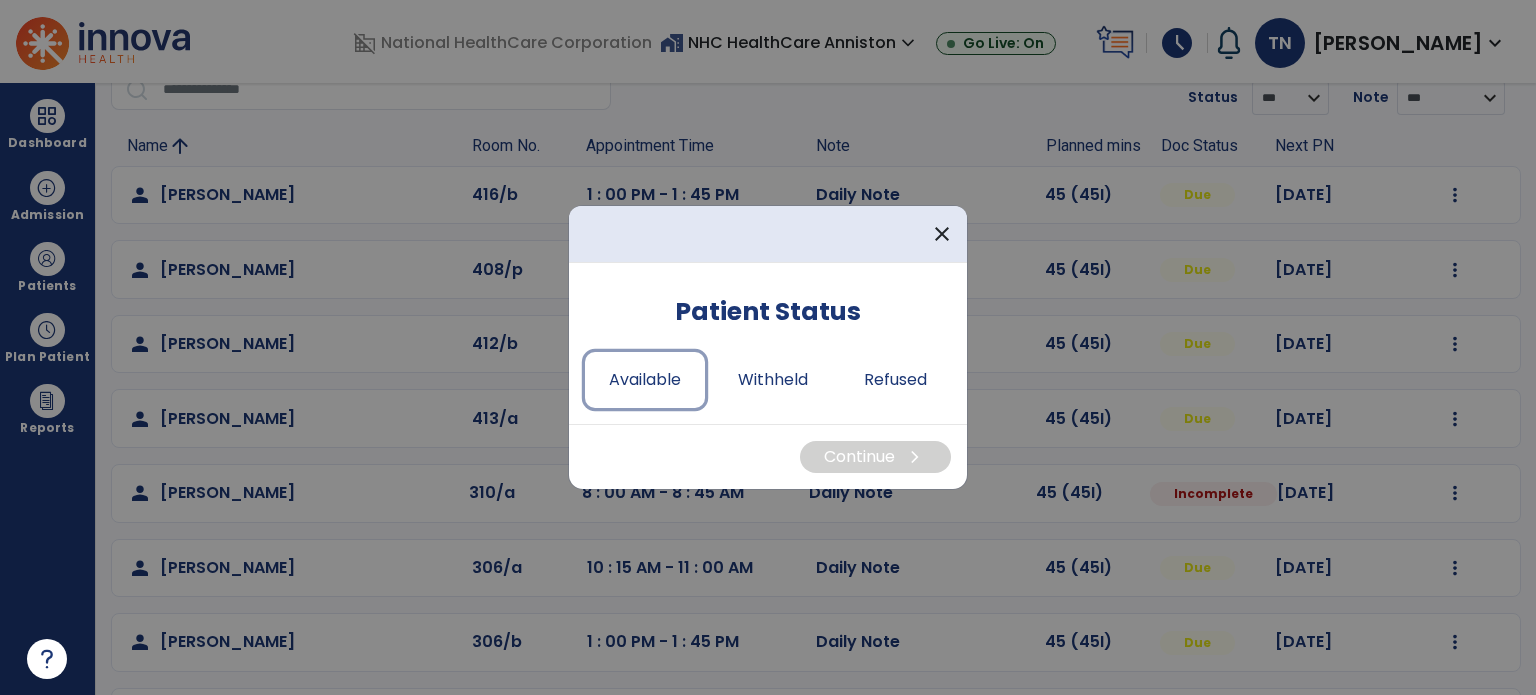 click on "Available" at bounding box center (645, 380) 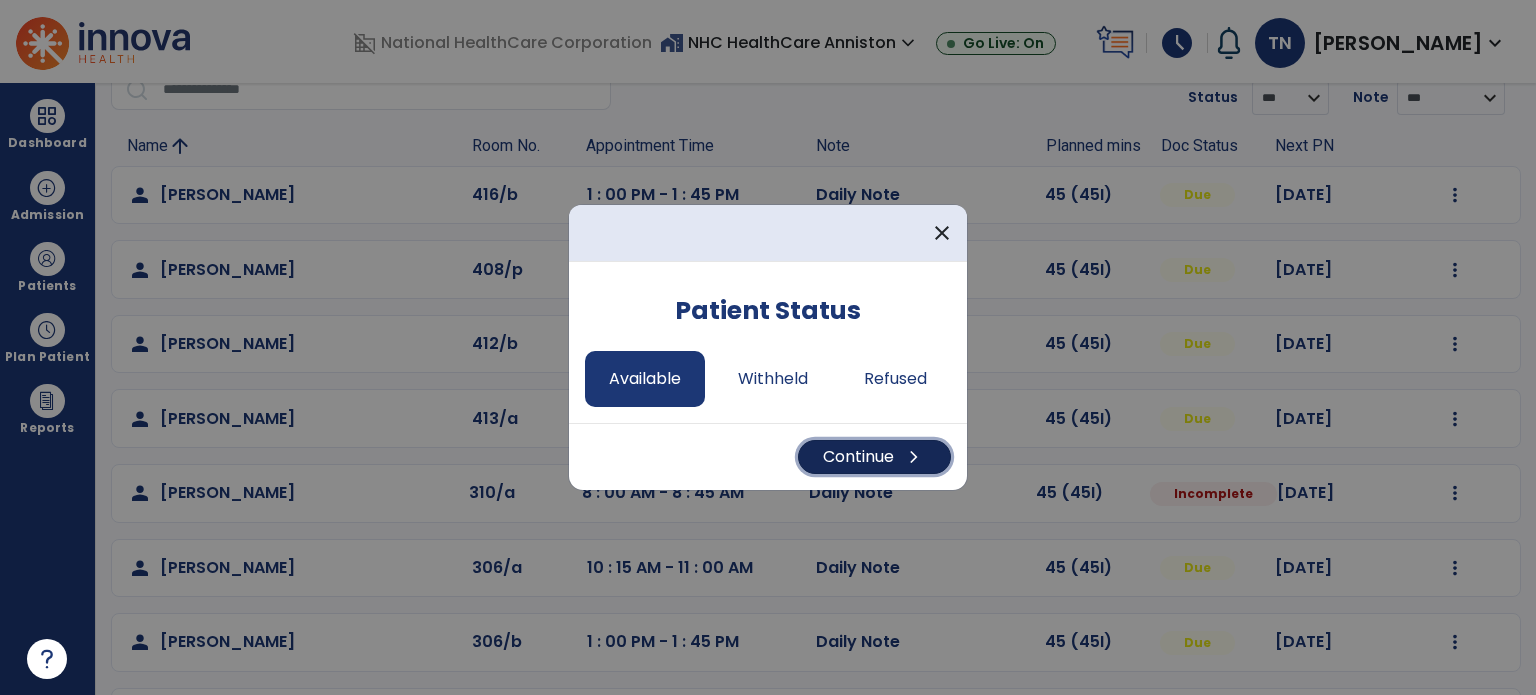 click on "Continue   chevron_right" at bounding box center (874, 457) 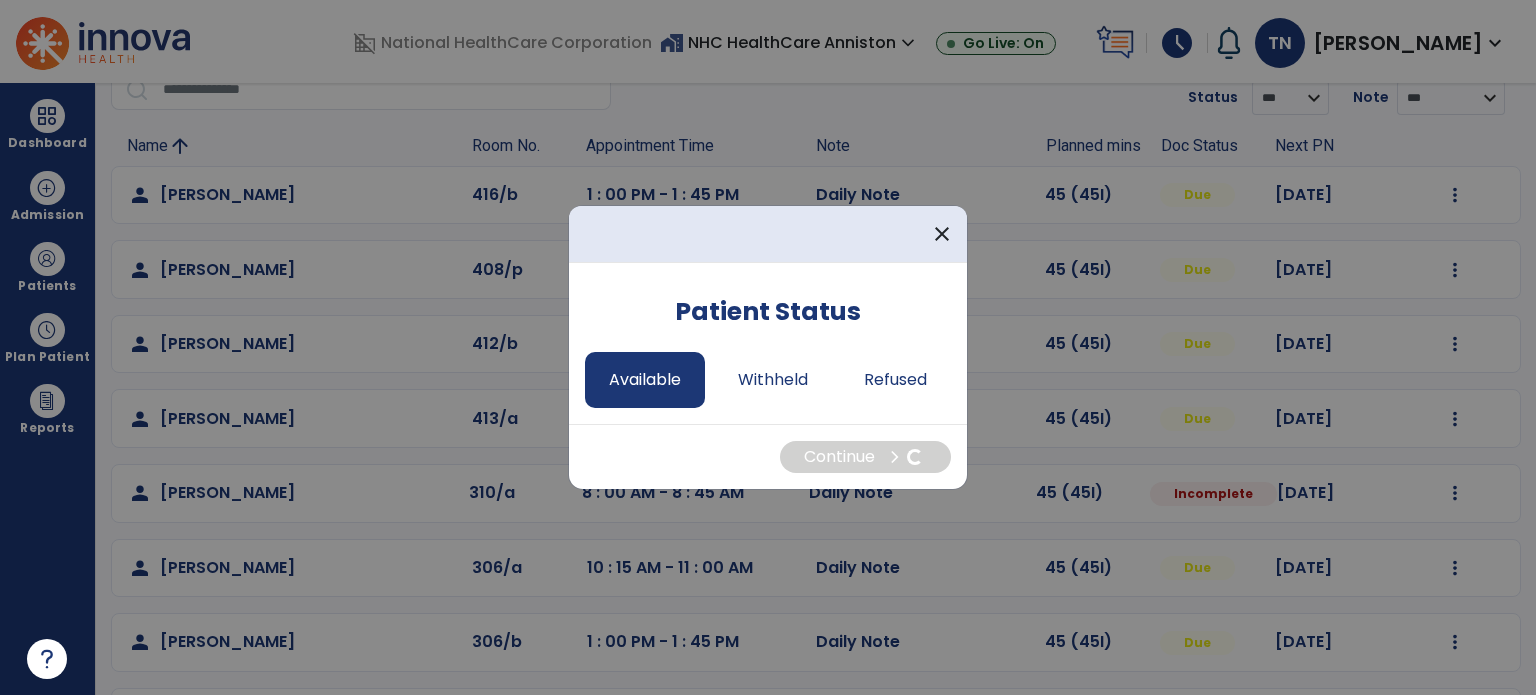 select on "*" 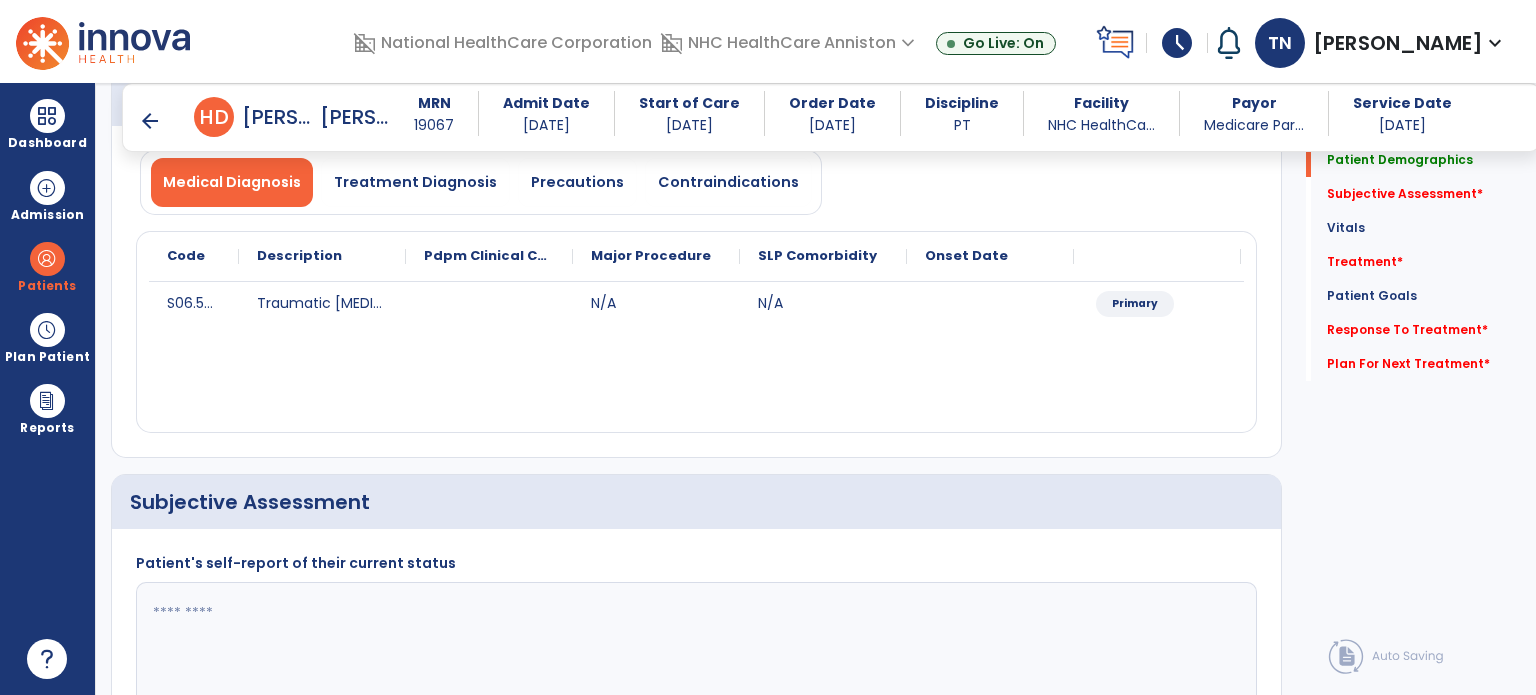 scroll, scrollTop: 293, scrollLeft: 0, axis: vertical 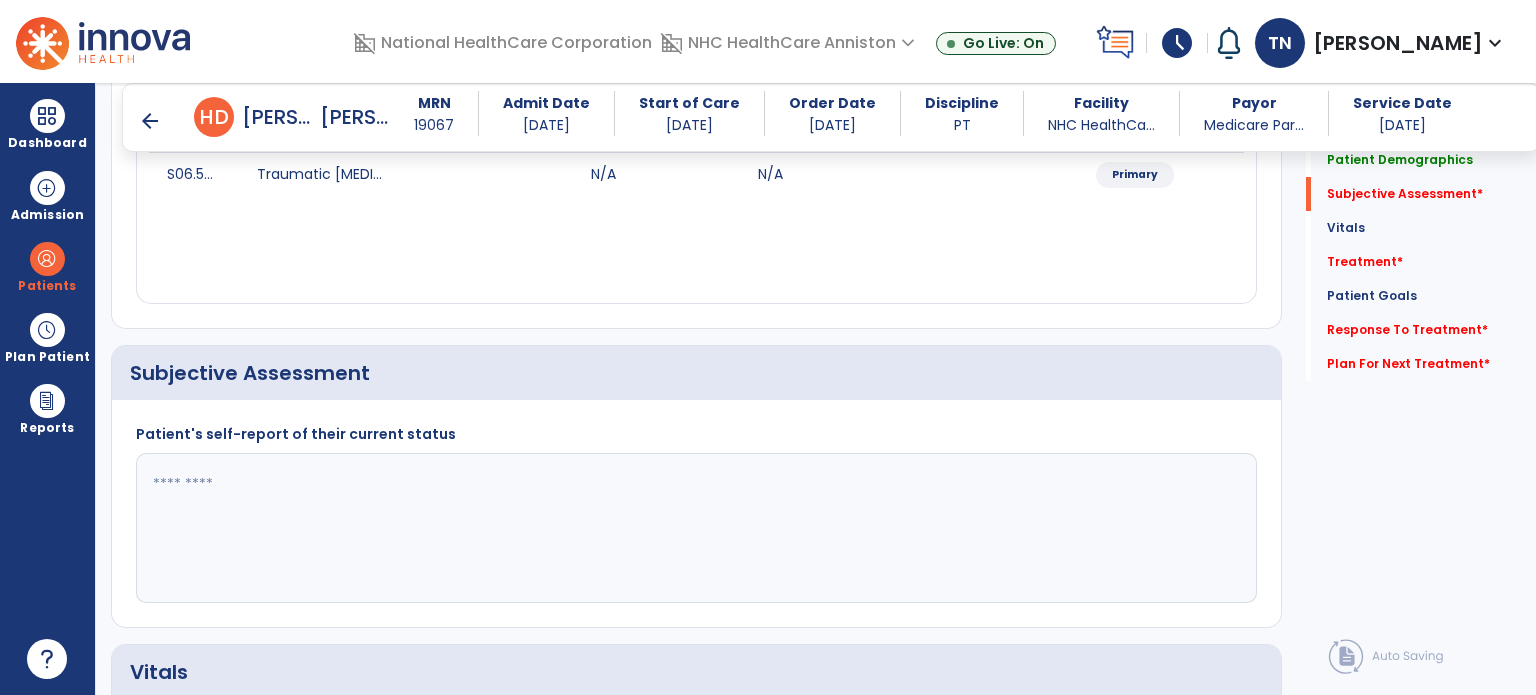 click 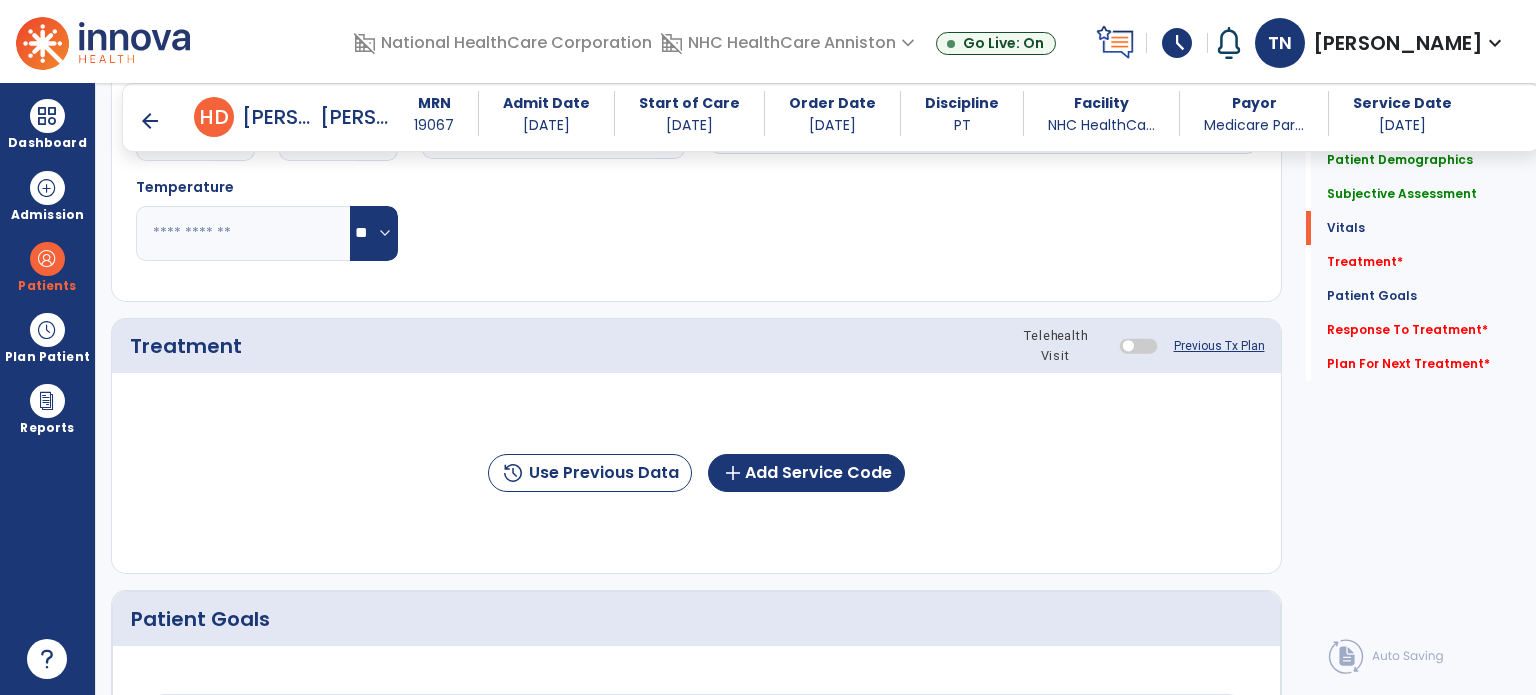 scroll, scrollTop: 1093, scrollLeft: 0, axis: vertical 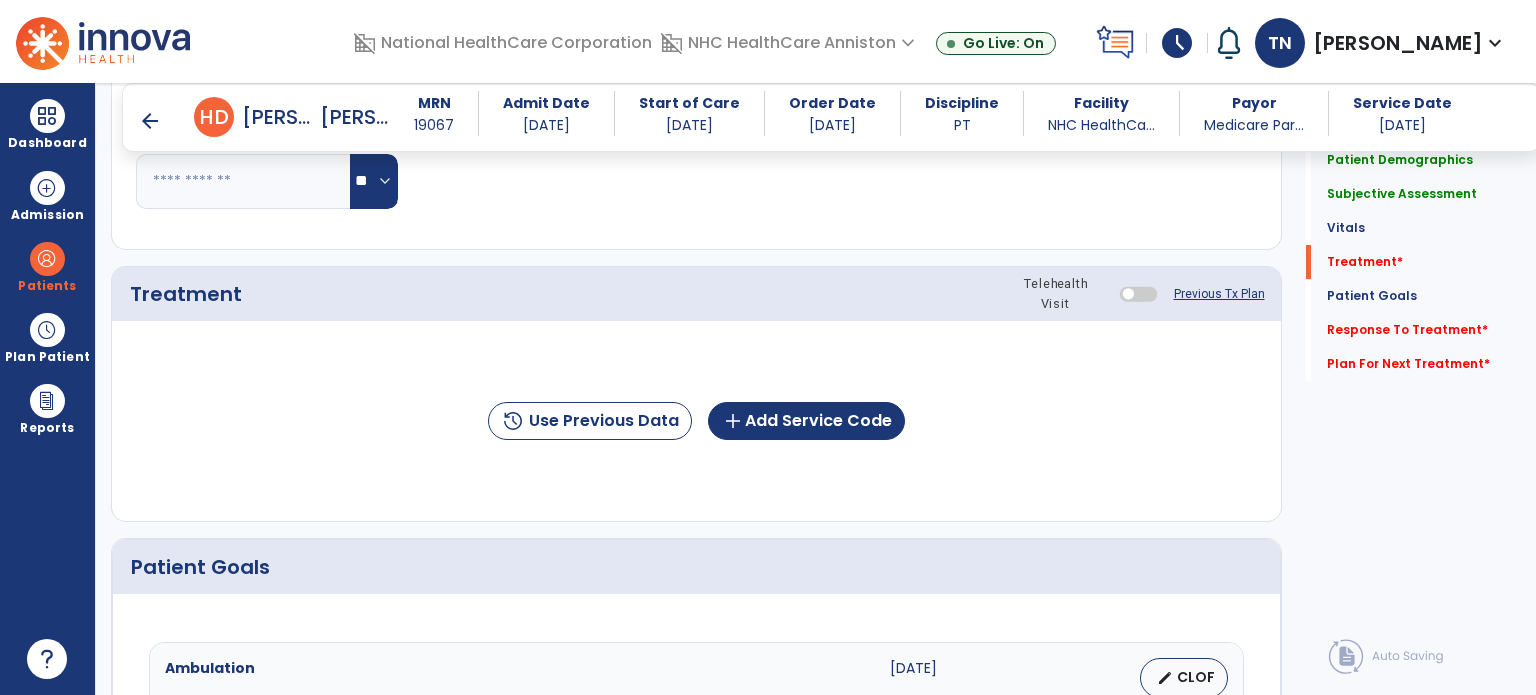 type on "**********" 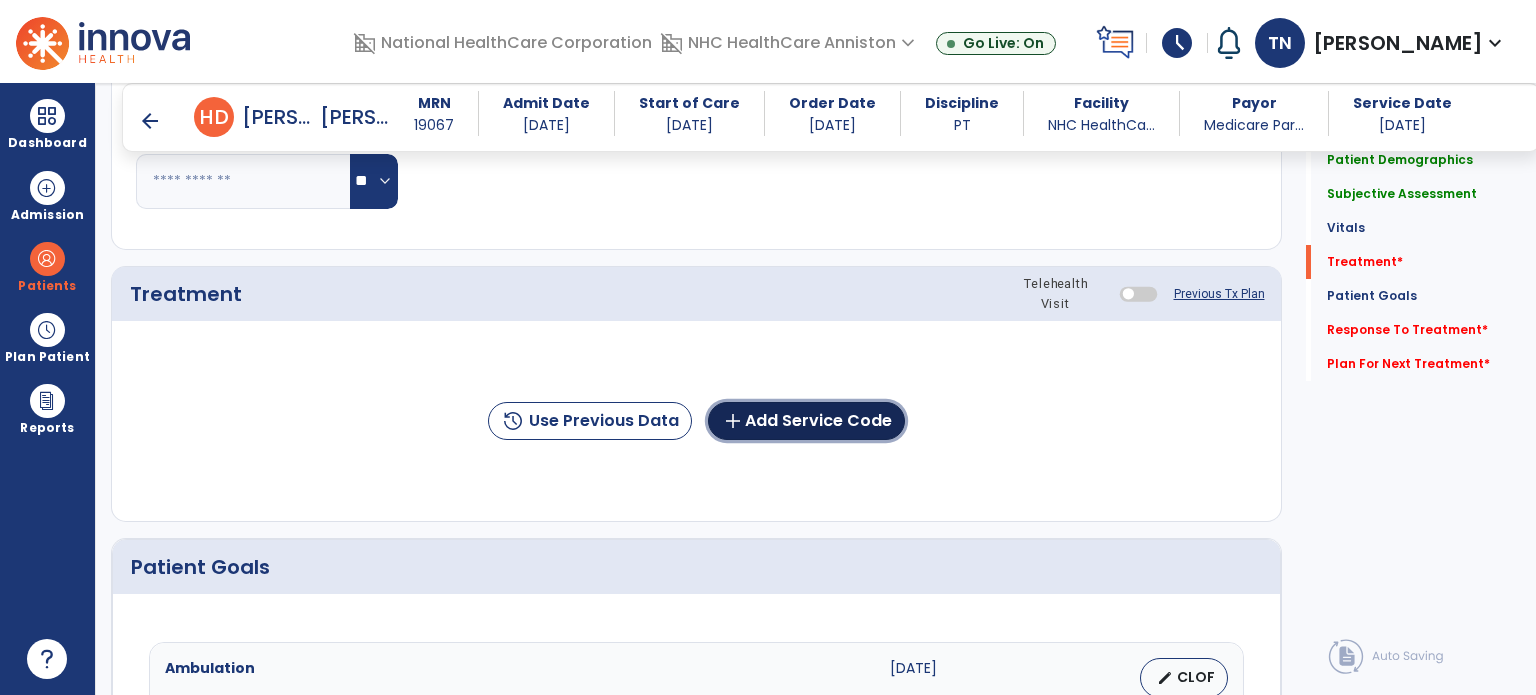 click on "add  Add Service Code" 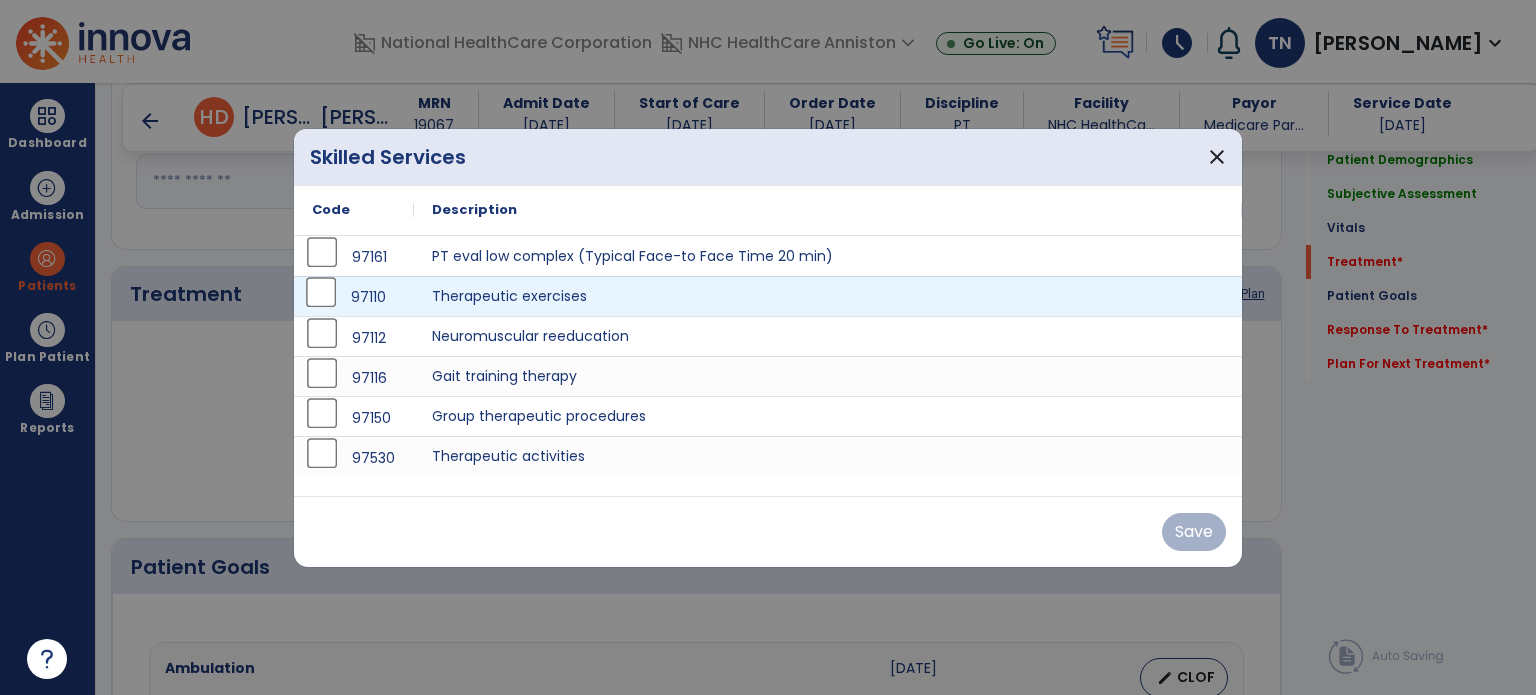 click on "97110" at bounding box center (354, 297) 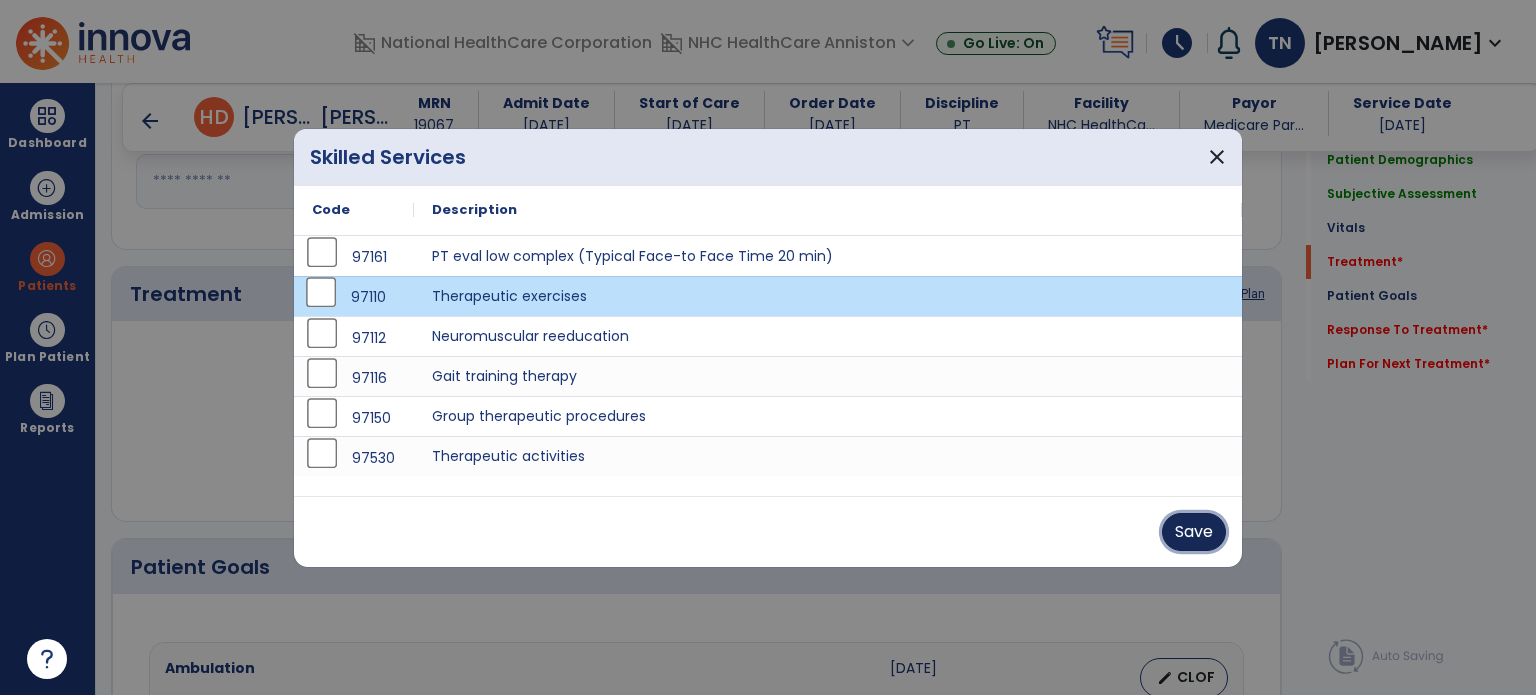 click on "Save" at bounding box center (1194, 532) 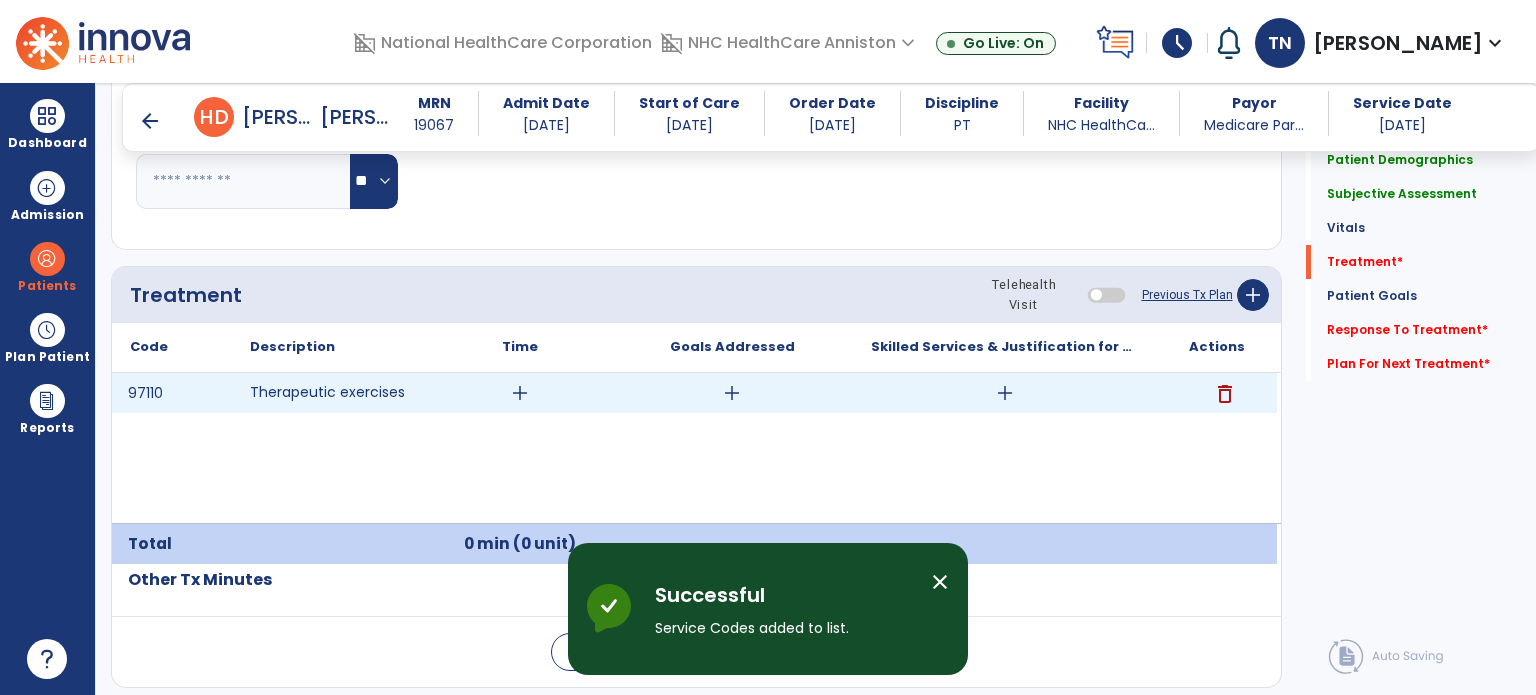 click on "add" at bounding box center (1005, 393) 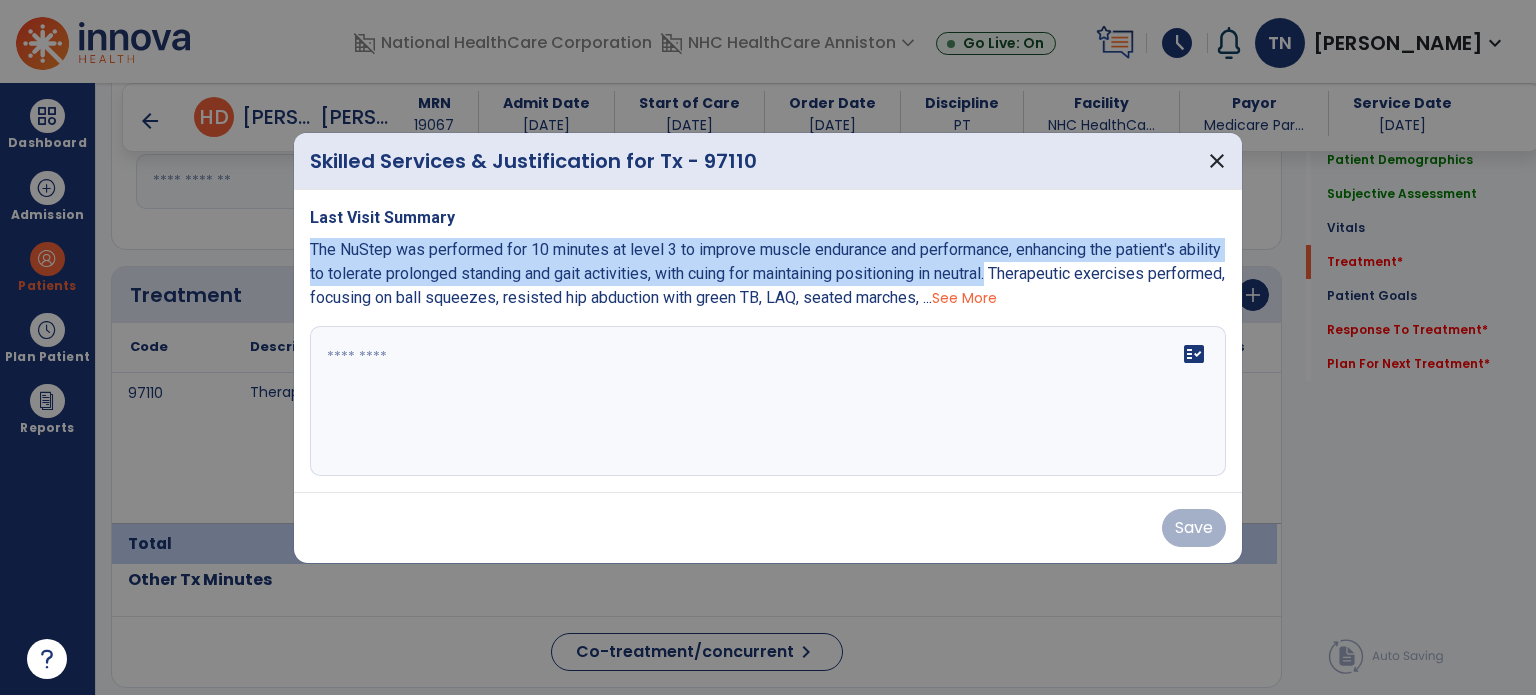 drag, startPoint x: 1052, startPoint y: 270, endPoint x: 308, endPoint y: 245, distance: 744.4199 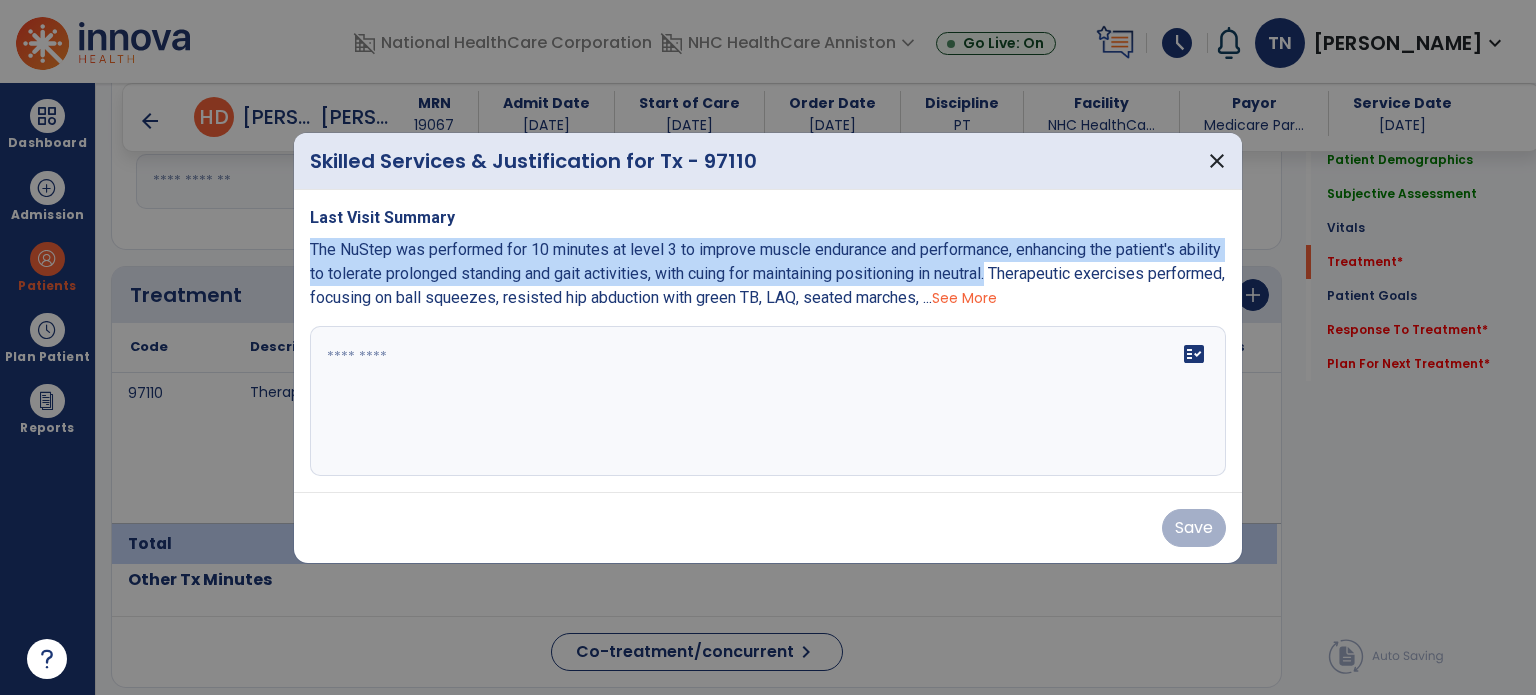 click on "Last Visit Summary The NuStep was performed for 10 minutes at level 3 to improve muscle endurance and performance, enhancing the patient's ability to tolerate prolonged standing and gait activities, with cuing for maintaining positioning in neutral. Therapeutic exercises performed, focusing on ball squeezes, resisted hip abduction with green TB, LAQ, seated marches,  ...  See More   fact_check" at bounding box center [768, 341] 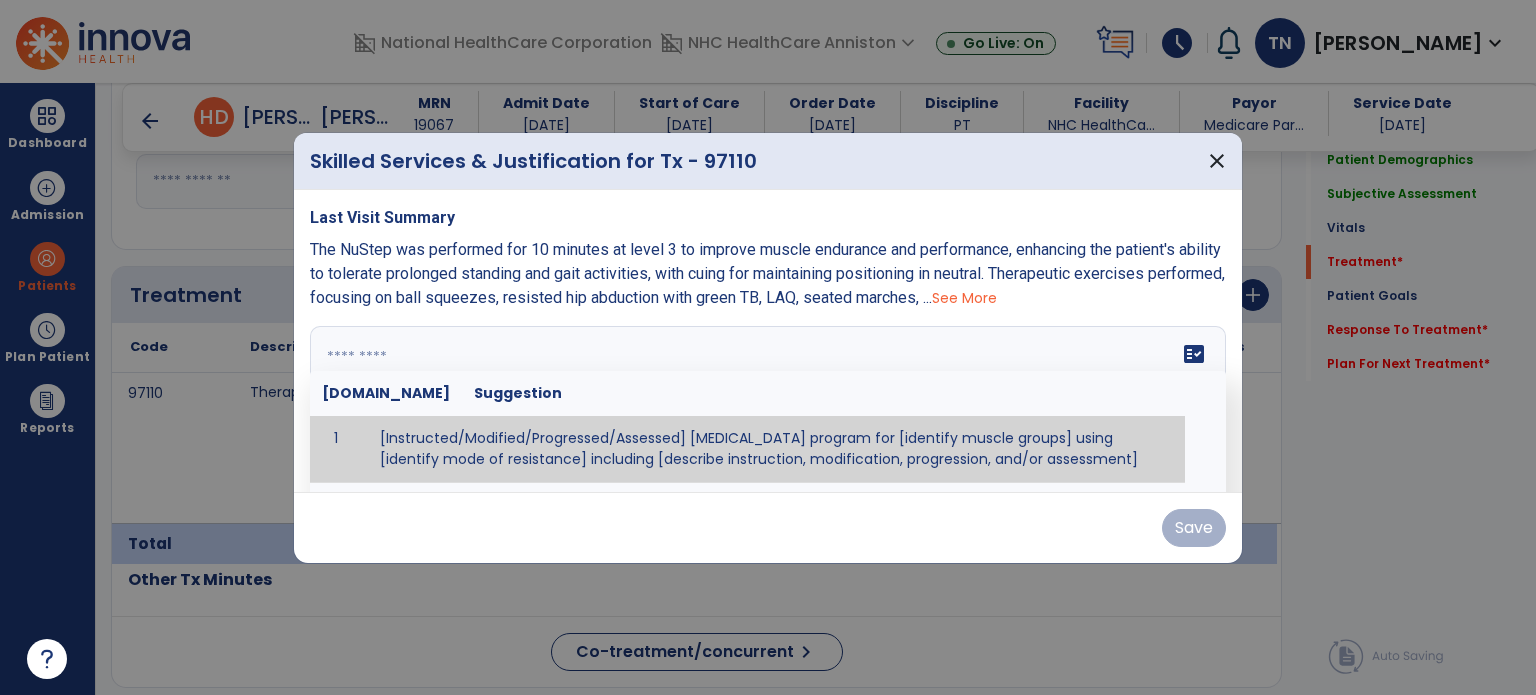 drag, startPoint x: 419, startPoint y: 392, endPoint x: 497, endPoint y: 407, distance: 79.429214 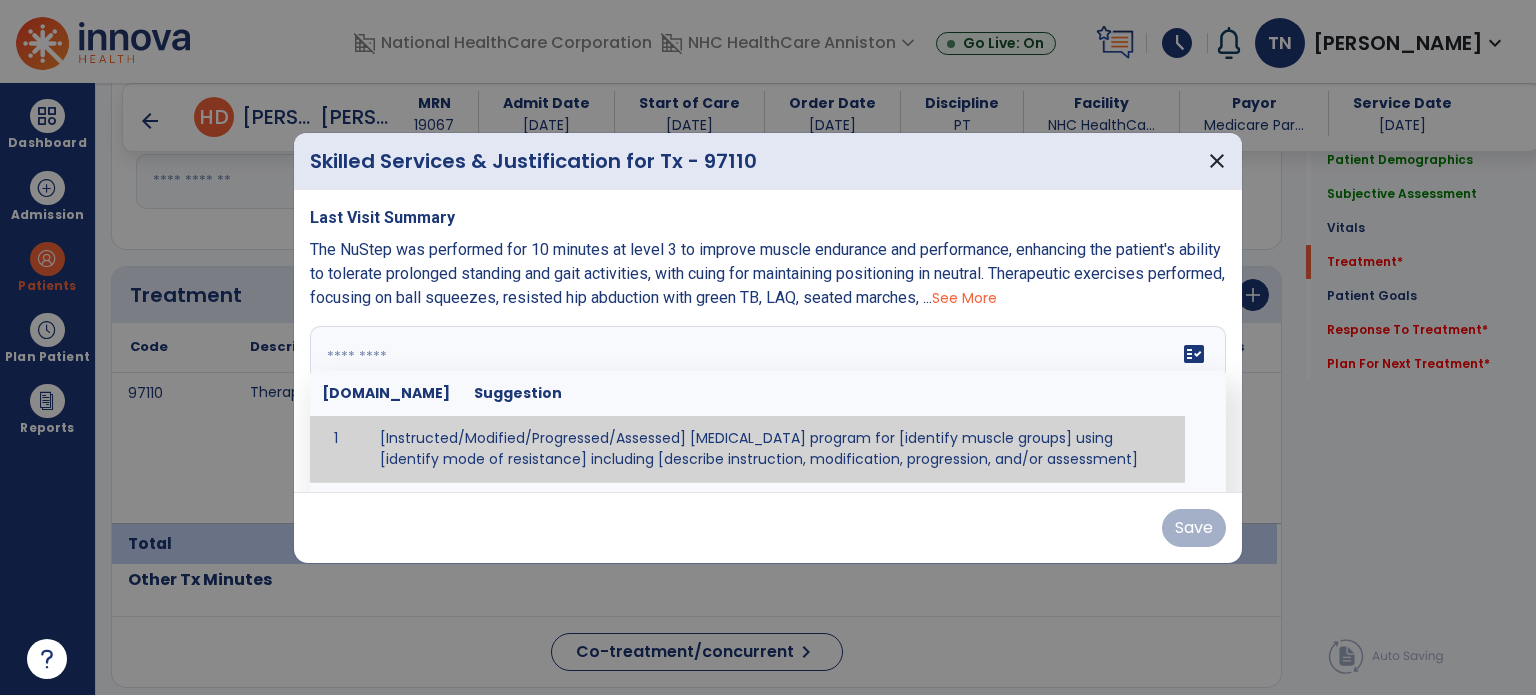 click on "fact_check  [DOMAIN_NAME] Suggestion 1 [Instructed/Modified/Progressed/Assessed] [MEDICAL_DATA] program for [identify muscle groups] using [identify mode of resistance] including [describe instruction, modification, progression, and/or assessment] 2 [Instructed/Modified/Progressed/Assessed] aerobic exercise program using [identify equipment/mode] including [describe instruction, modification,progression, and/or assessment] 3 [Instructed/Modified/Progressed/Assessed] [PROM/A/AROM/AROM] program for [identify joint movements] using [contract-relax, over-pressure, inhibitory techniques, other] 4 [Assessed/Tested] aerobic capacity with administration of [aerobic capacity test]" at bounding box center (768, 401) 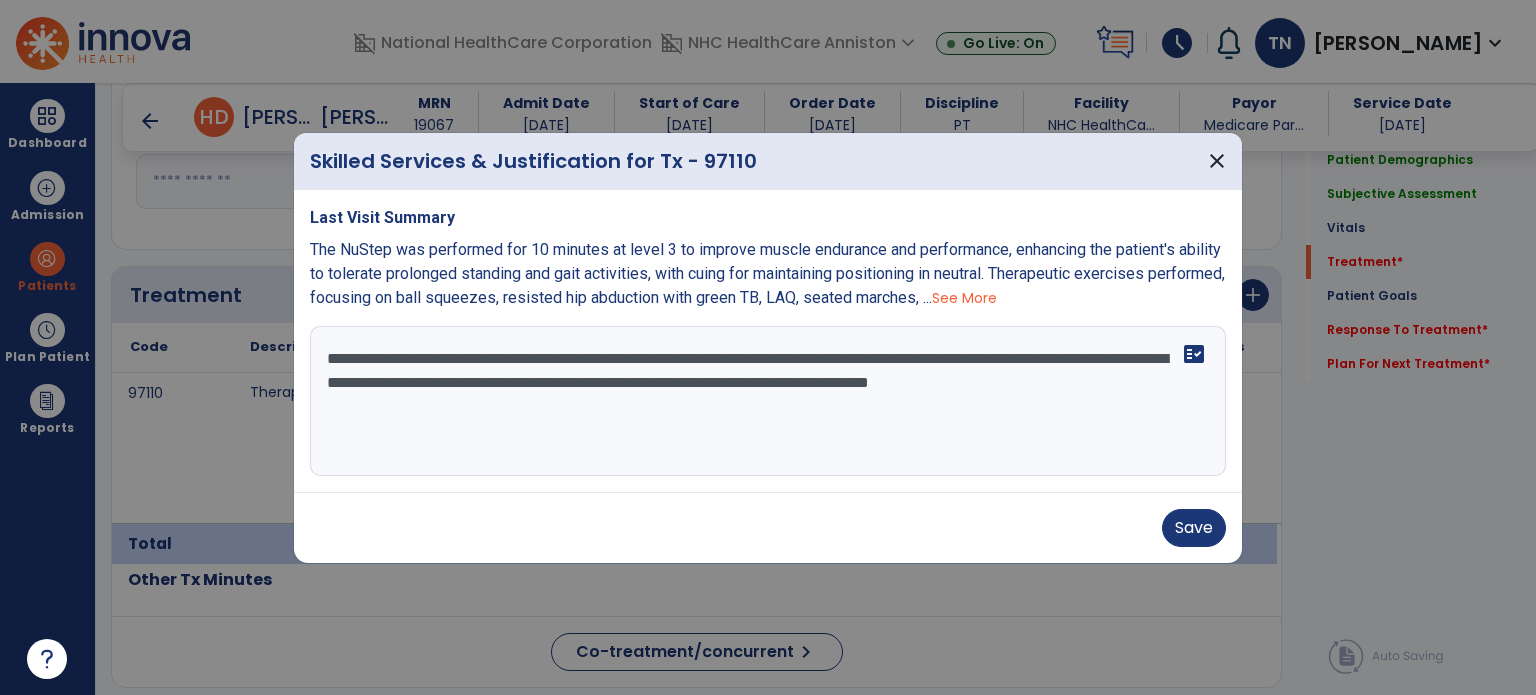 type on "**********" 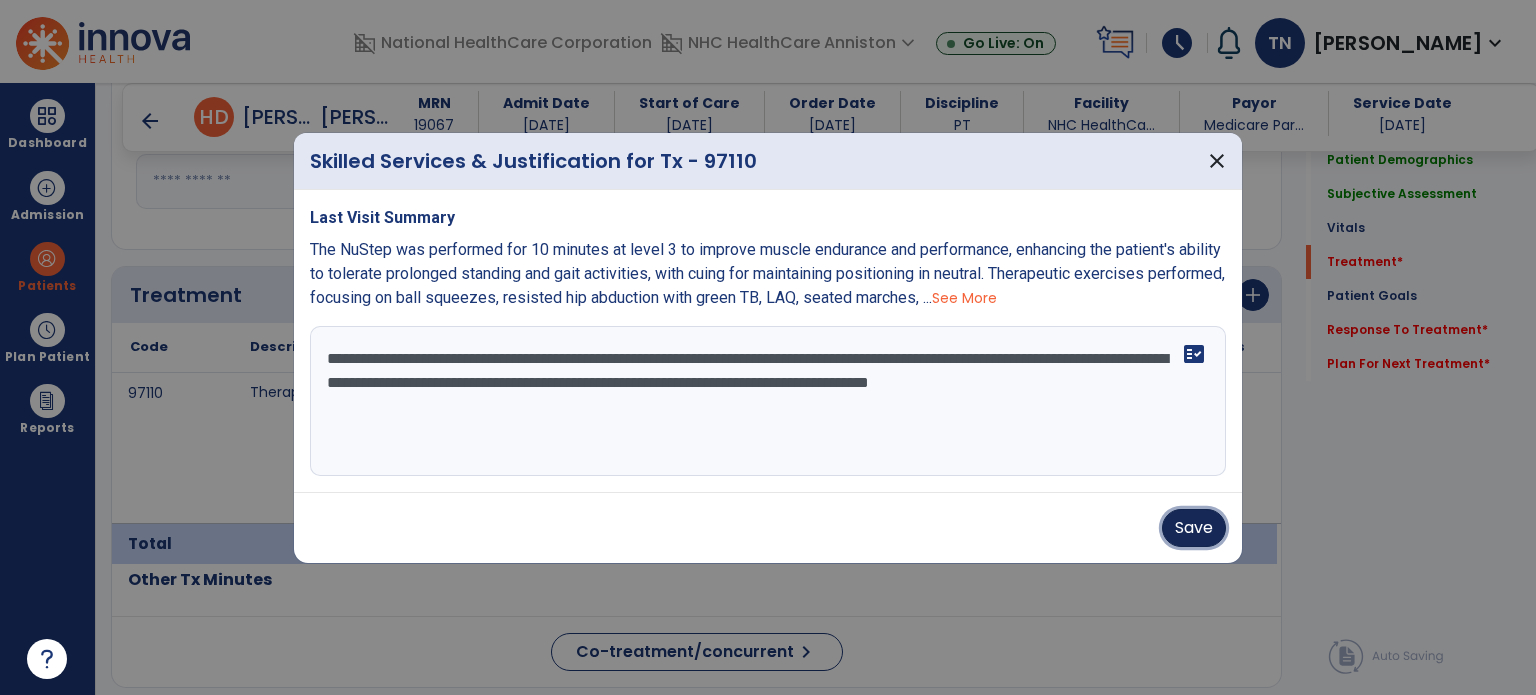 click on "Save" at bounding box center [1194, 528] 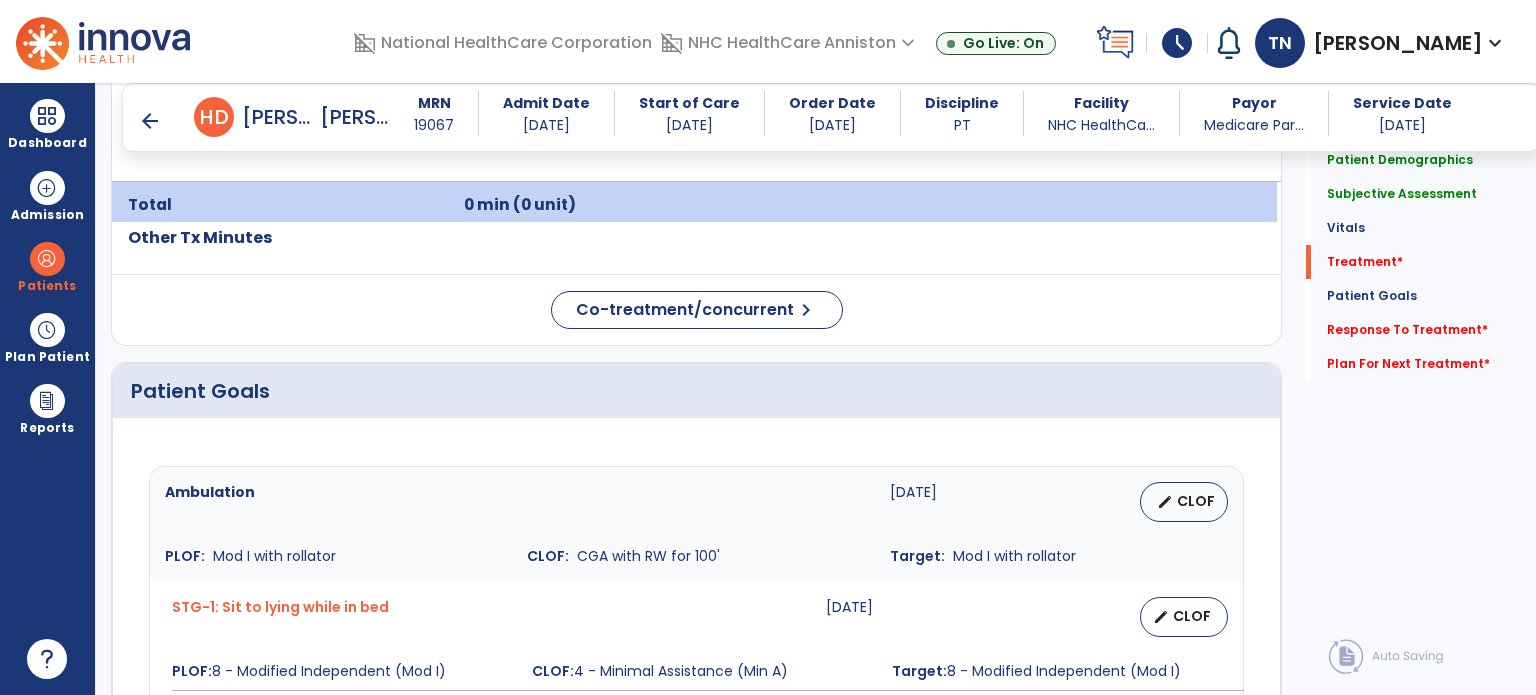scroll, scrollTop: 1193, scrollLeft: 0, axis: vertical 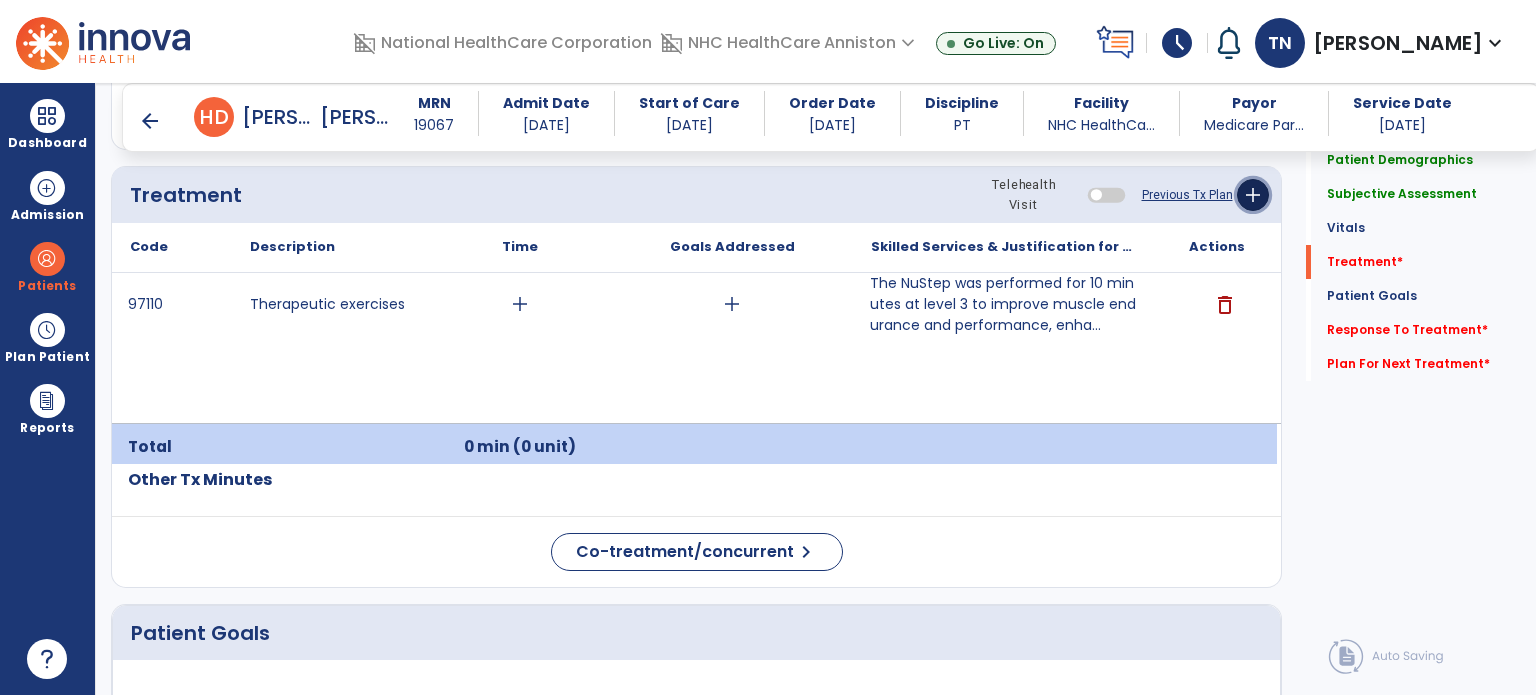 click on "add" 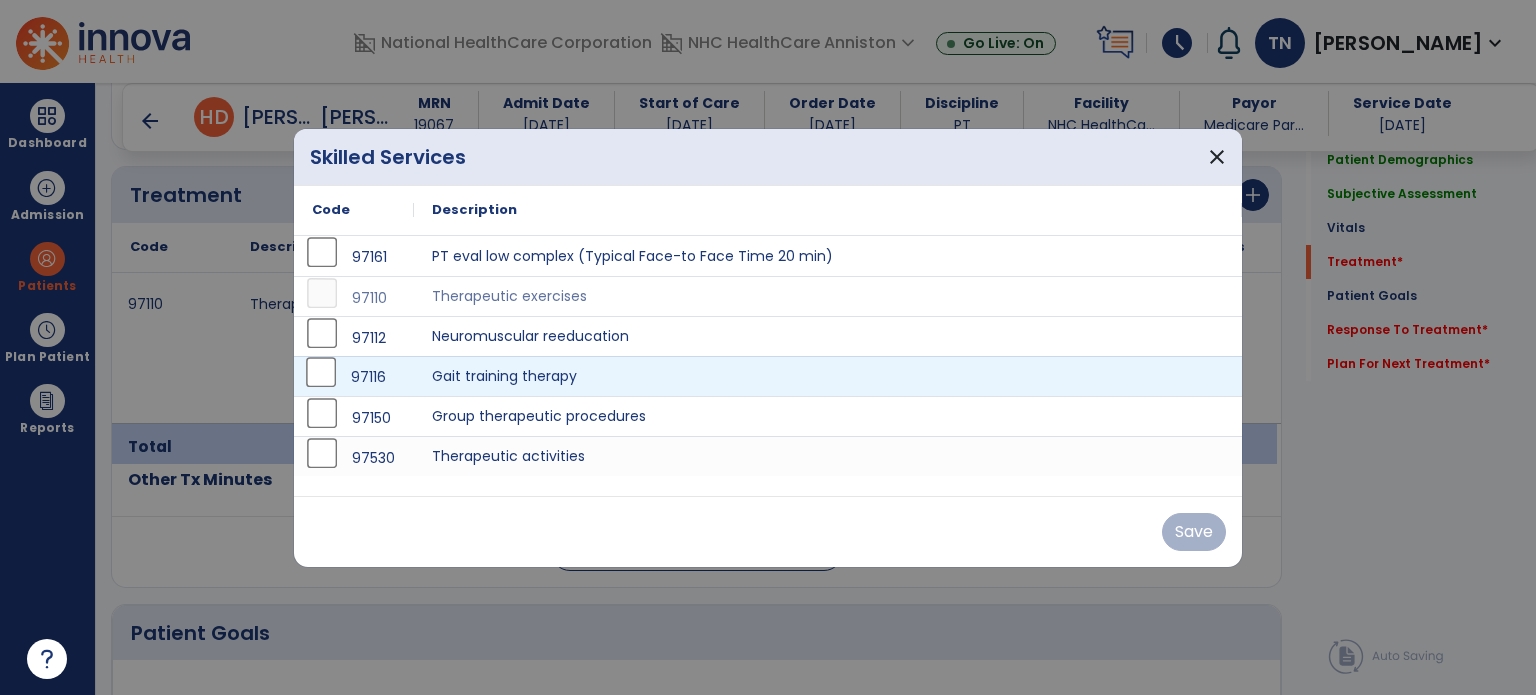 click on "97116" at bounding box center (354, 377) 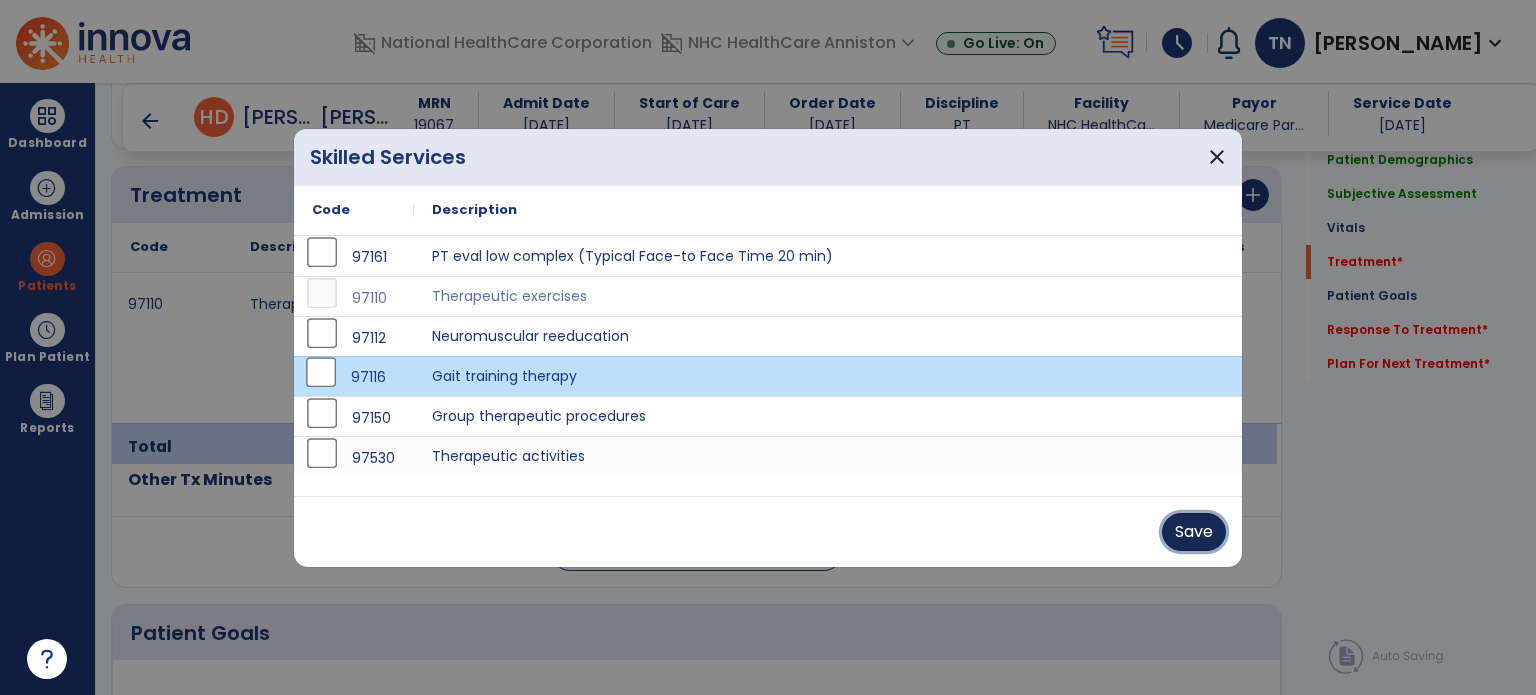 click on "Save" at bounding box center (1194, 532) 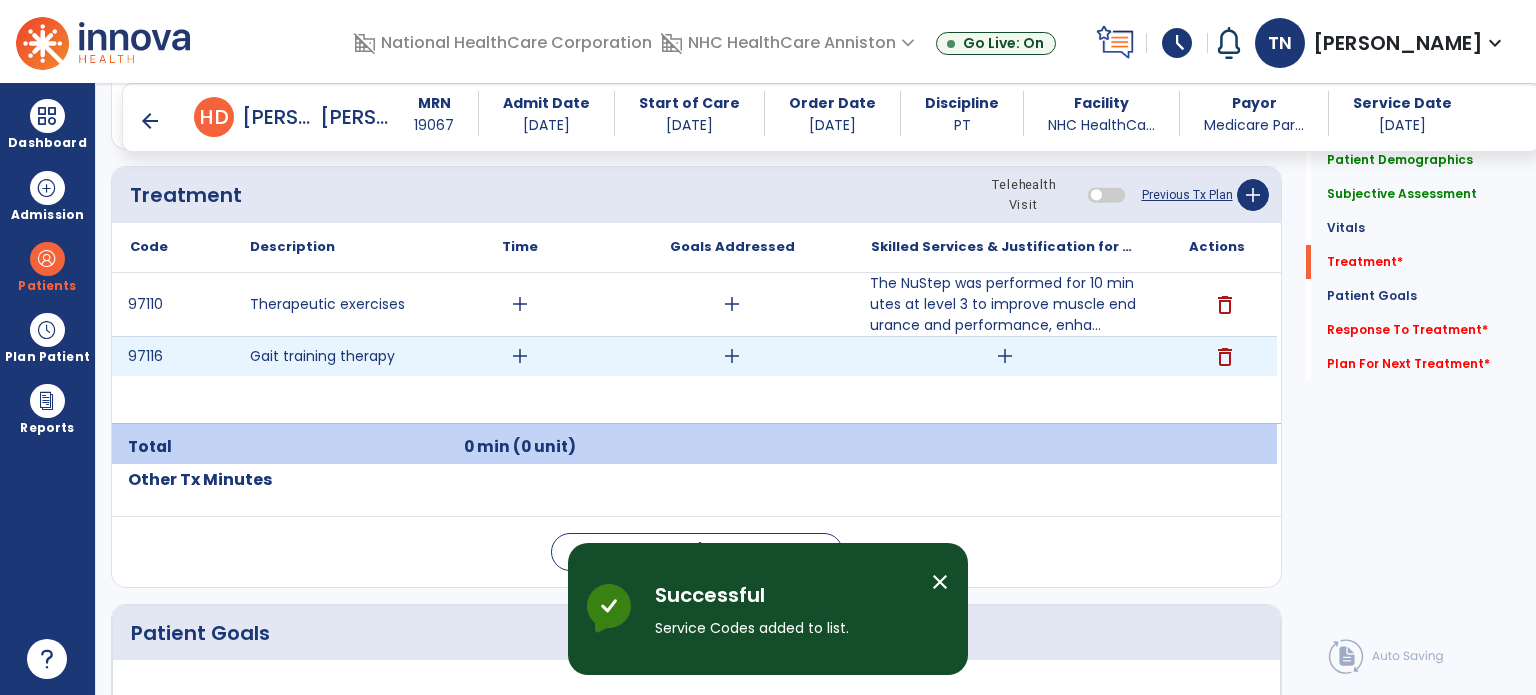 click on "add" at bounding box center [1004, 356] 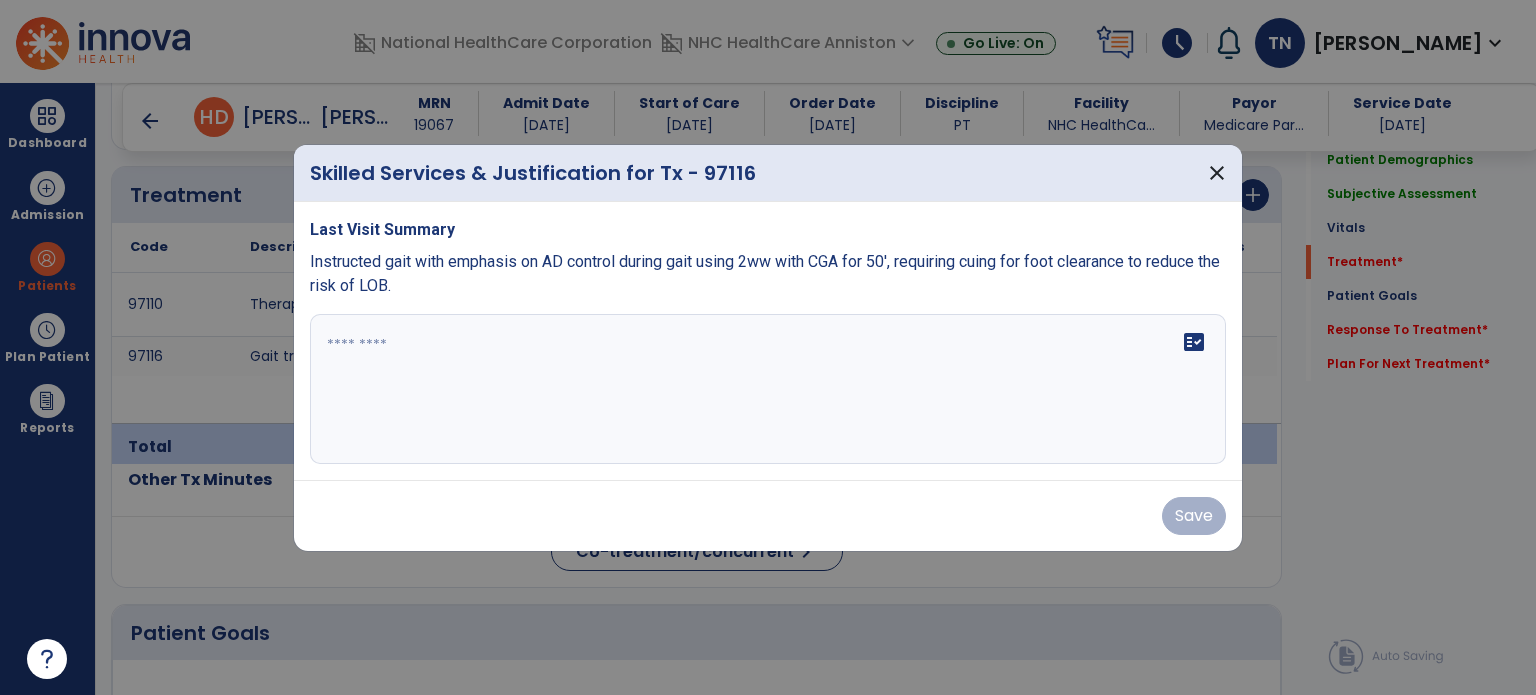 click on "Last Visit Summary Instructed gait with emphasis on AD control during gait using 2ww with CGA for 50', requiring cuing for foot clearance to reduce the risk of LOB." at bounding box center (768, 258) 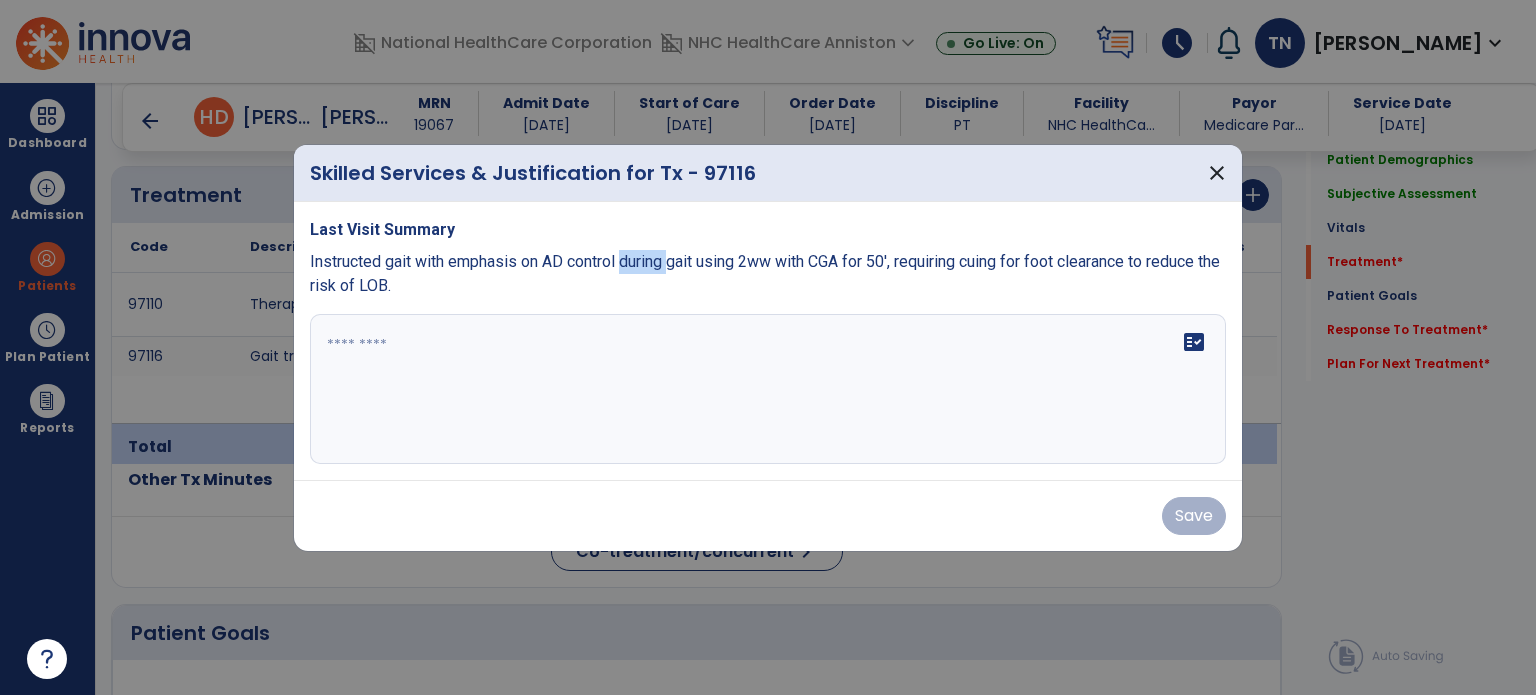 click on "Instructed gait with emphasis on AD control during gait using 2ww with CGA for 50', requiring cuing for foot clearance to reduce the risk of LOB." at bounding box center [765, 273] 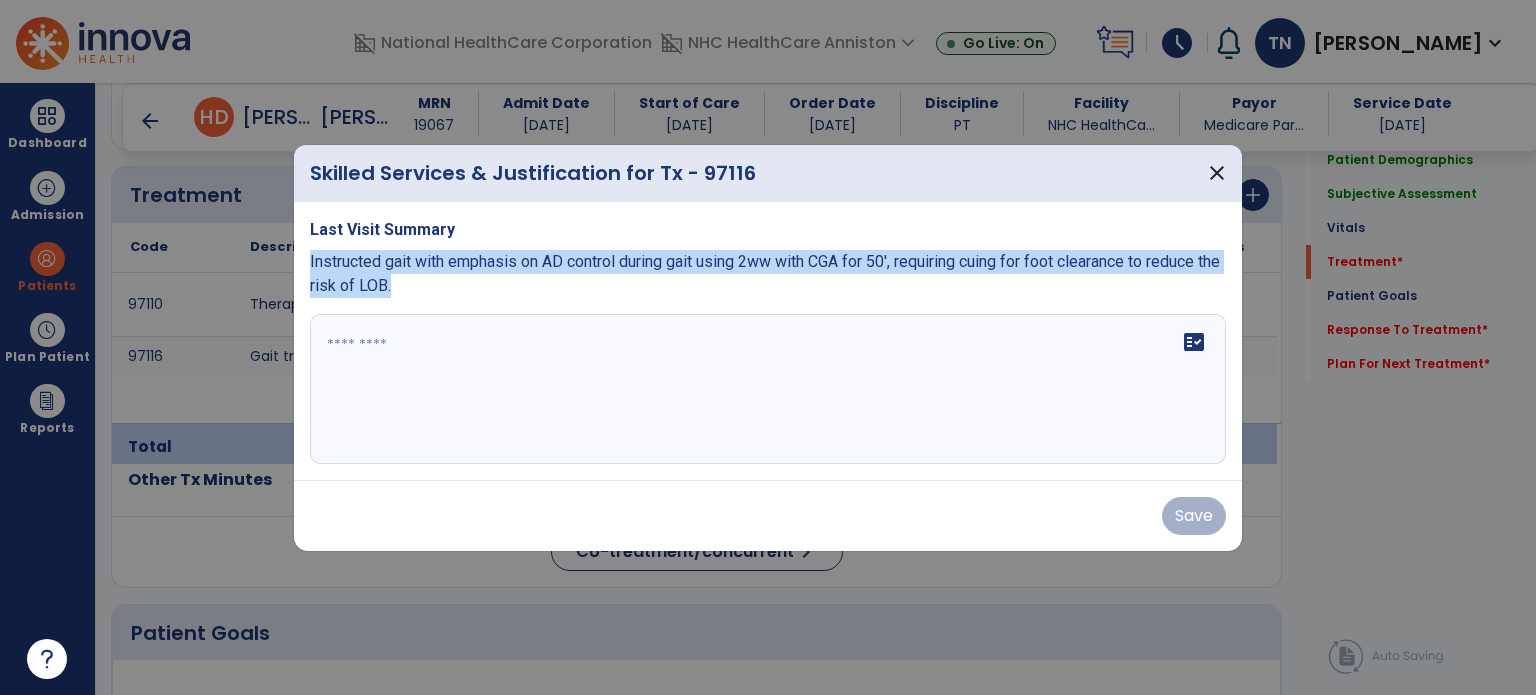 click on "Instructed gait with emphasis on AD control during gait using 2ww with CGA for 50', requiring cuing for foot clearance to reduce the risk of LOB." at bounding box center [765, 273] 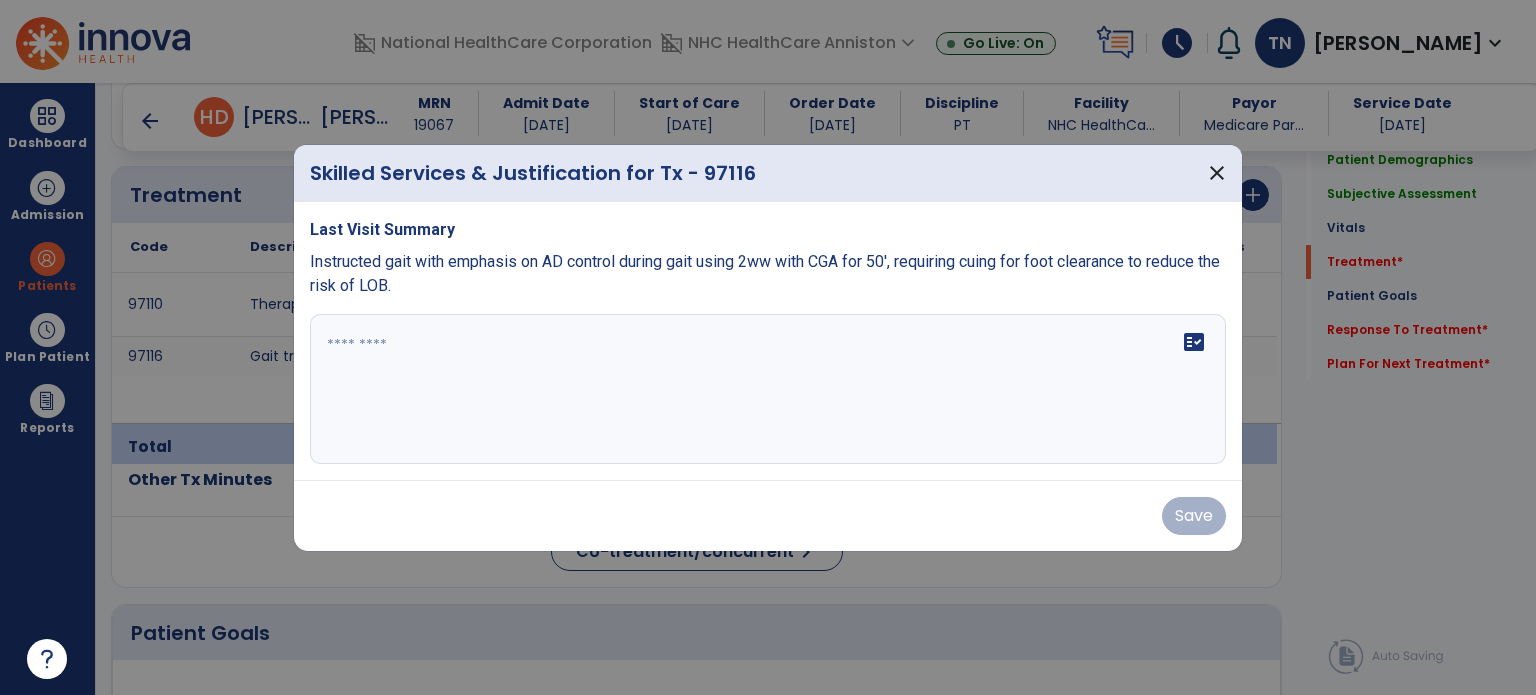 click at bounding box center [768, 389] 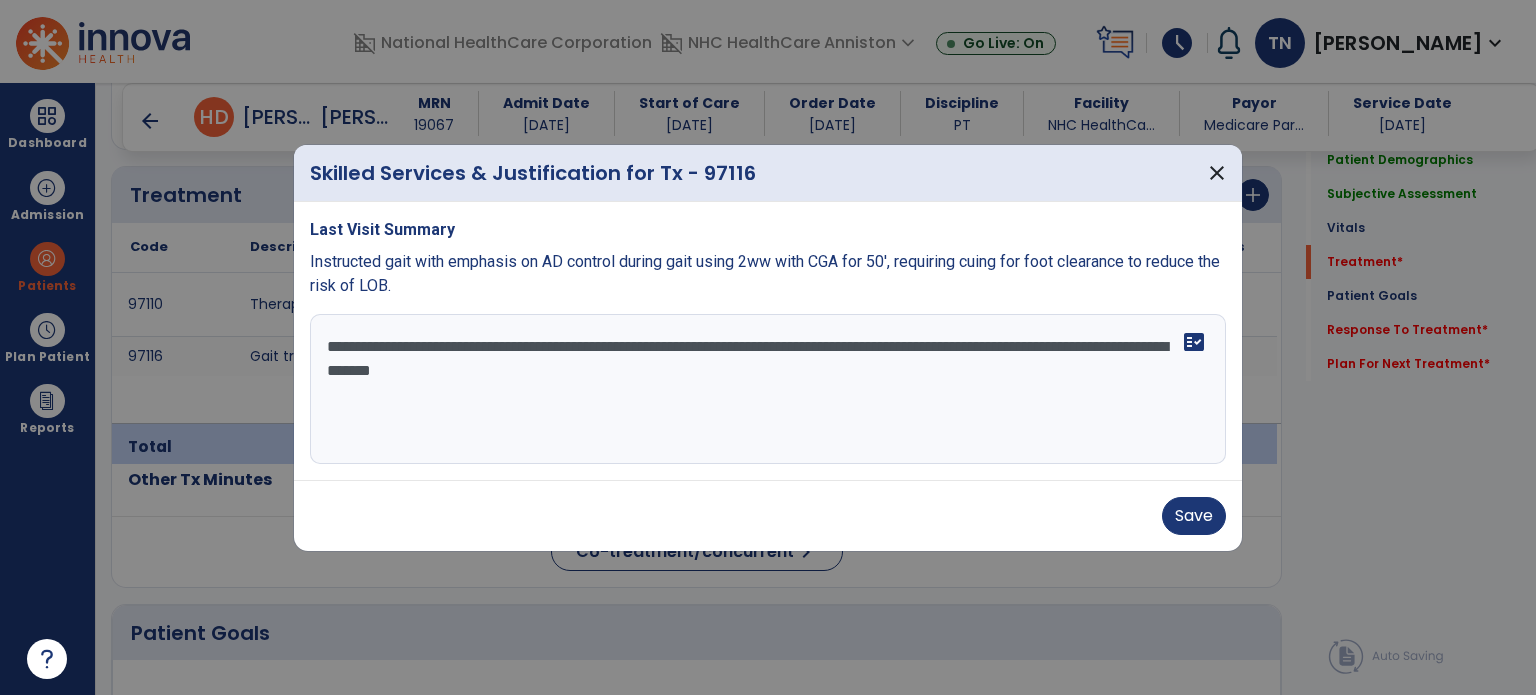 click on "**********" at bounding box center (768, 389) 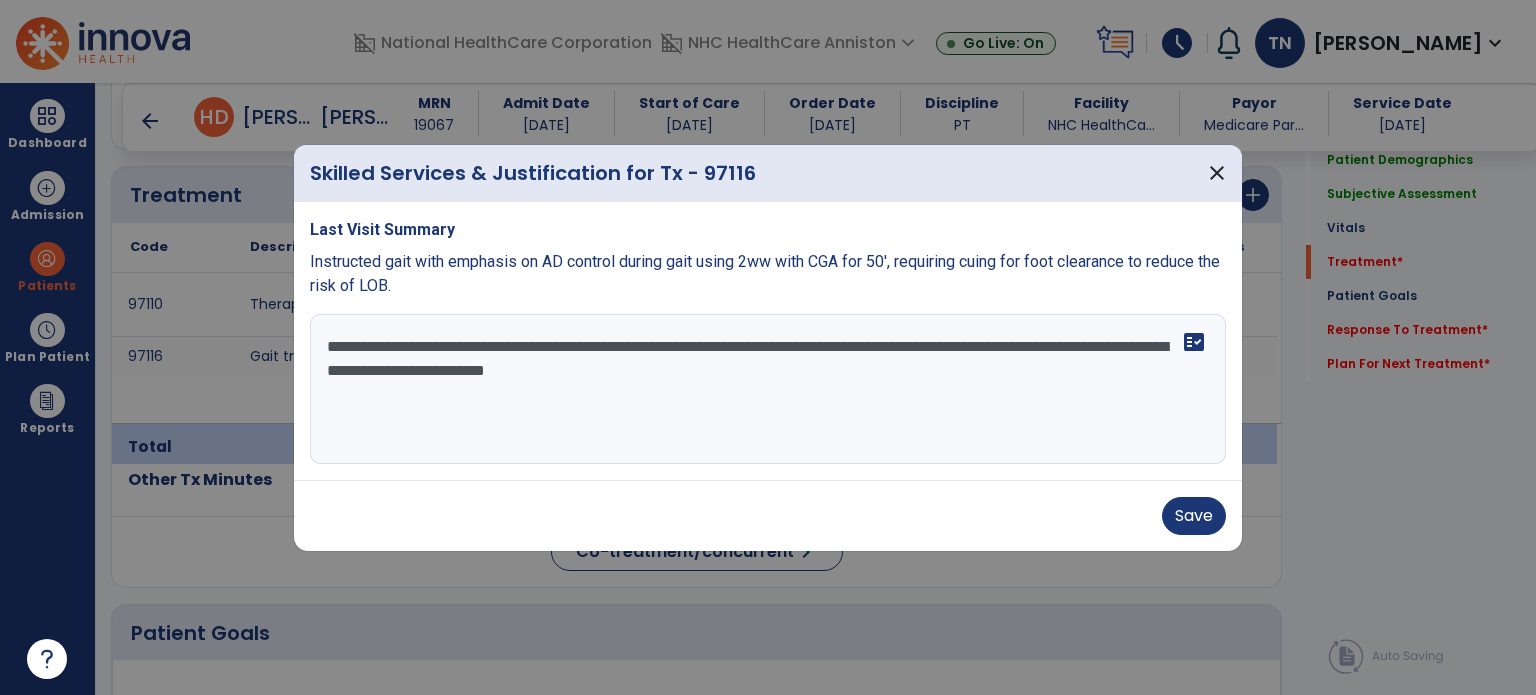 type on "**********" 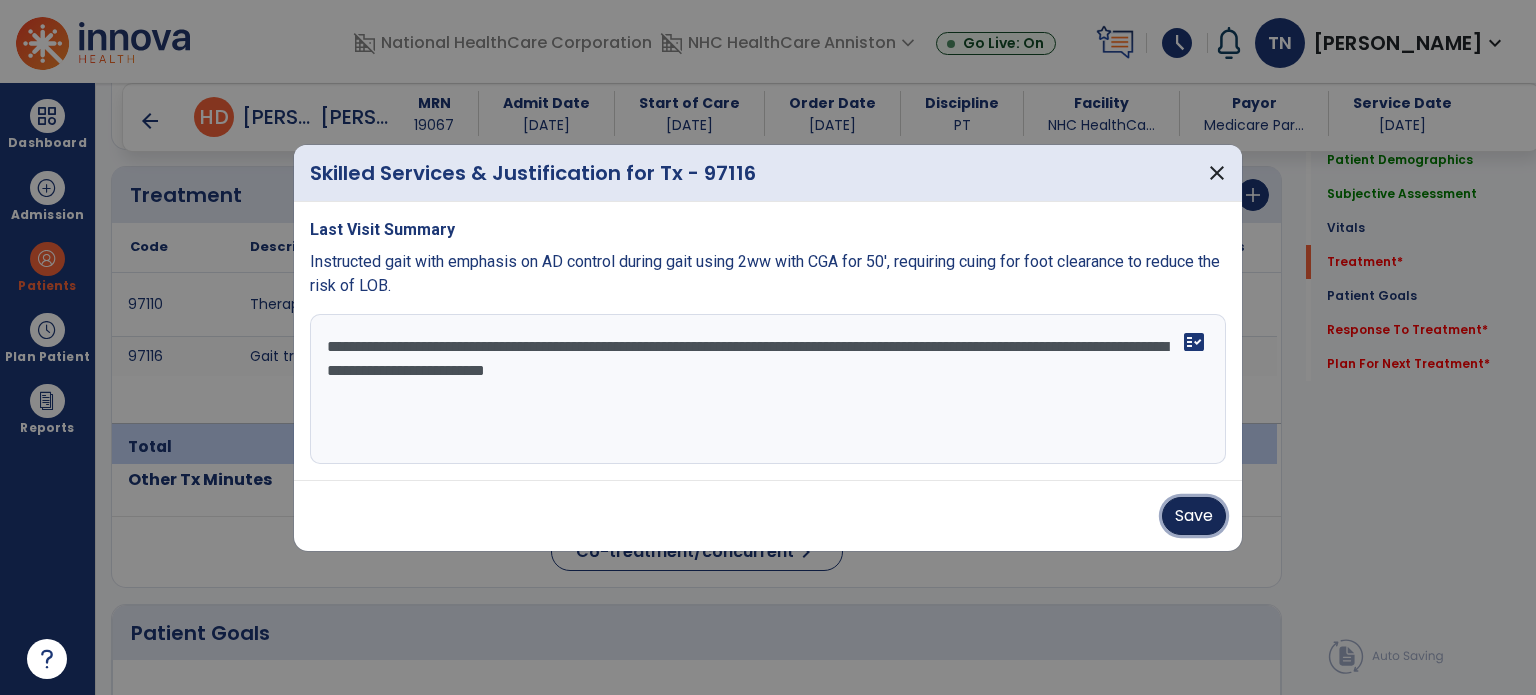 type 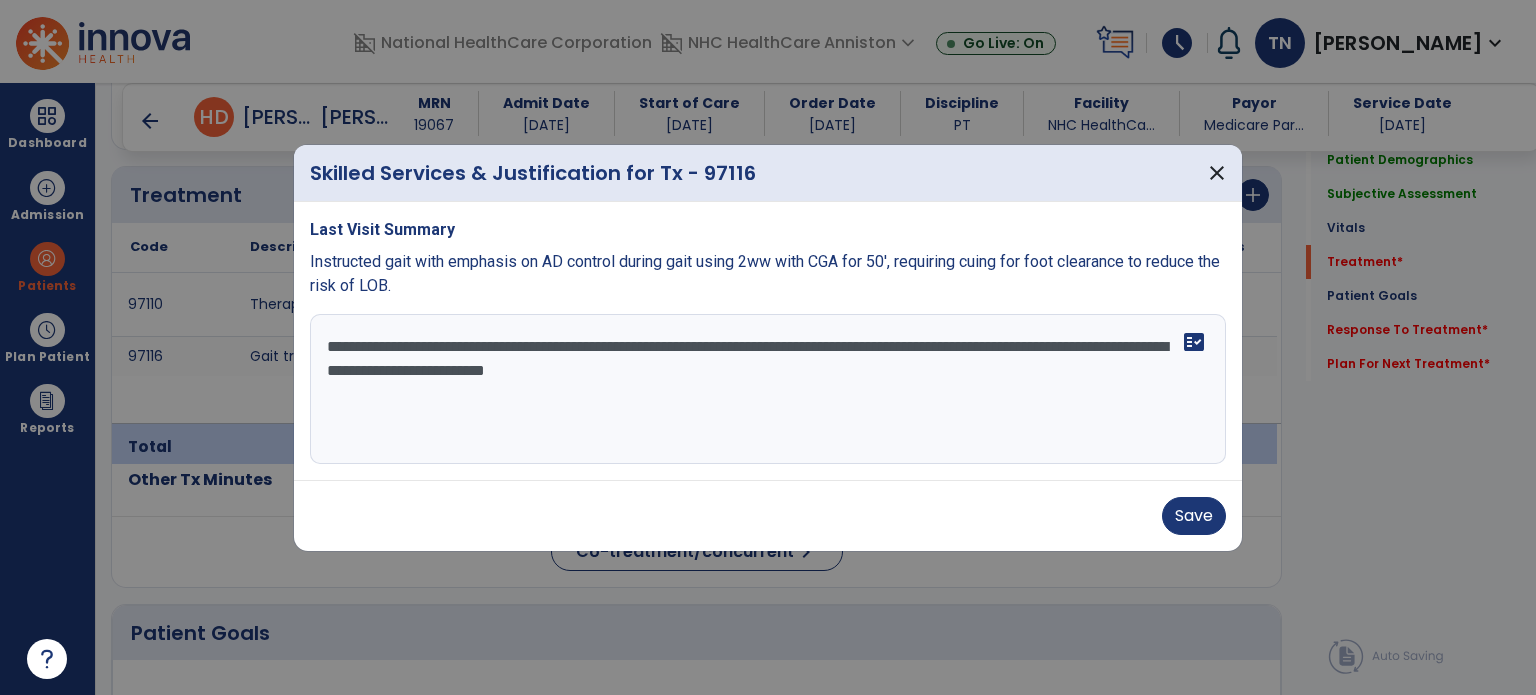 click on "**********" at bounding box center (768, 389) 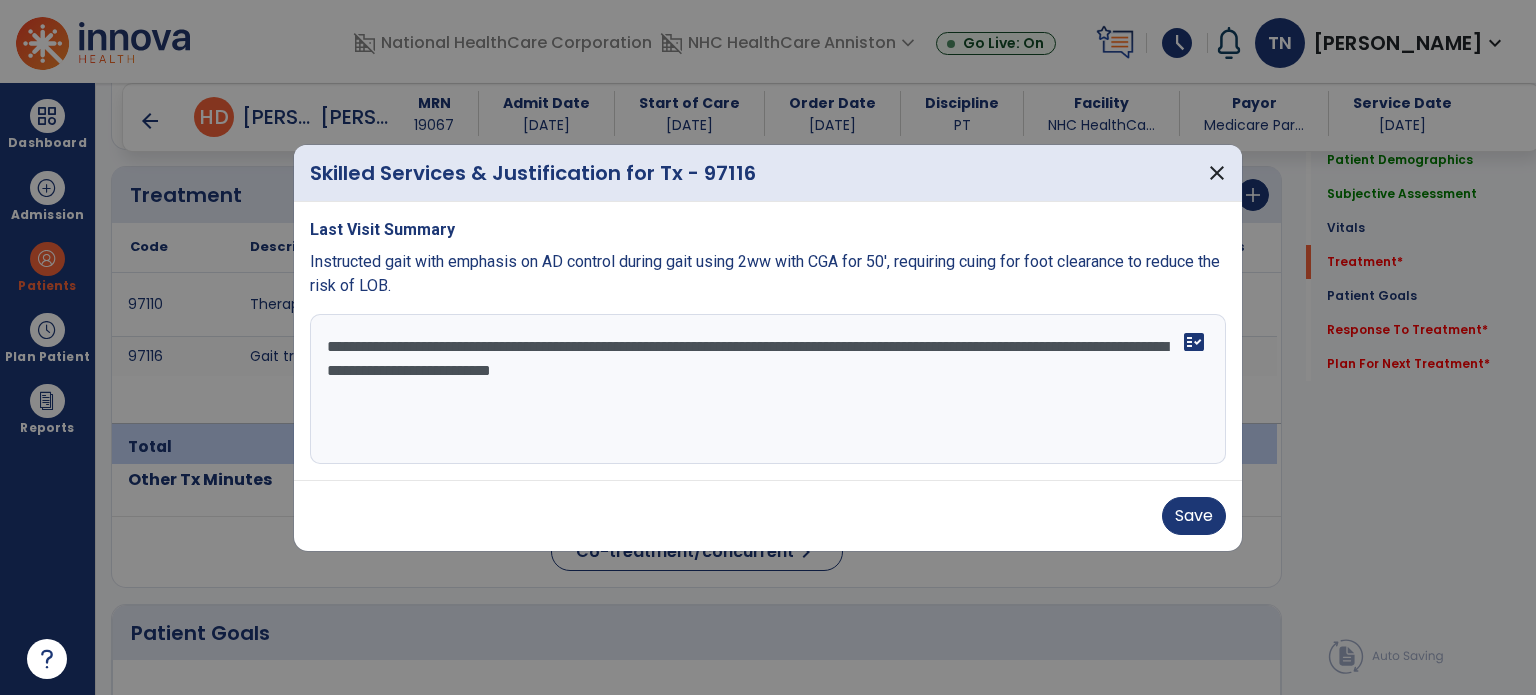 click on "**********" at bounding box center (768, 389) 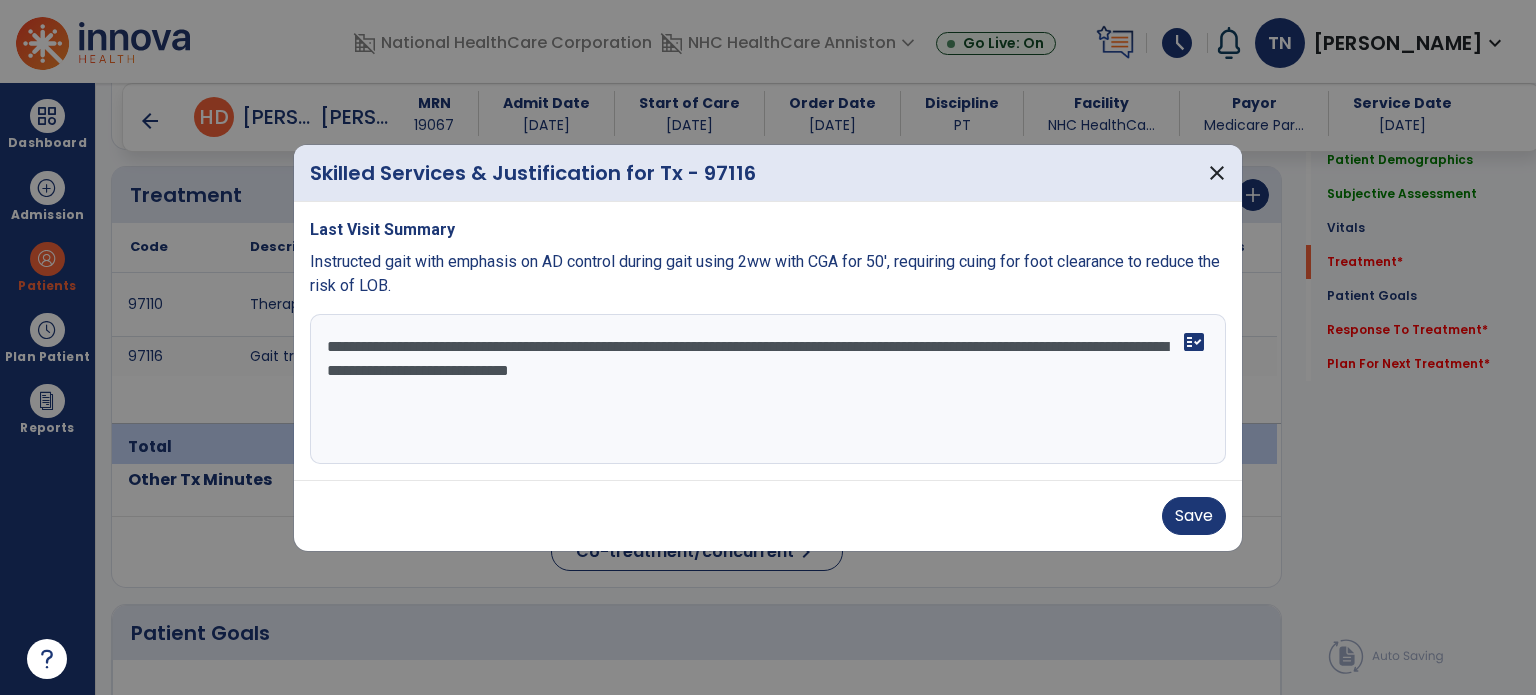 drag, startPoint x: 839, startPoint y: 390, endPoint x: 300, endPoint y: 366, distance: 539.53406 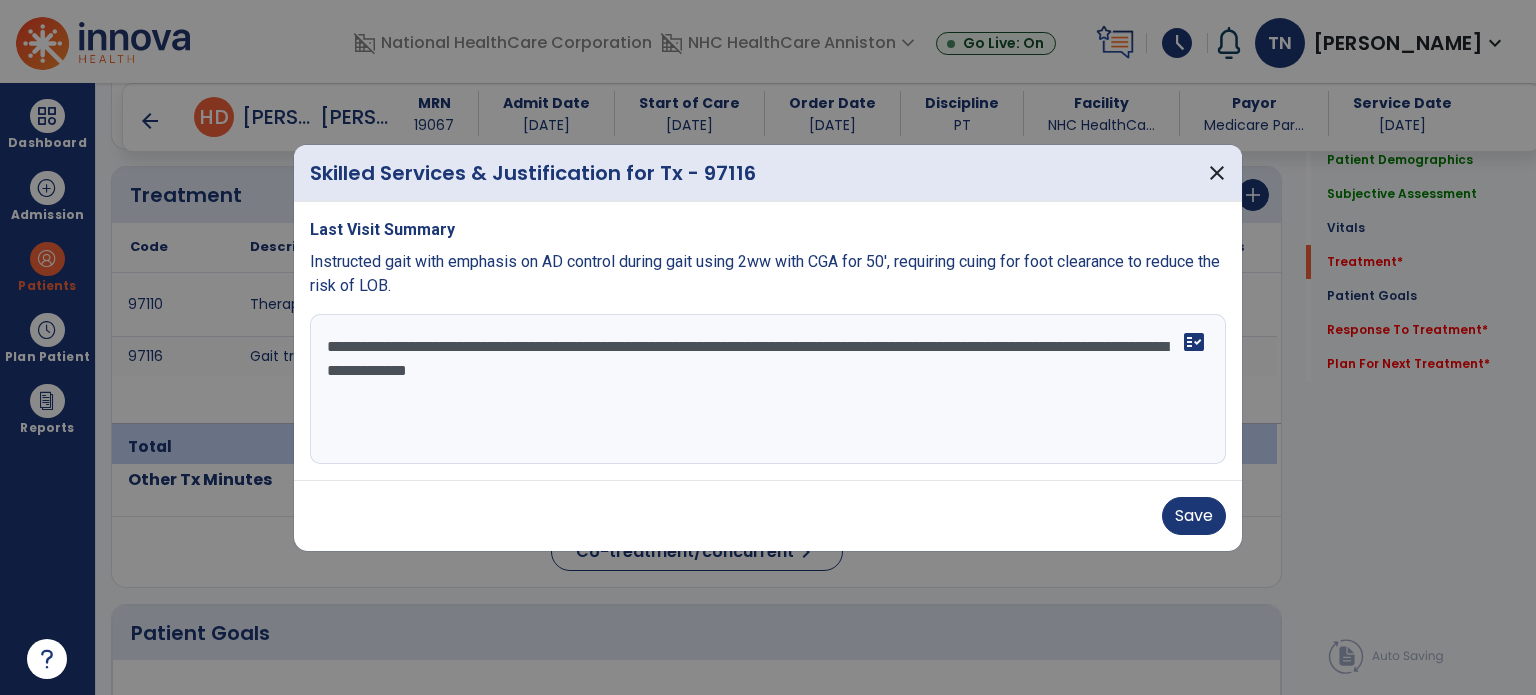 drag, startPoint x: 935, startPoint y: 355, endPoint x: 848, endPoint y: 364, distance: 87.46428 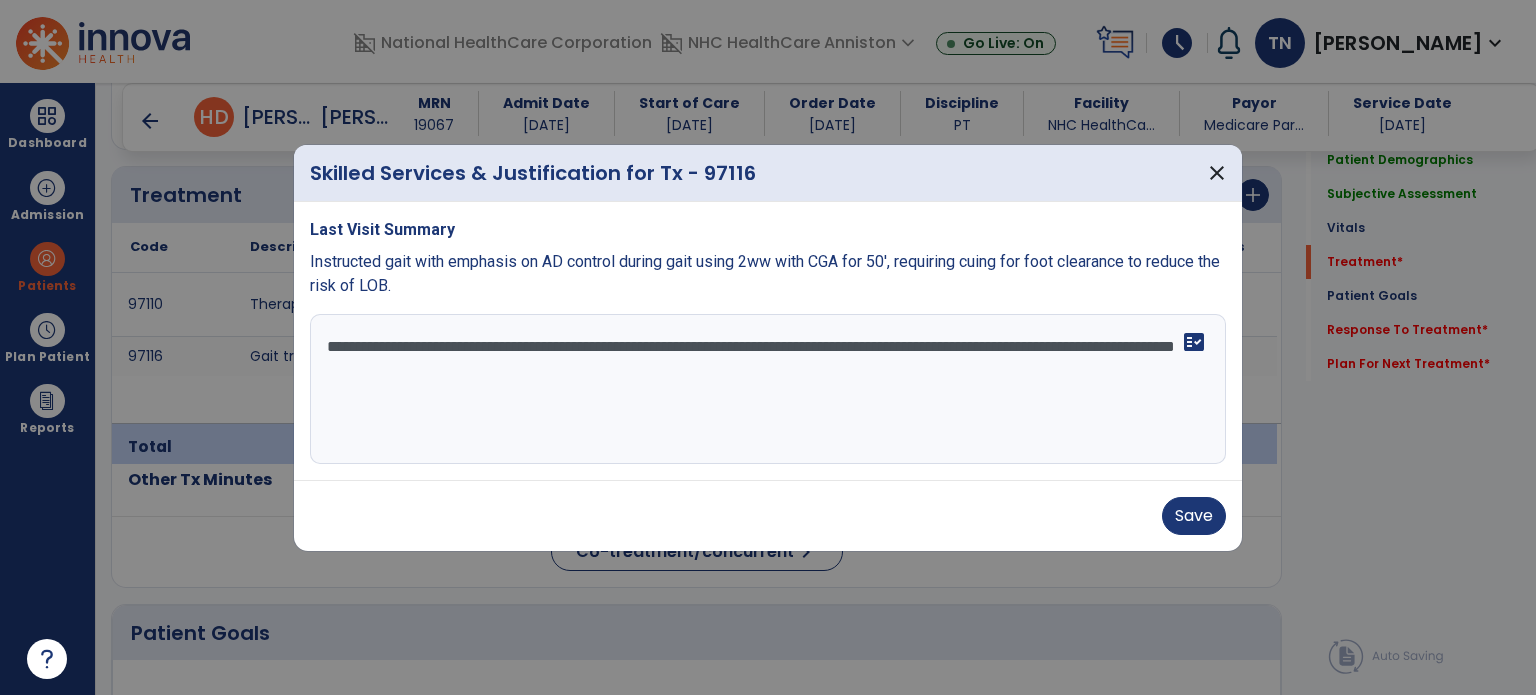 type on "**********" 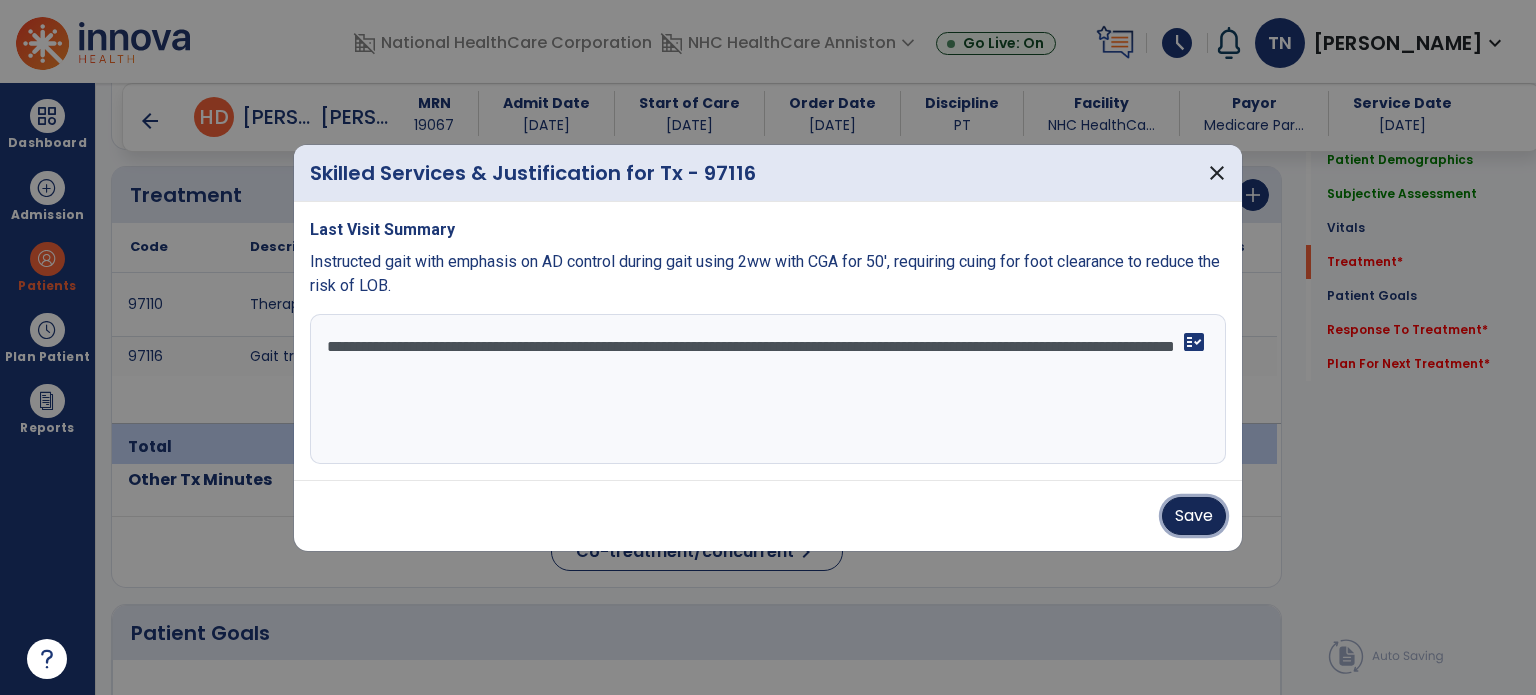 click on "Save" at bounding box center [1194, 516] 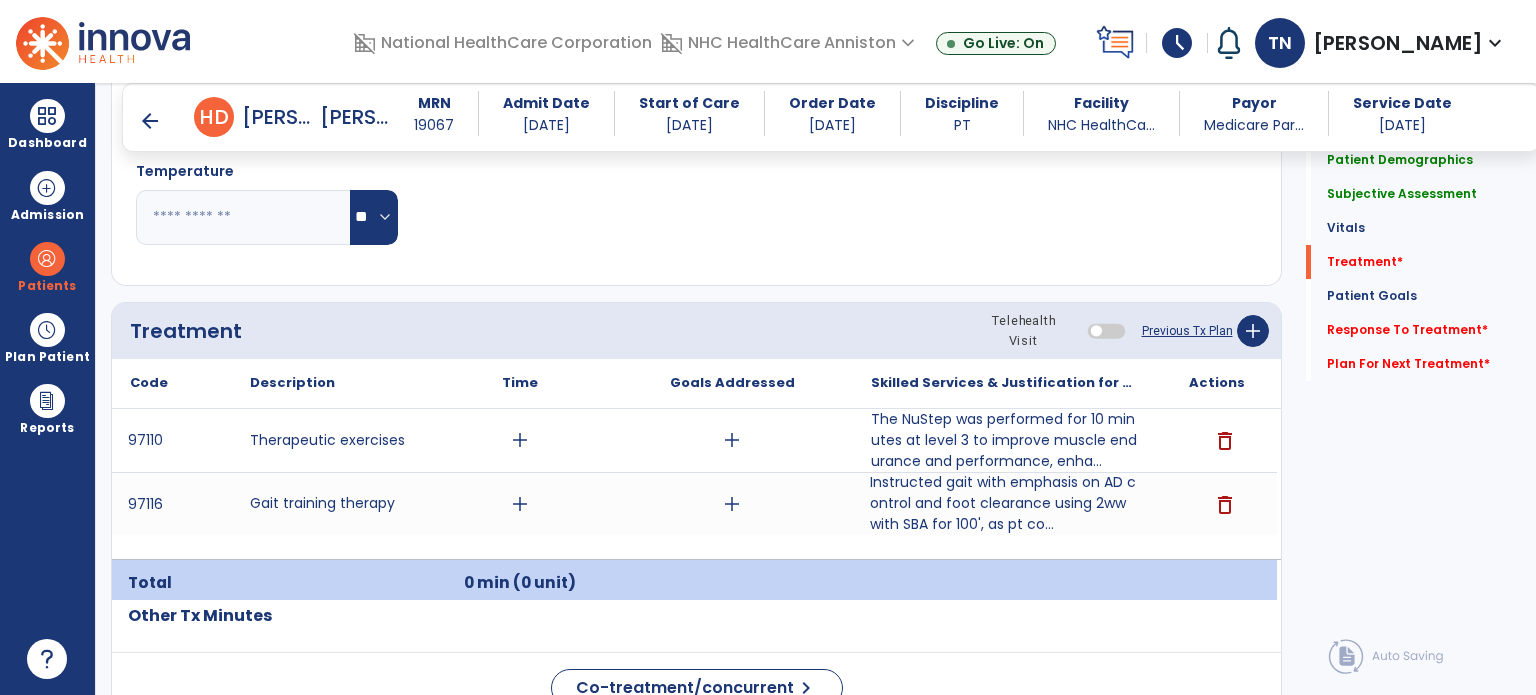 scroll, scrollTop: 1024, scrollLeft: 0, axis: vertical 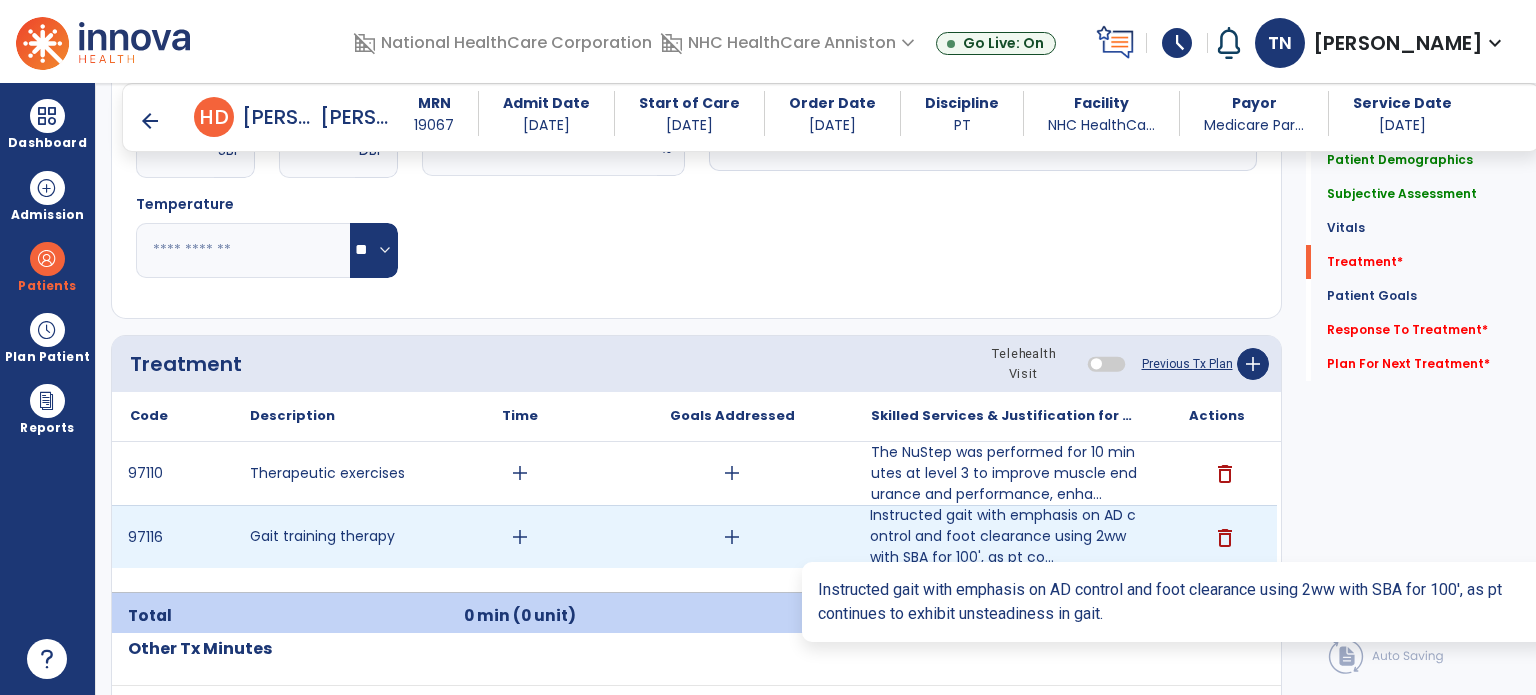 click on "Instructed gait with emphasis on AD control and foot clearance using 2ww with SBA for 100', as pt co..." at bounding box center [1004, 536] 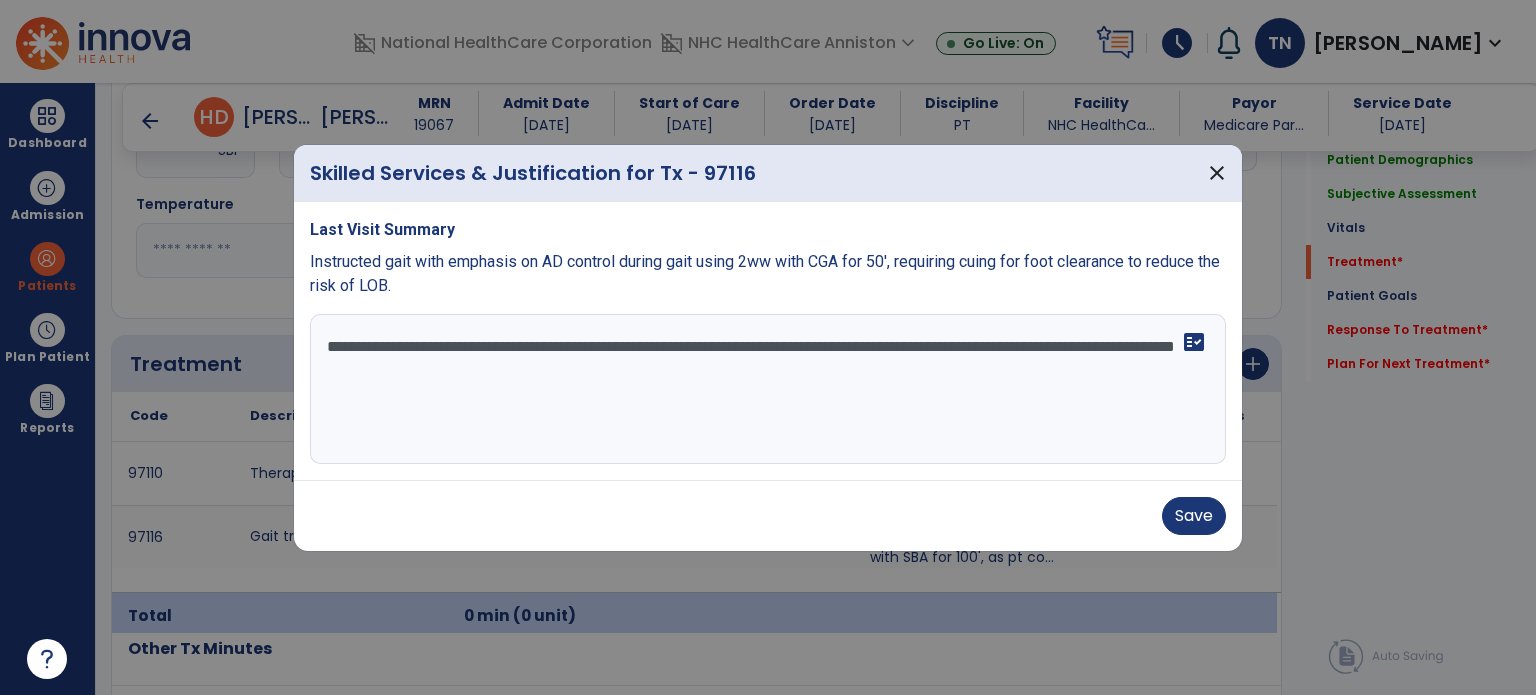 click on "**********" at bounding box center (768, 389) 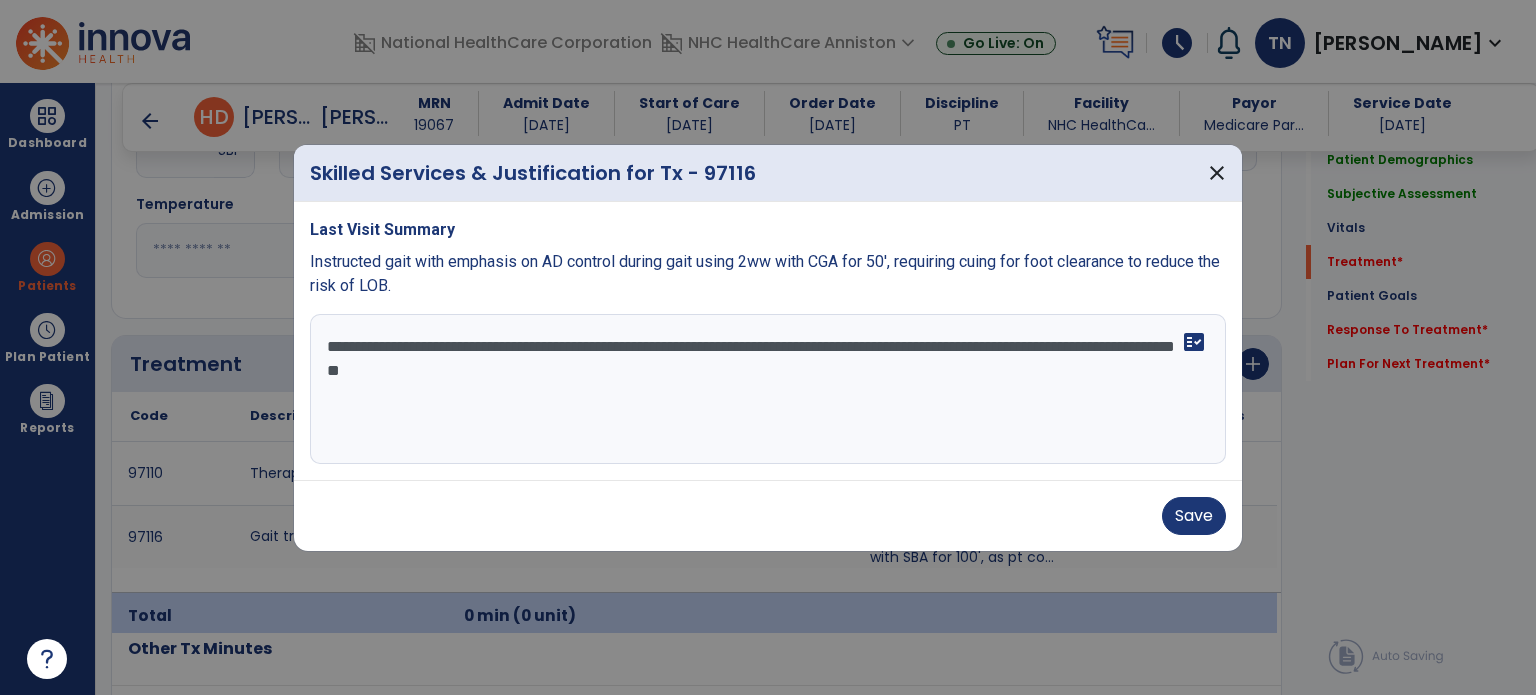 type on "**********" 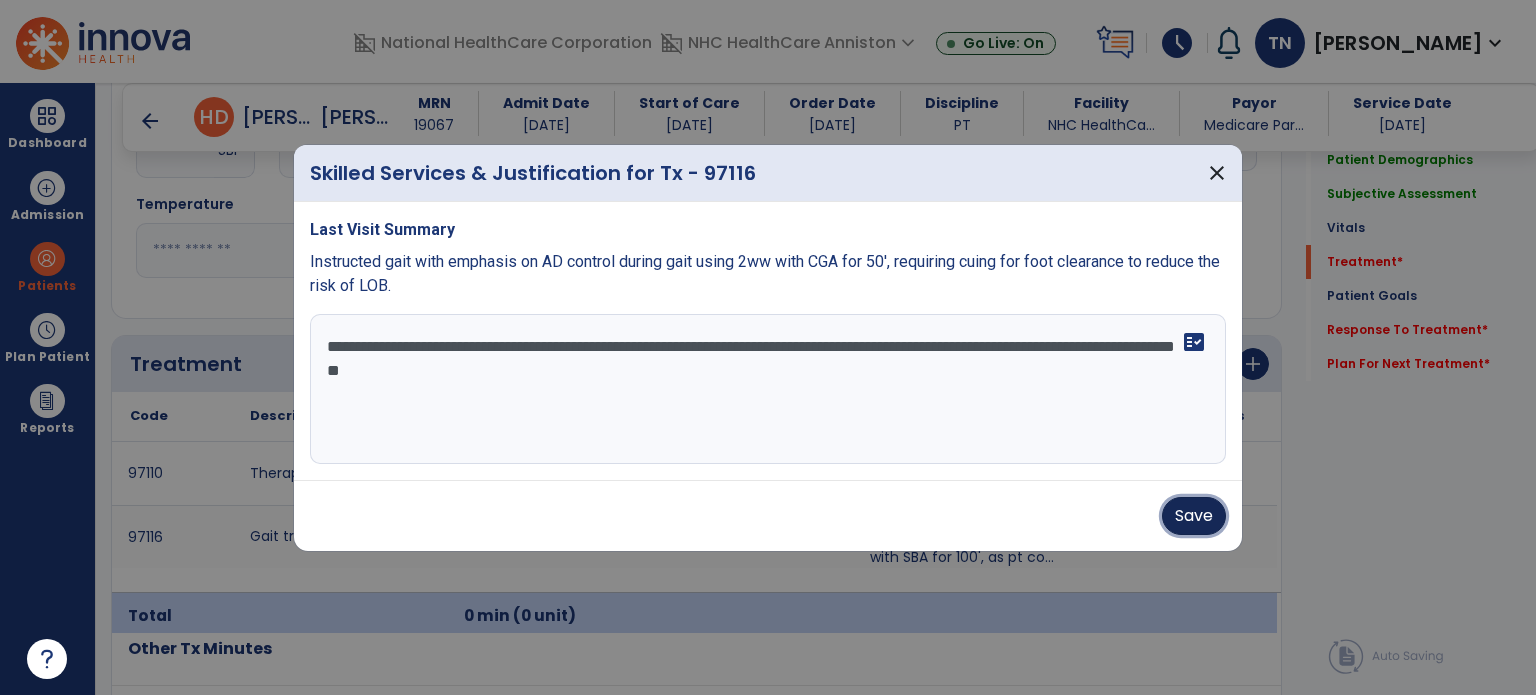 click on "Save" at bounding box center (1194, 516) 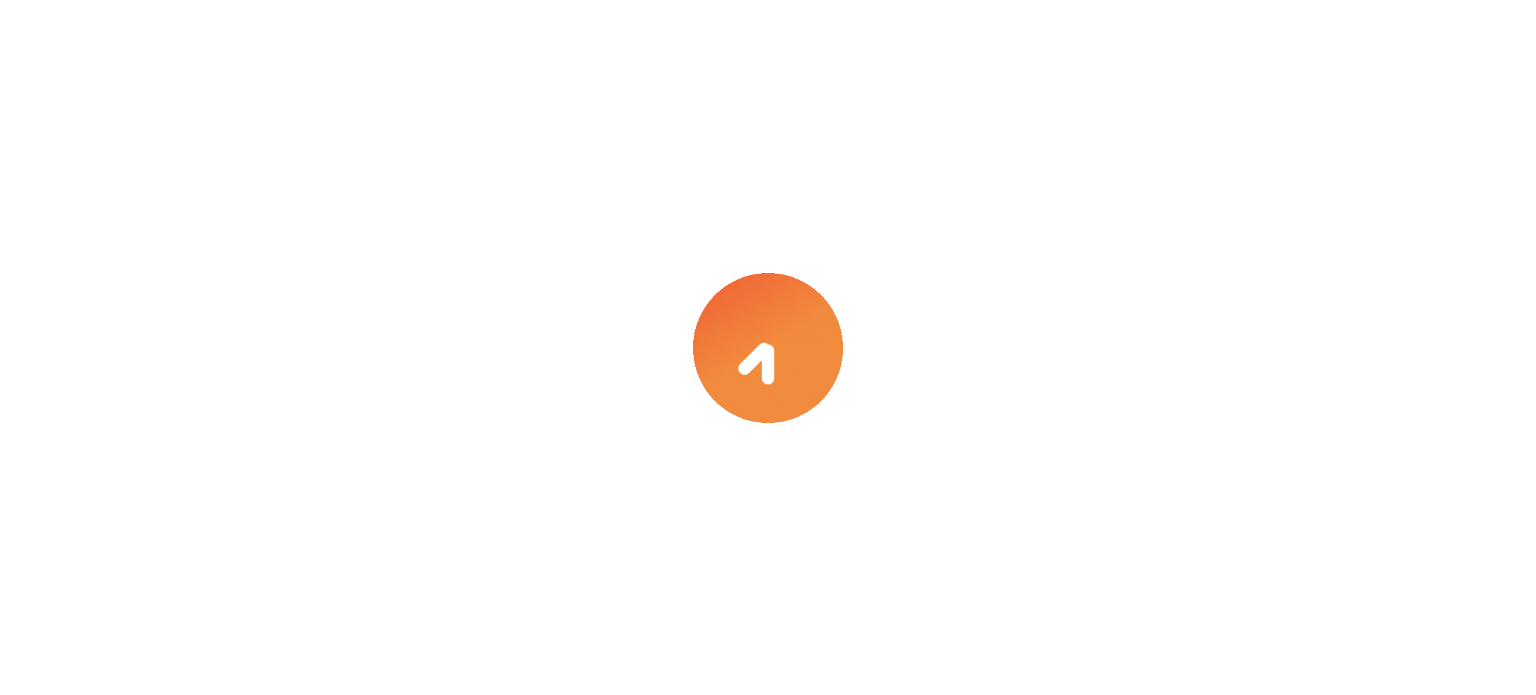 scroll, scrollTop: 0, scrollLeft: 0, axis: both 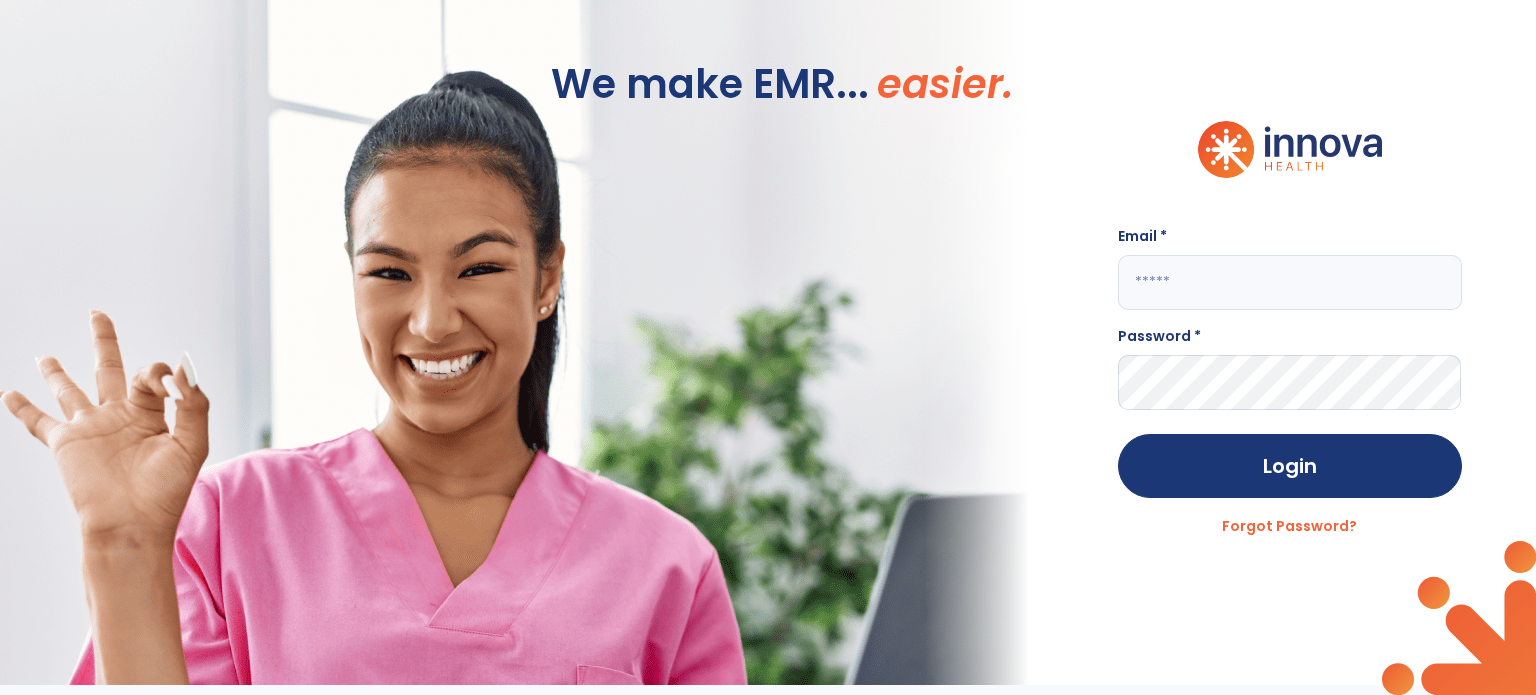 type on "**********" 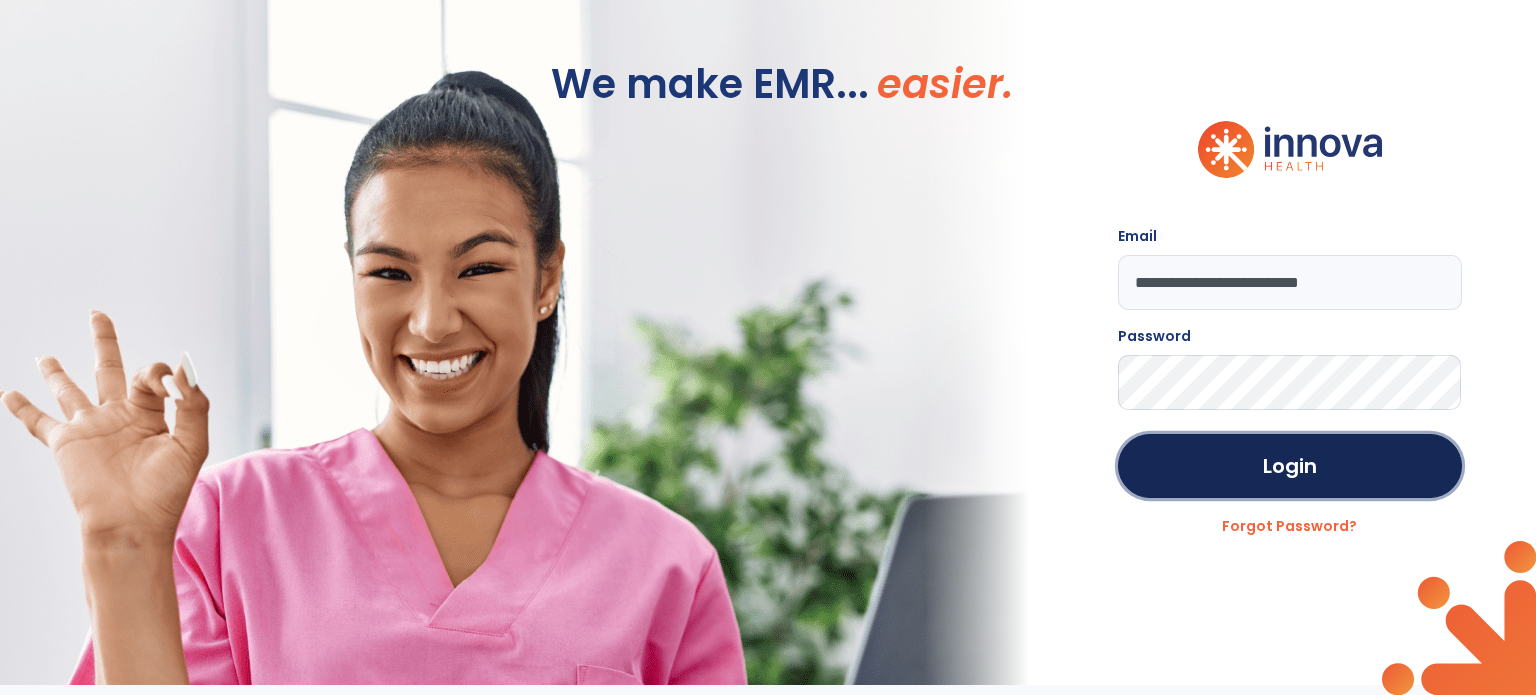 click on "Login" 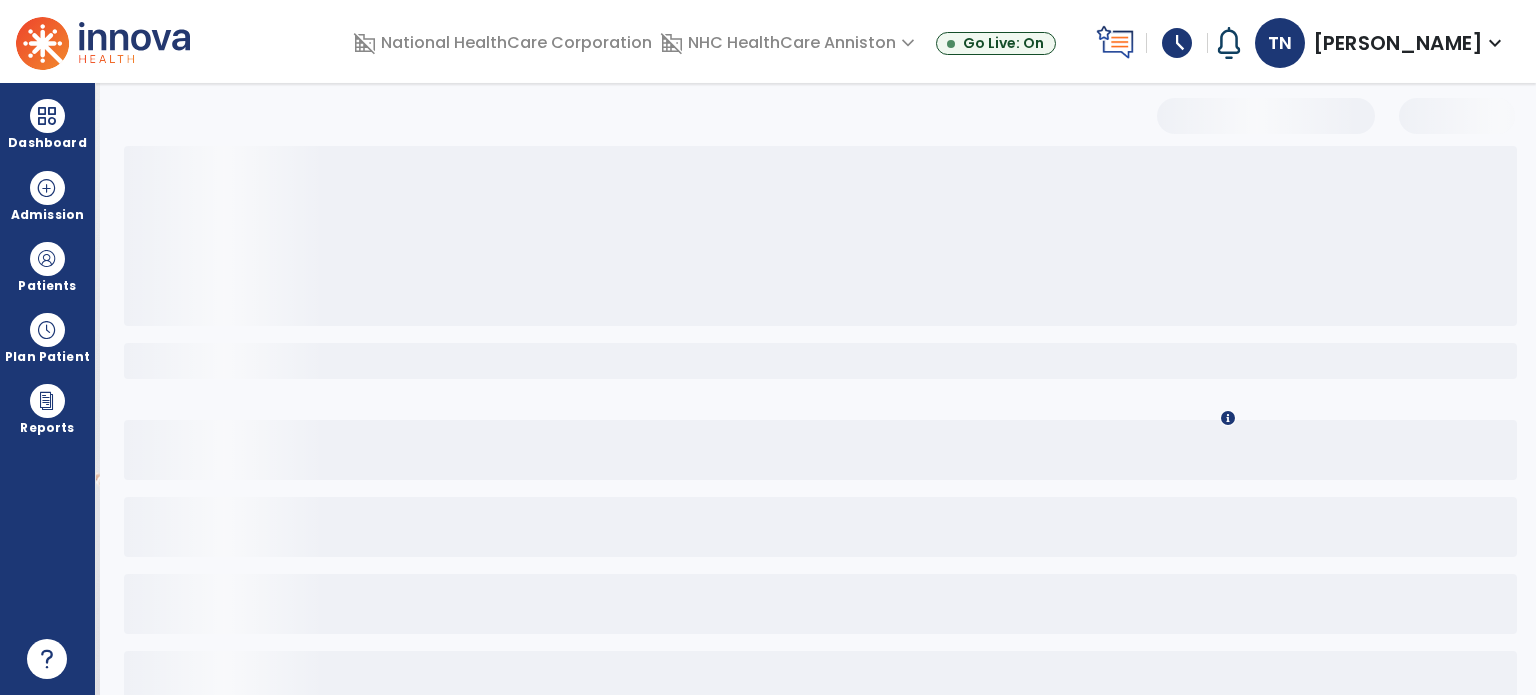 click at bounding box center (820, 604) 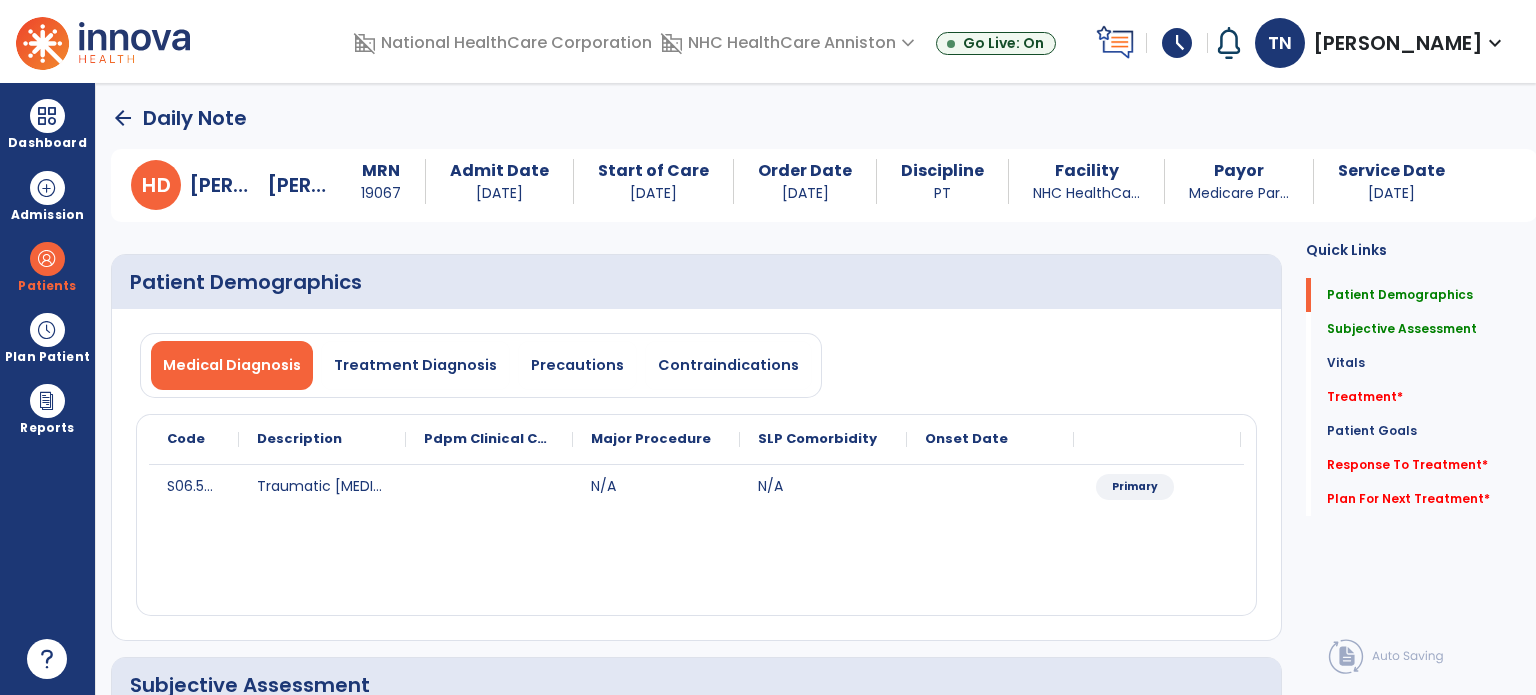click on "arrow_back" 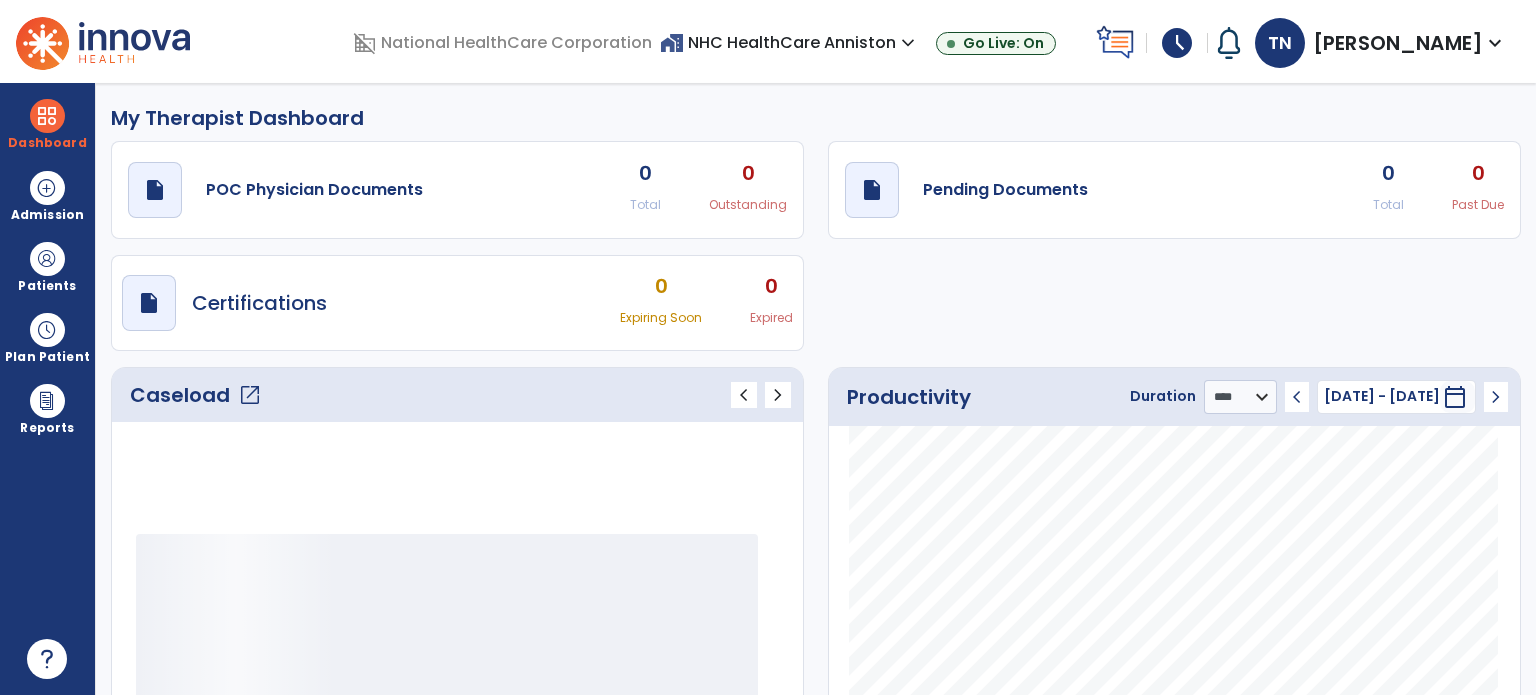 click on "open_in_new" 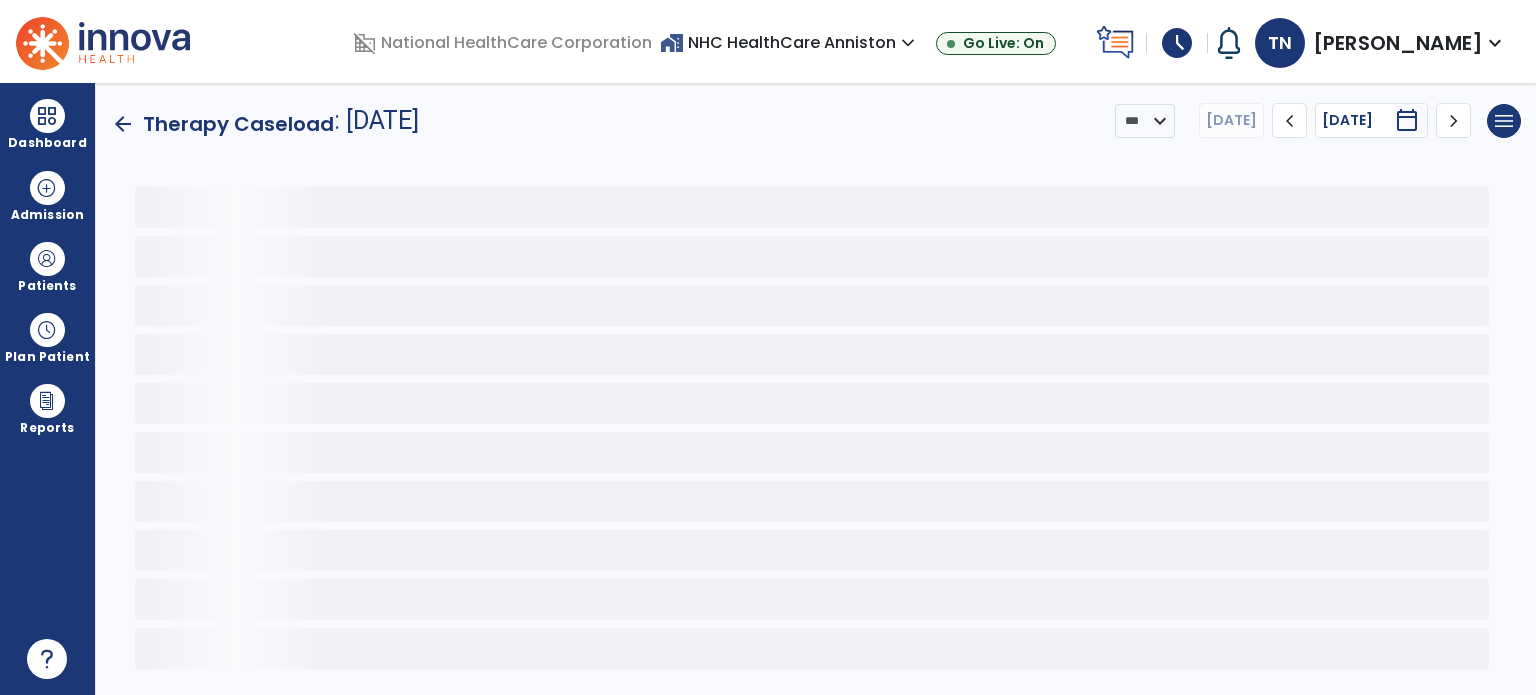 click at bounding box center (47, 116) 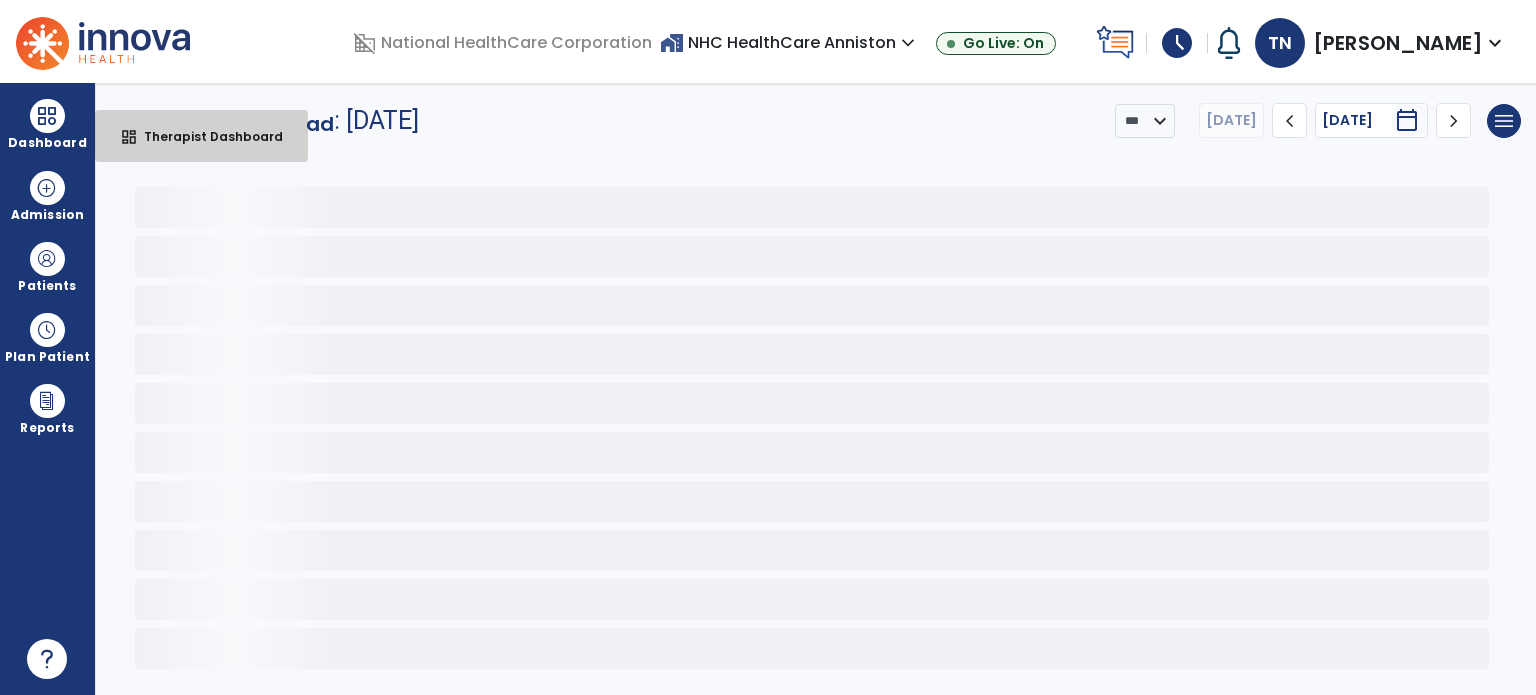 click on "Therapist Dashboard" at bounding box center [205, 136] 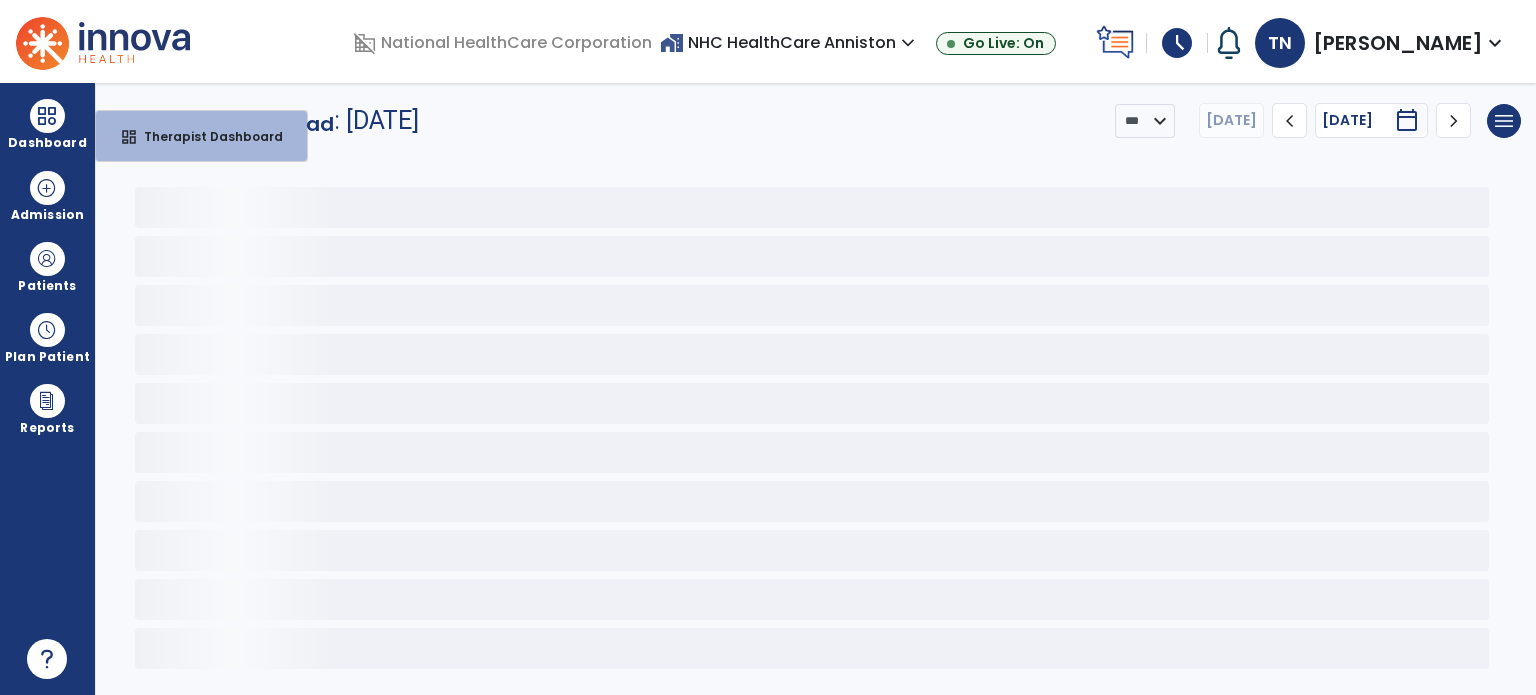 select on "****" 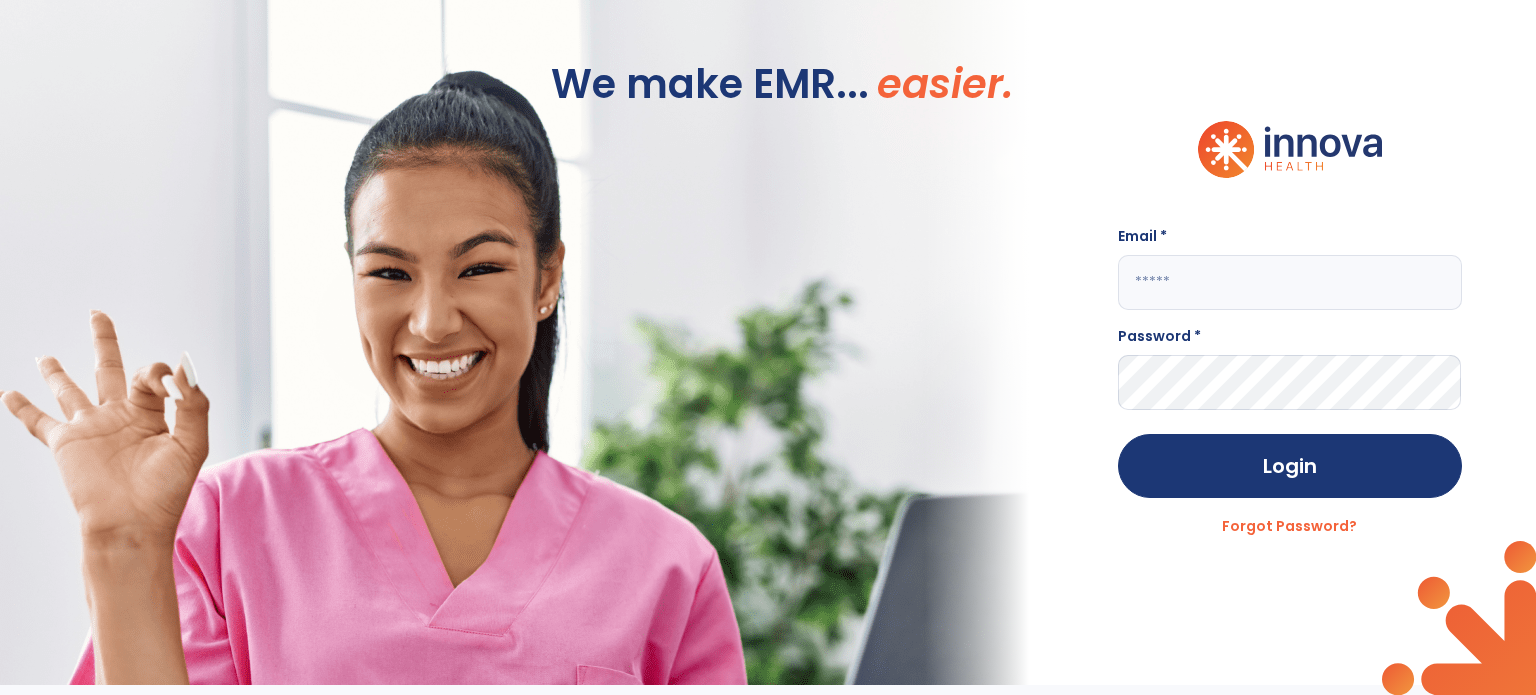 type on "**********" 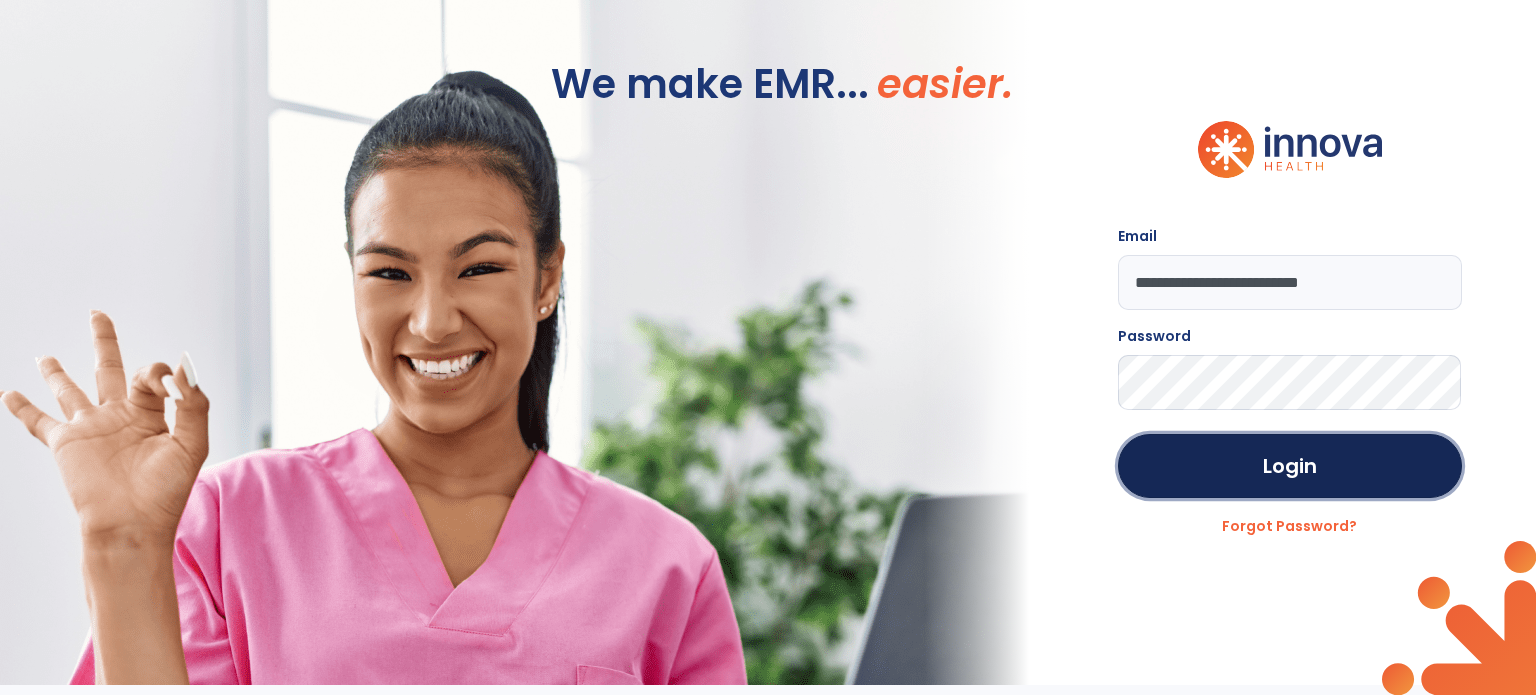 click on "Login" 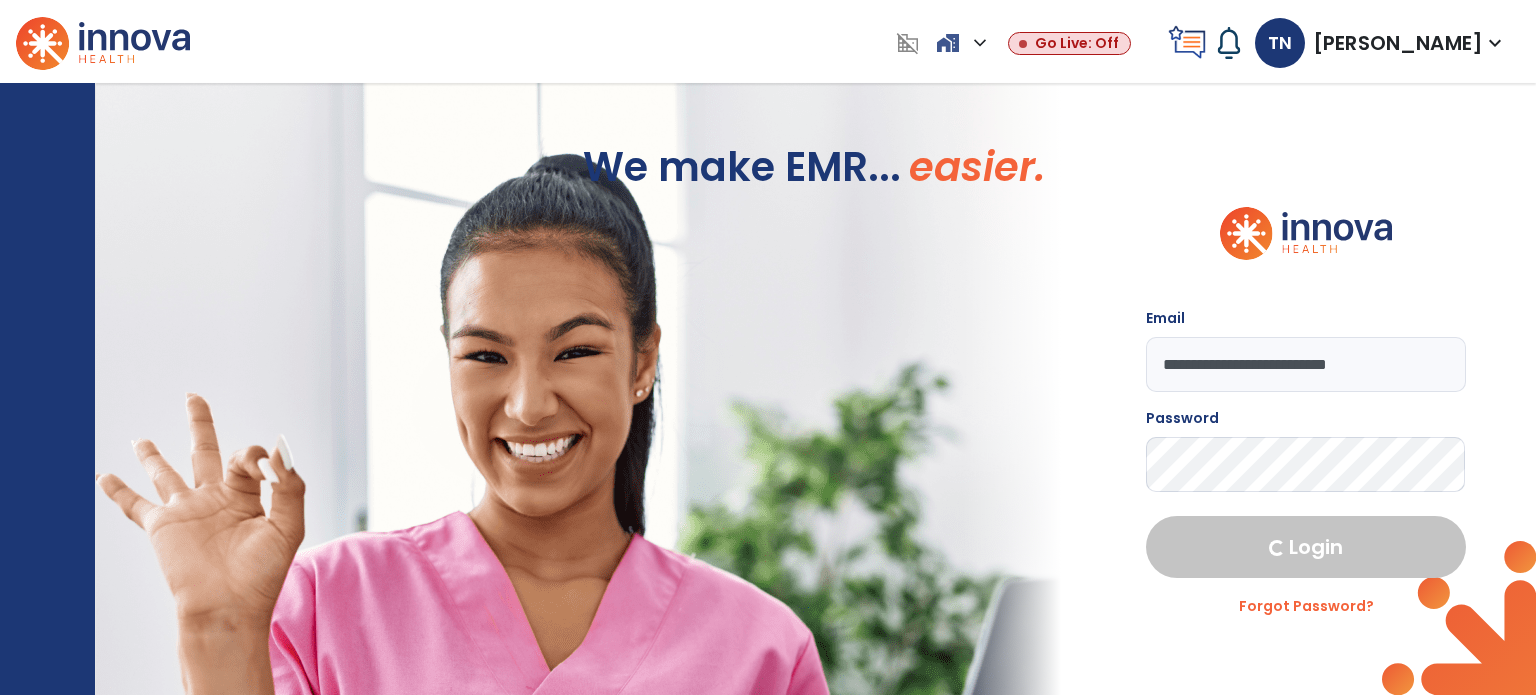 select on "****" 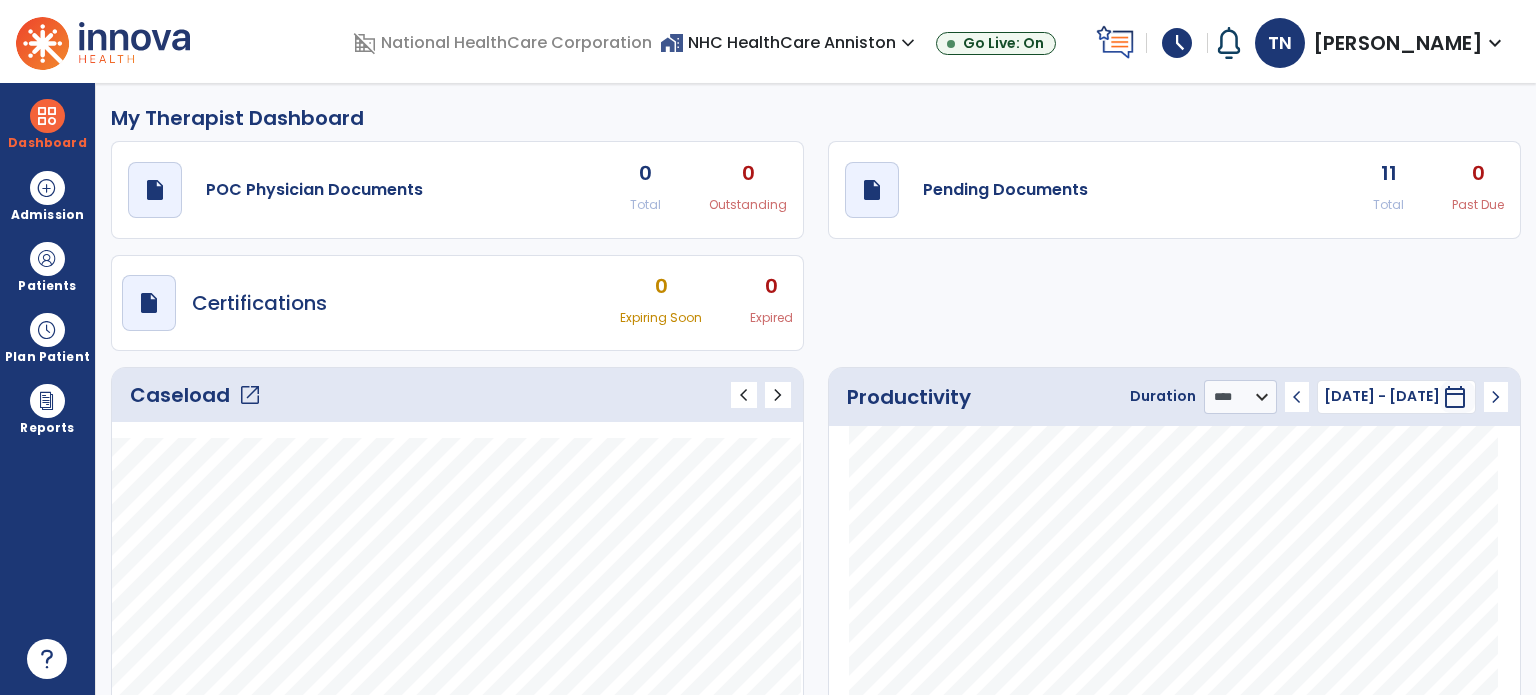 click on "open_in_new" 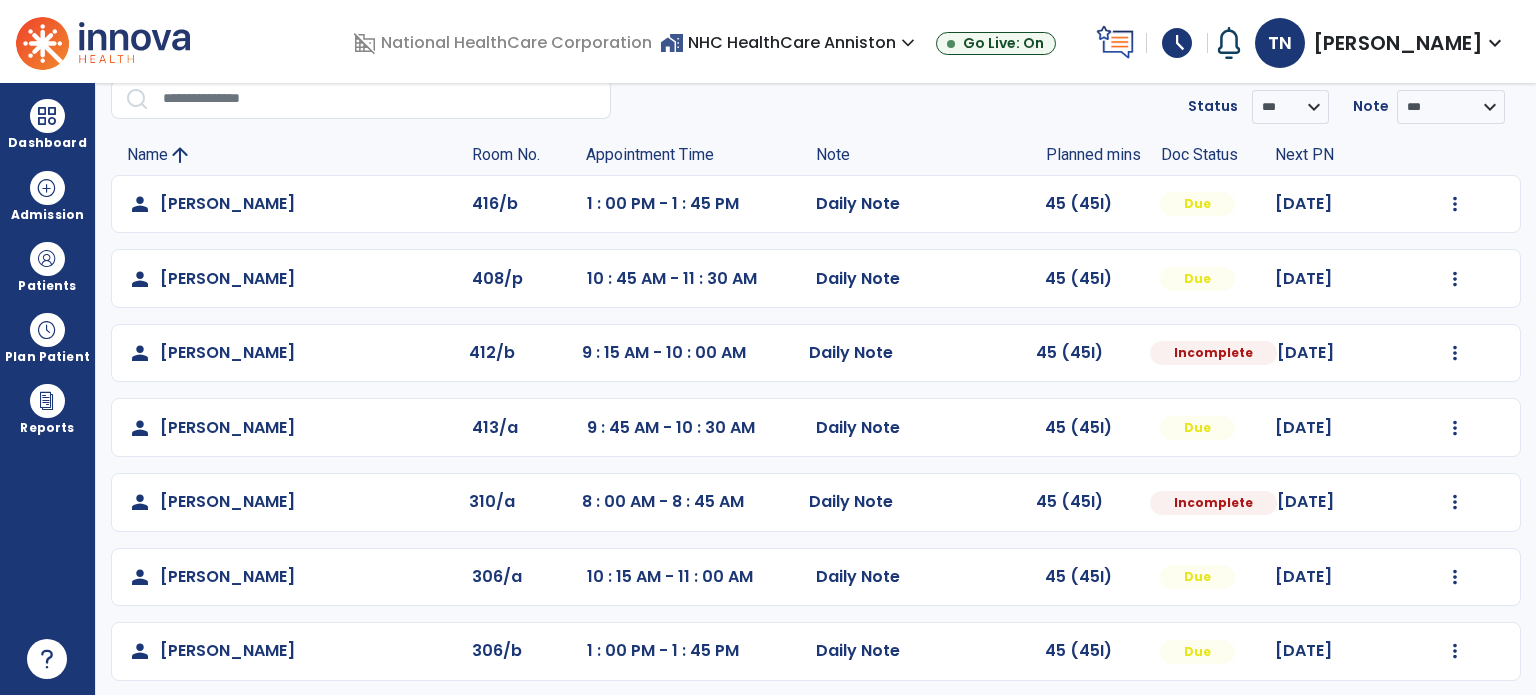 scroll, scrollTop: 0, scrollLeft: 0, axis: both 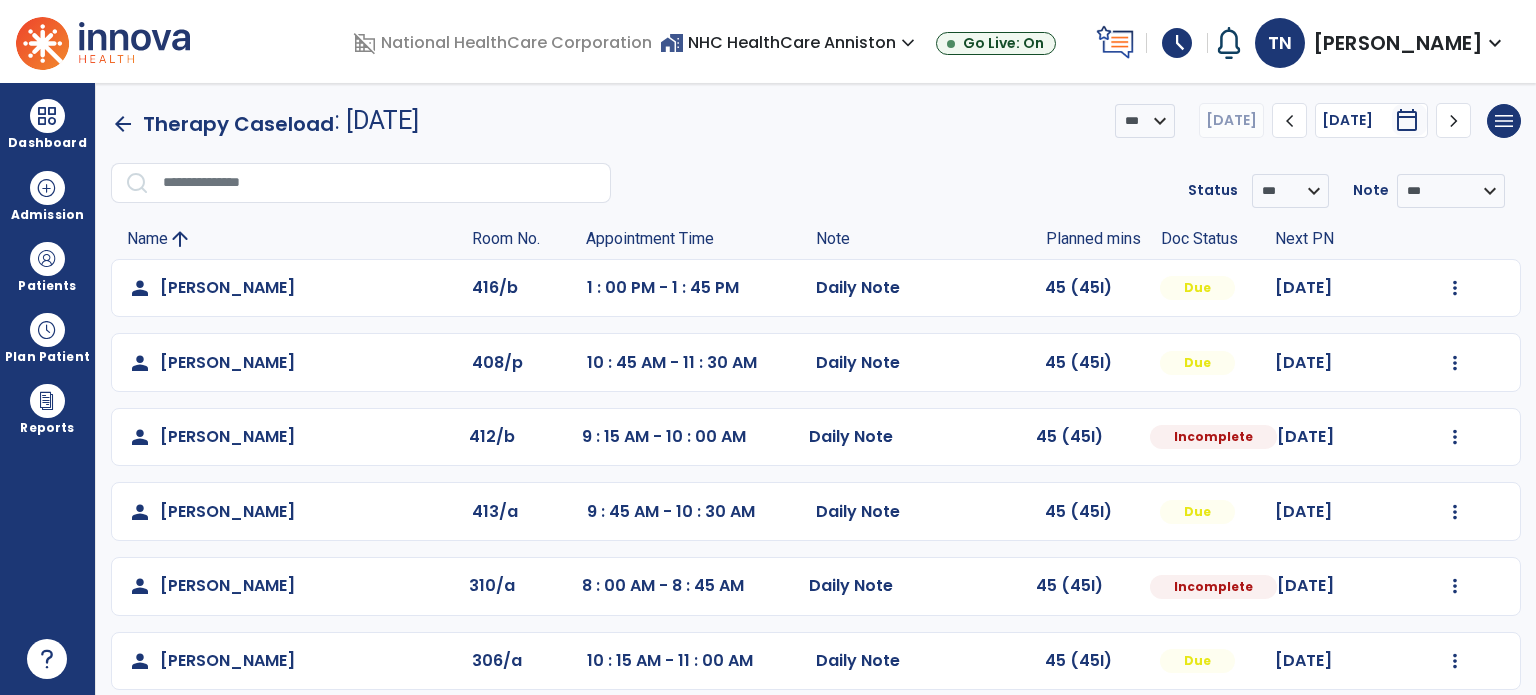 click on "chevron_right" 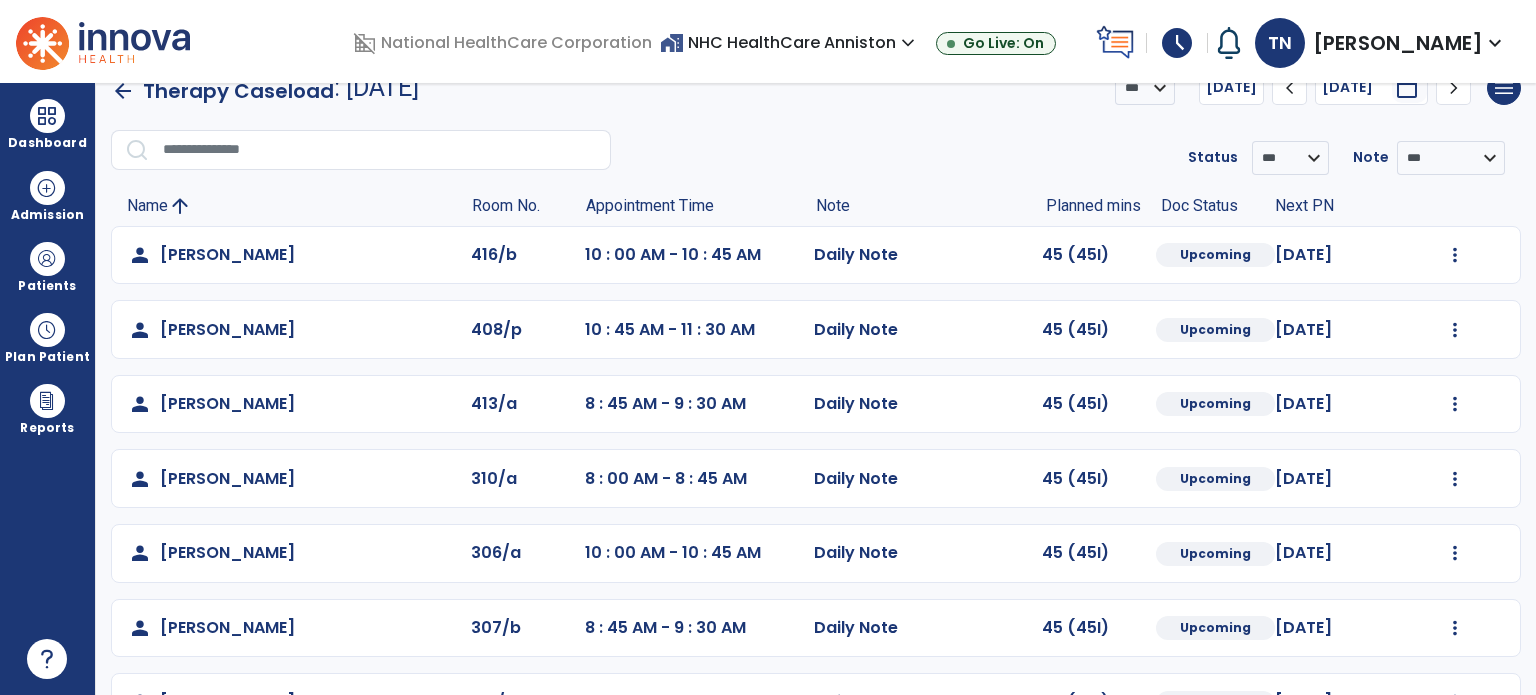 scroll, scrollTop: 0, scrollLeft: 0, axis: both 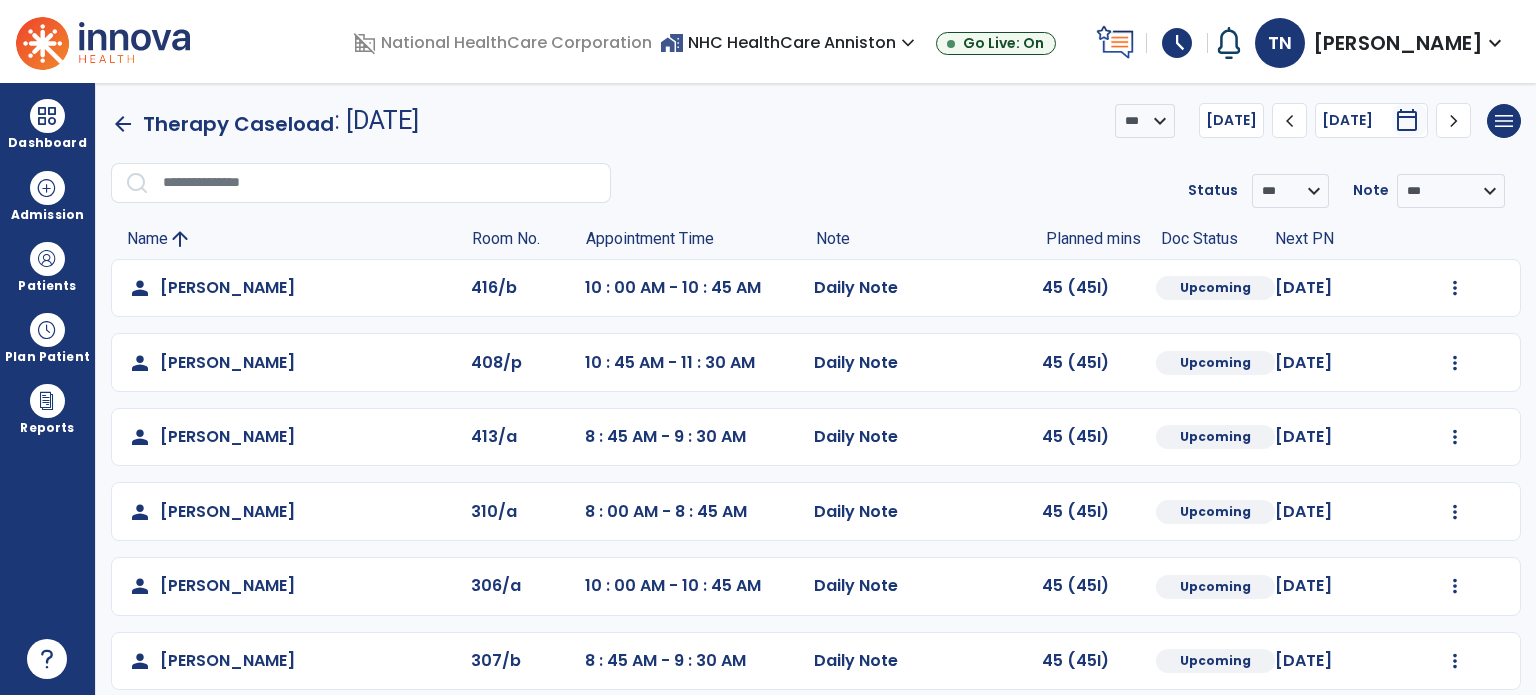 click on "chevron_left" 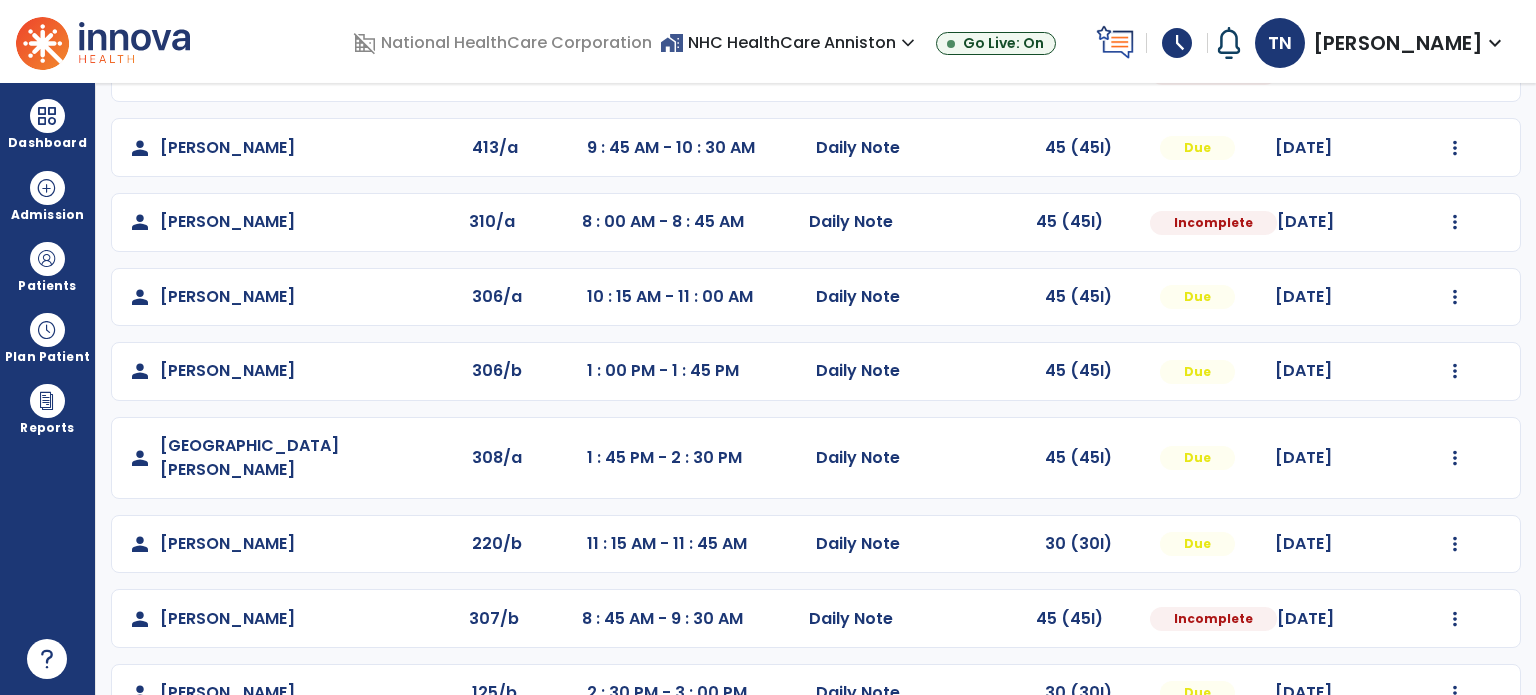 scroll, scrollTop: 393, scrollLeft: 0, axis: vertical 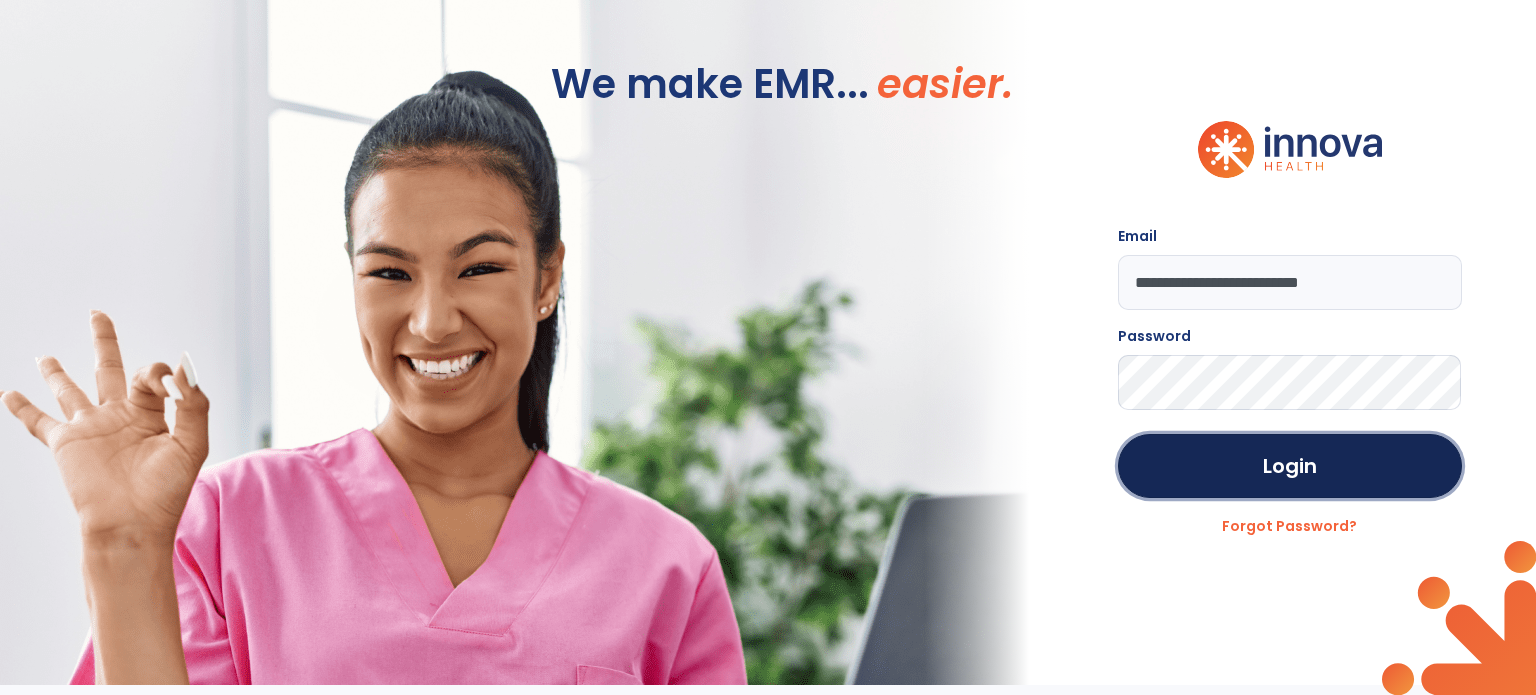 click on "Login" 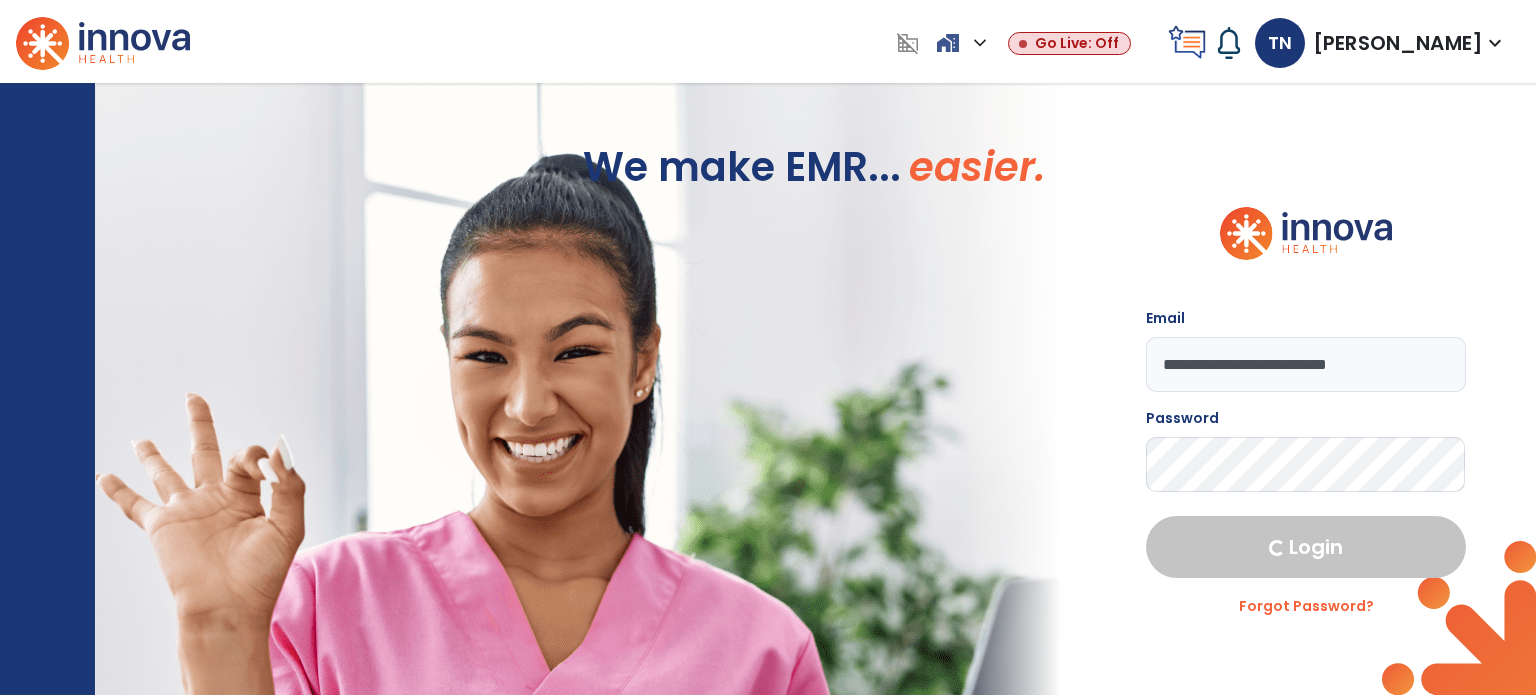select on "****" 